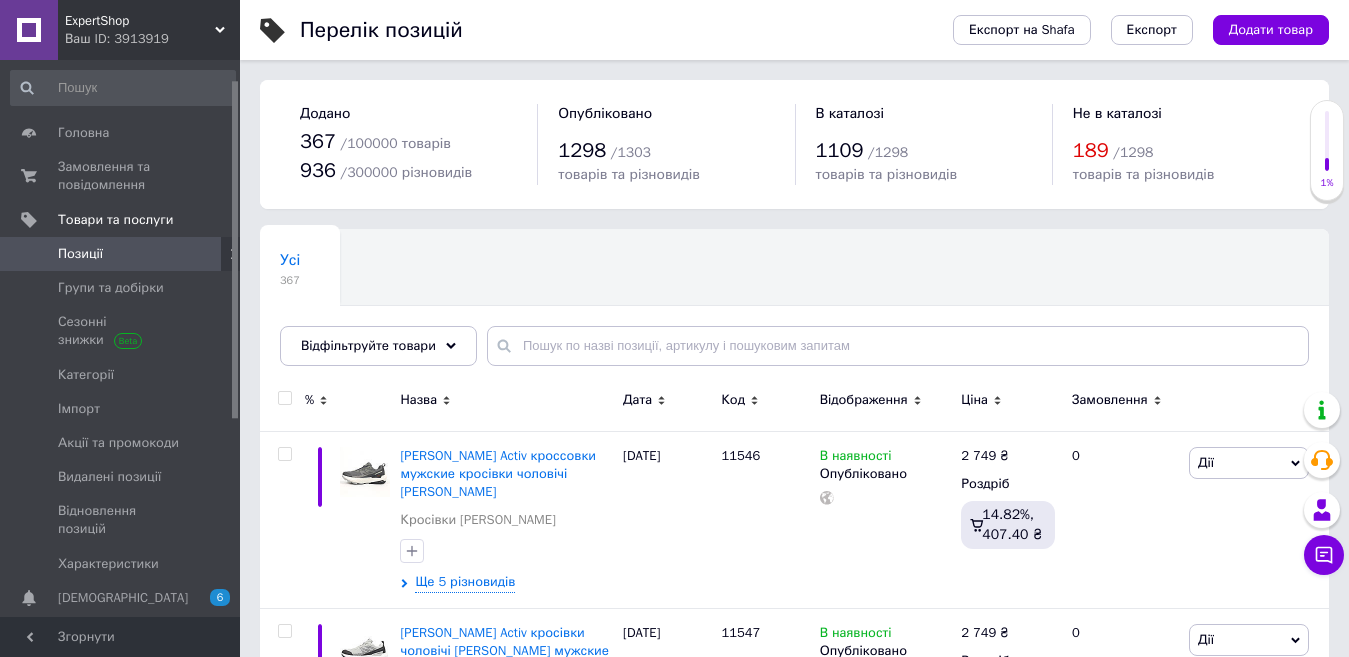 scroll, scrollTop: 0, scrollLeft: 0, axis: both 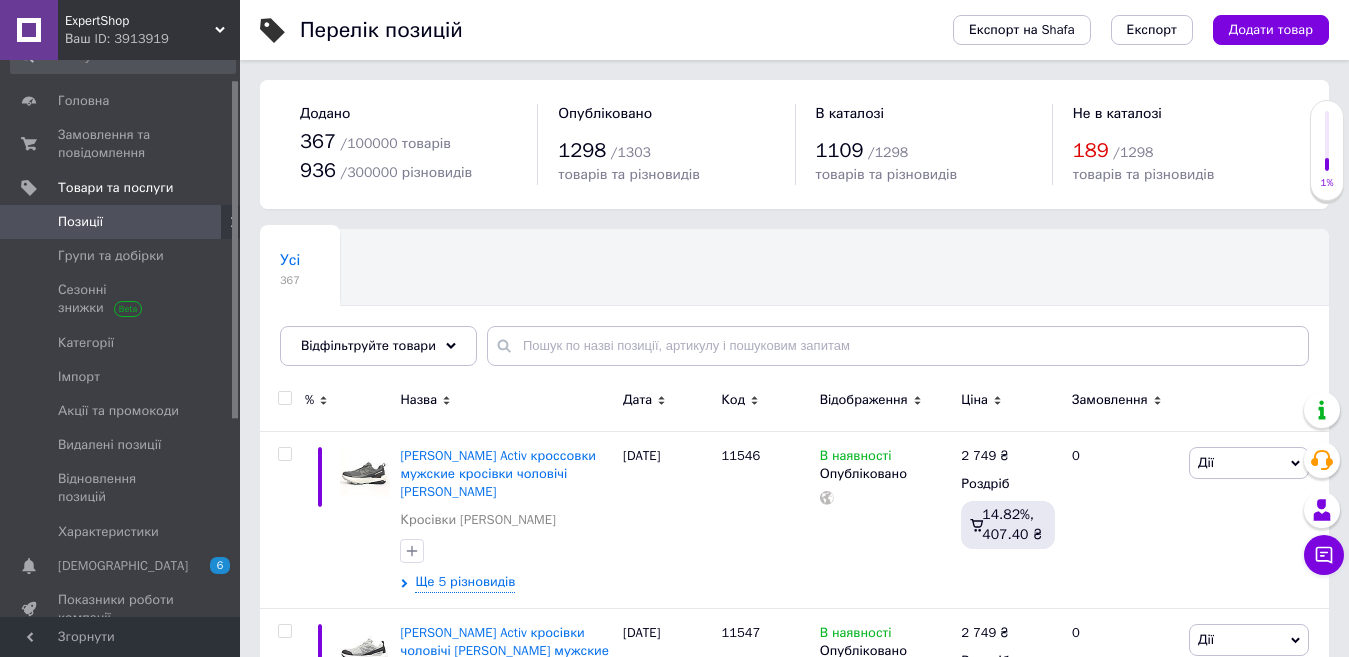 click on "Позиції" at bounding box center (121, 222) 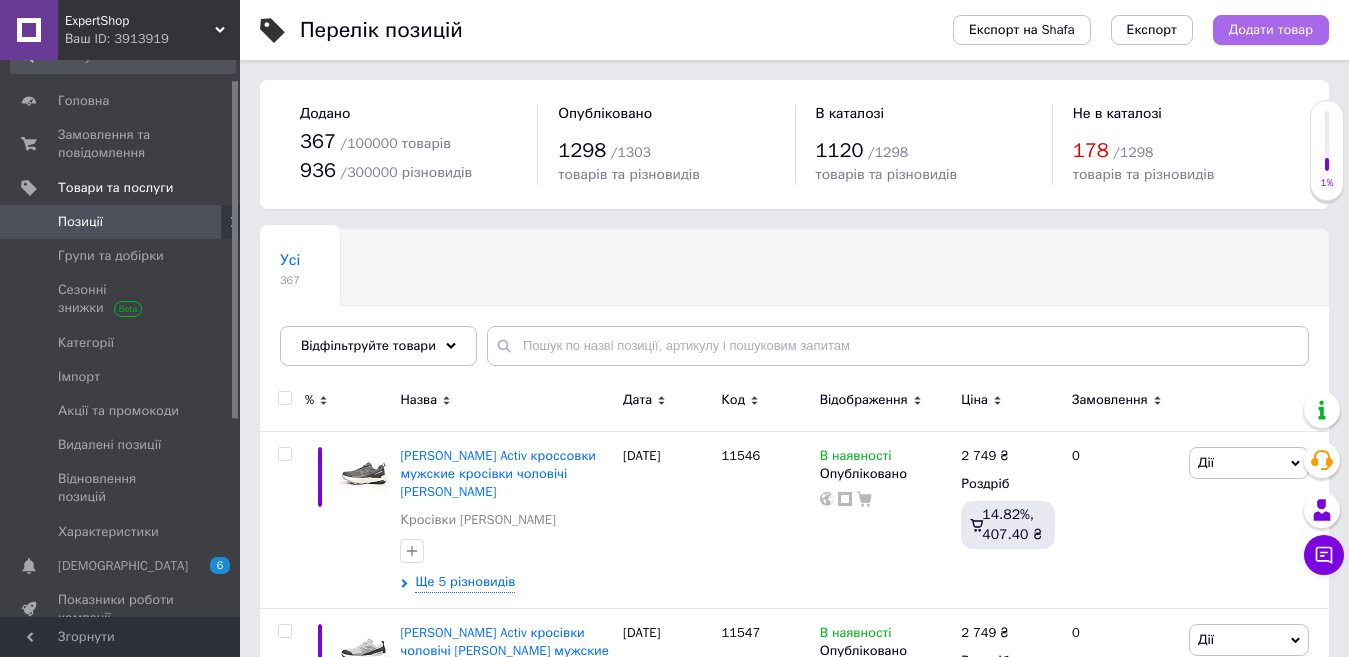 click on "Додати товар" at bounding box center [1271, 30] 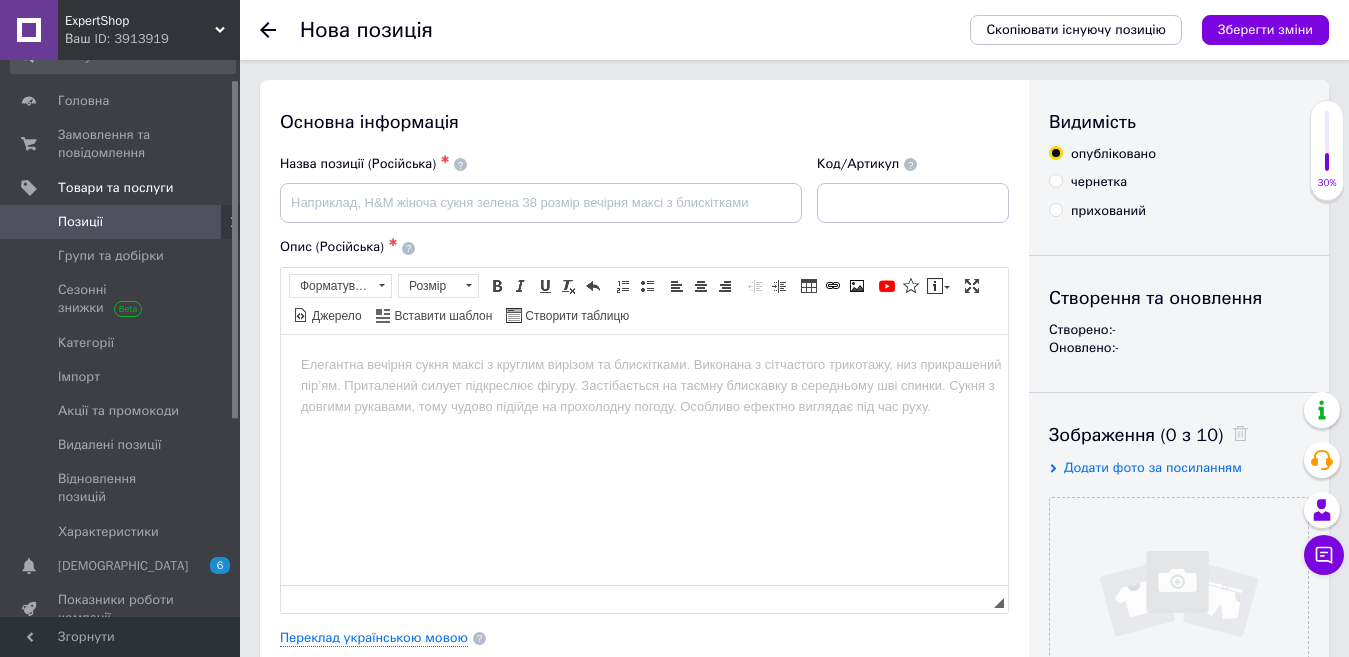 scroll, scrollTop: 0, scrollLeft: 0, axis: both 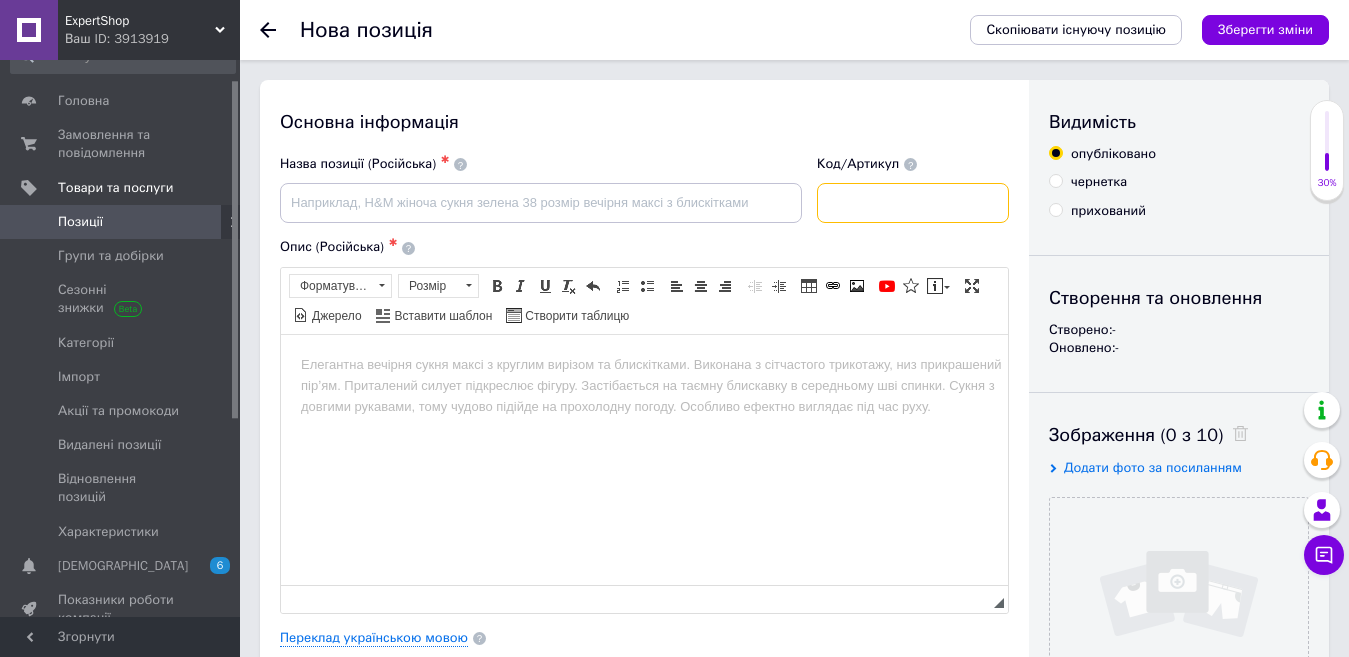 click at bounding box center (913, 203) 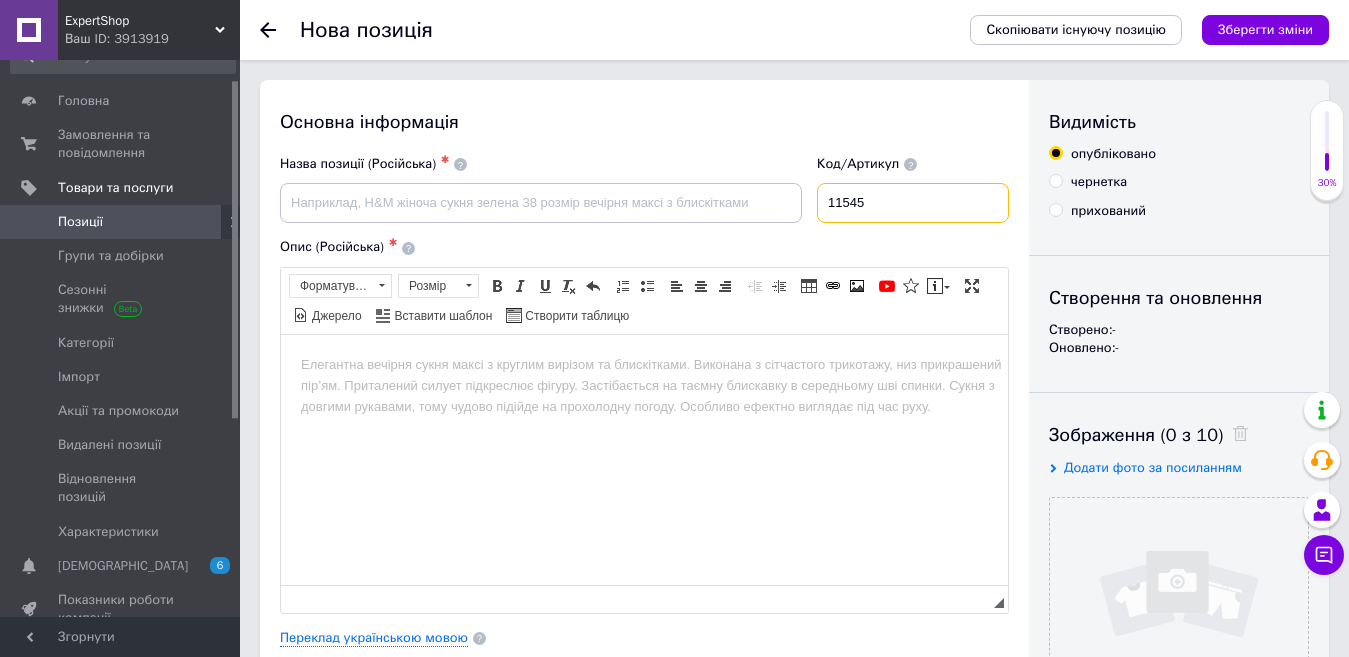 type on "11545" 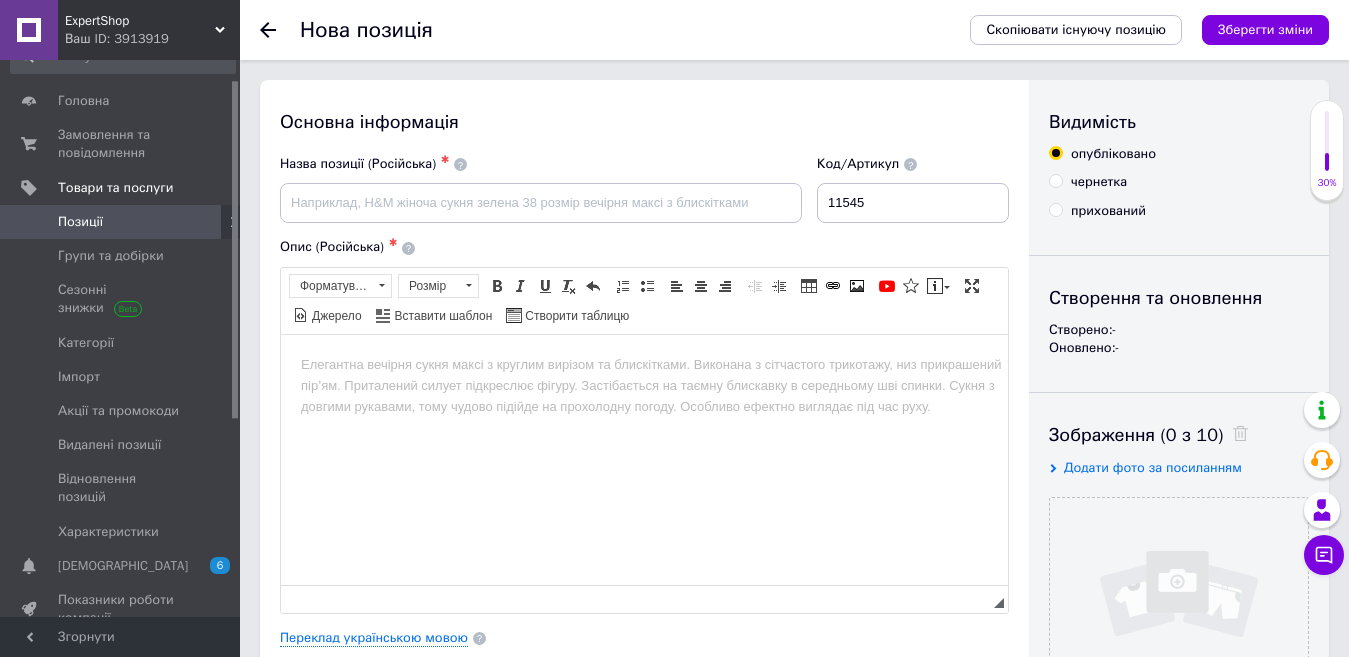 click at bounding box center (644, 364) 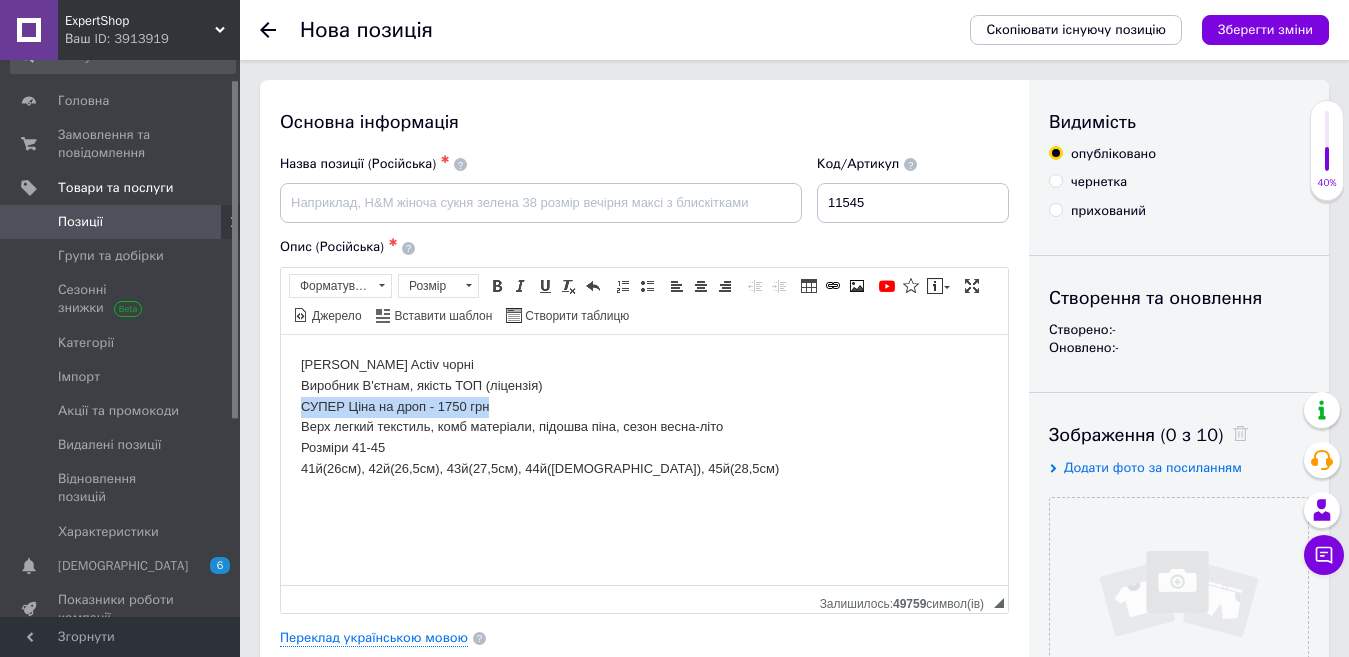 drag, startPoint x: 524, startPoint y: 398, endPoint x: 498, endPoint y: 735, distance: 338.00146 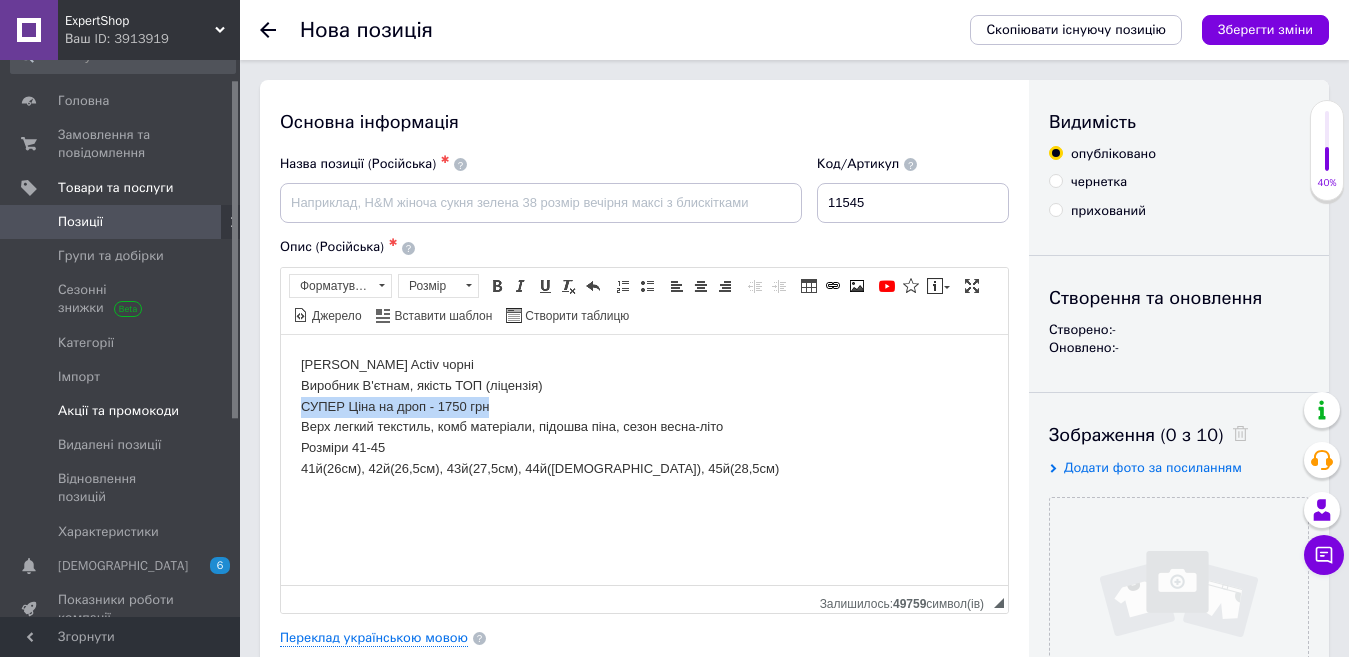 type 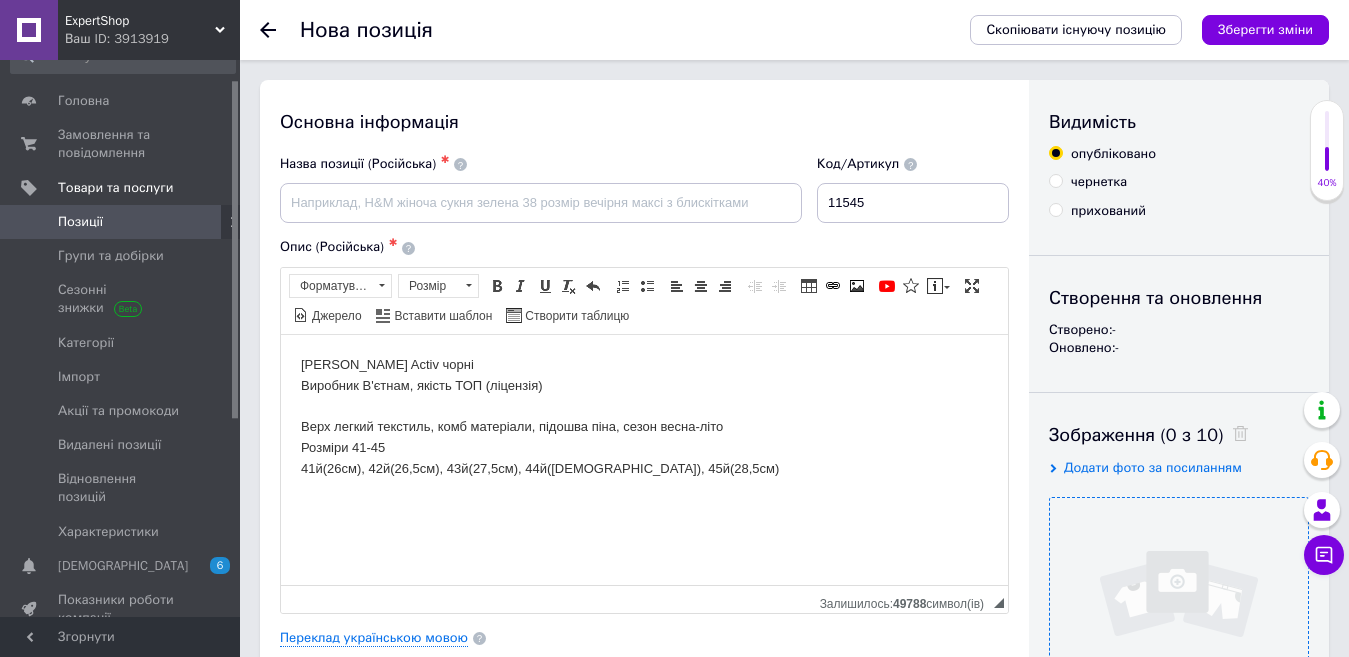 click at bounding box center (1179, 627) 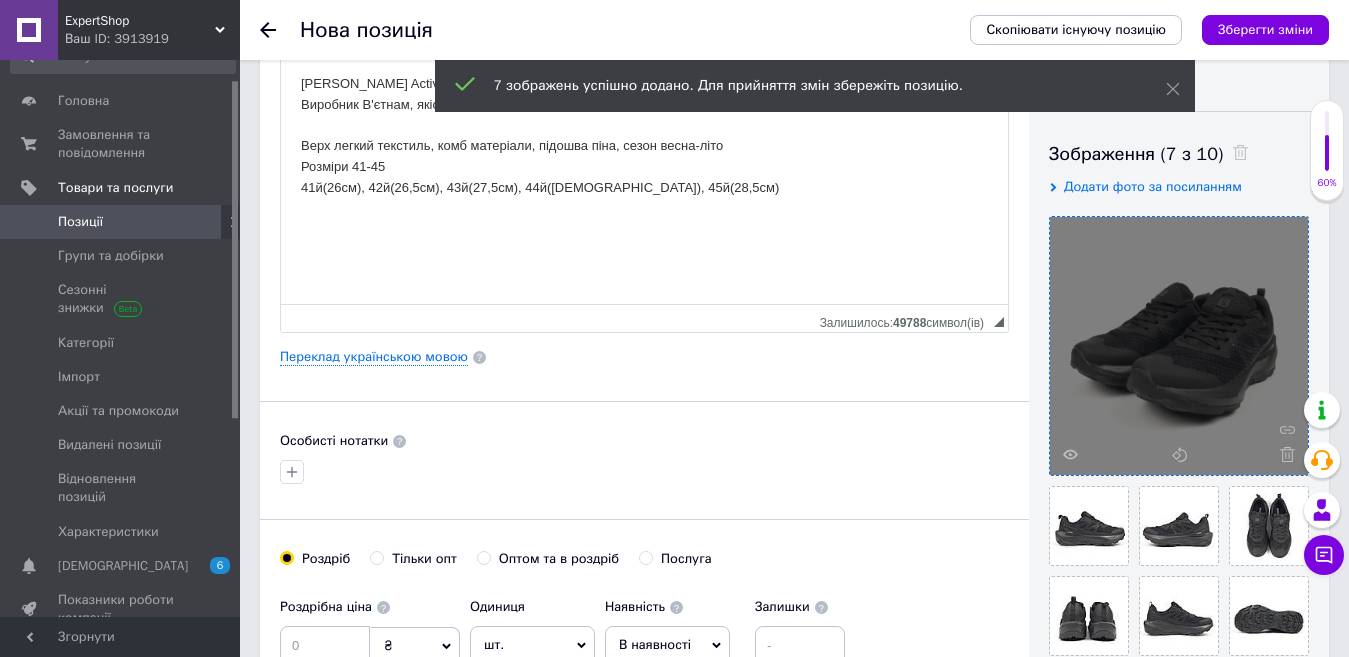 scroll, scrollTop: 300, scrollLeft: 0, axis: vertical 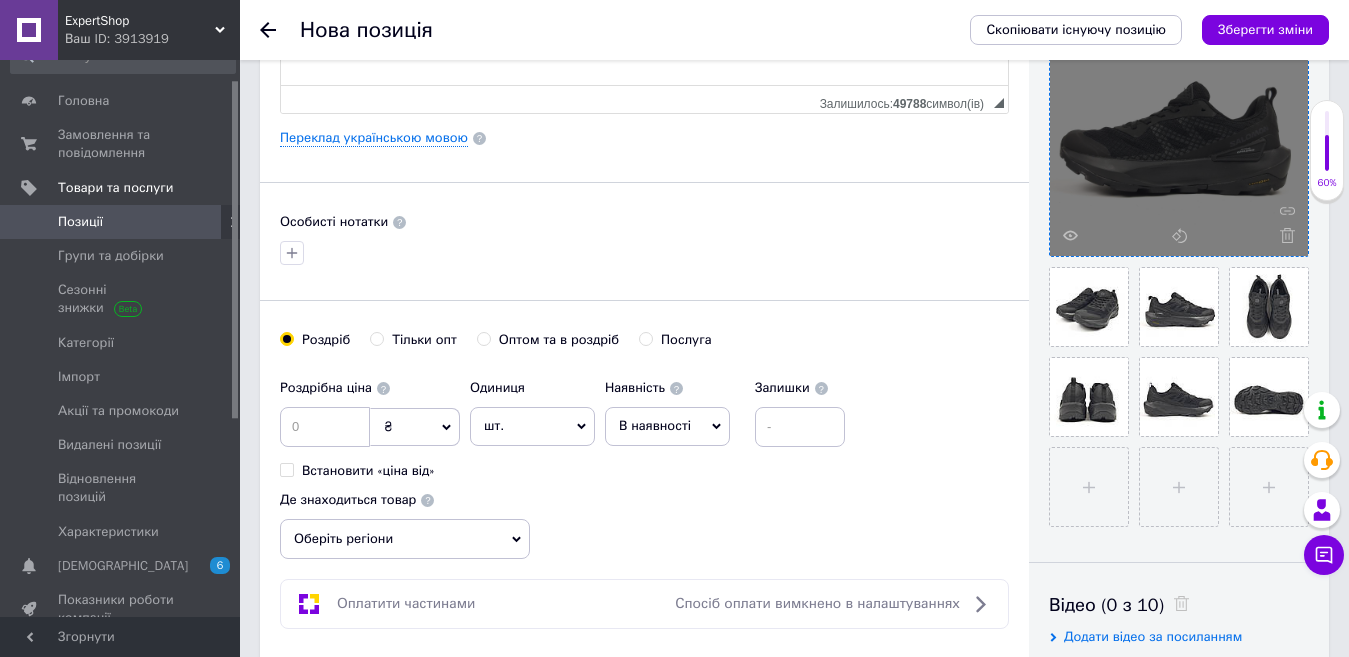 click on "Оберіть регіони" at bounding box center (405, 539) 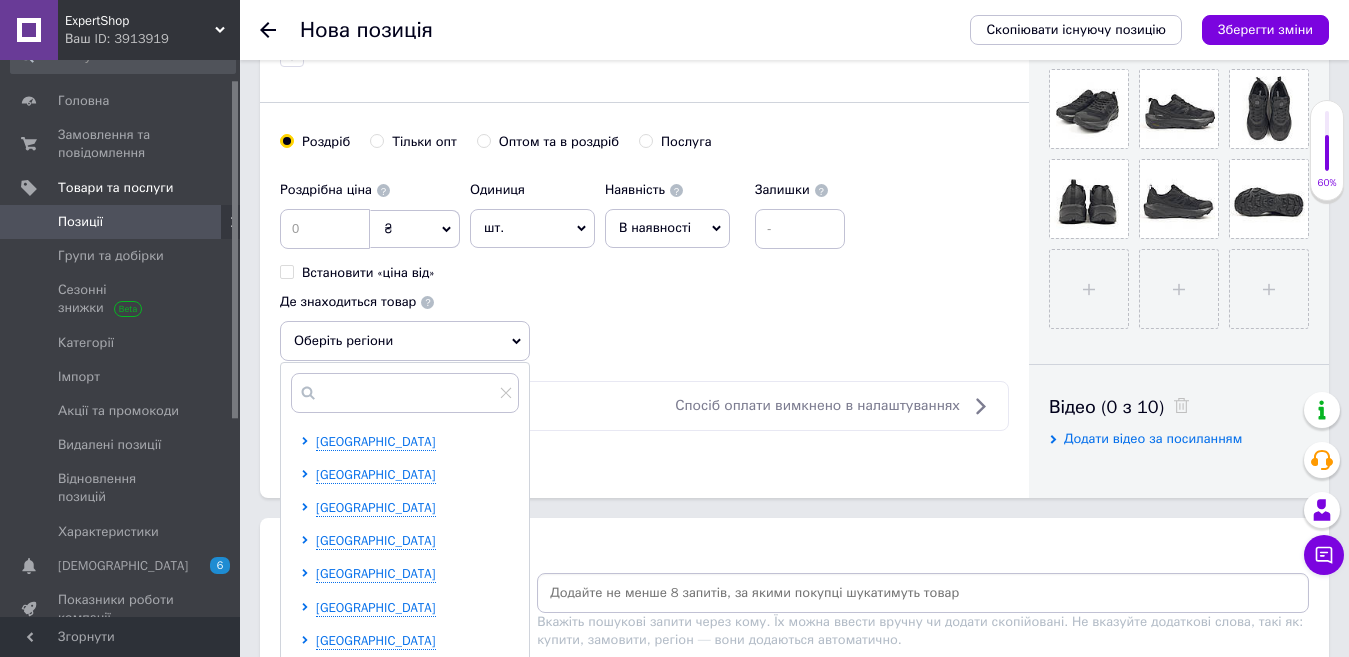 scroll, scrollTop: 700, scrollLeft: 0, axis: vertical 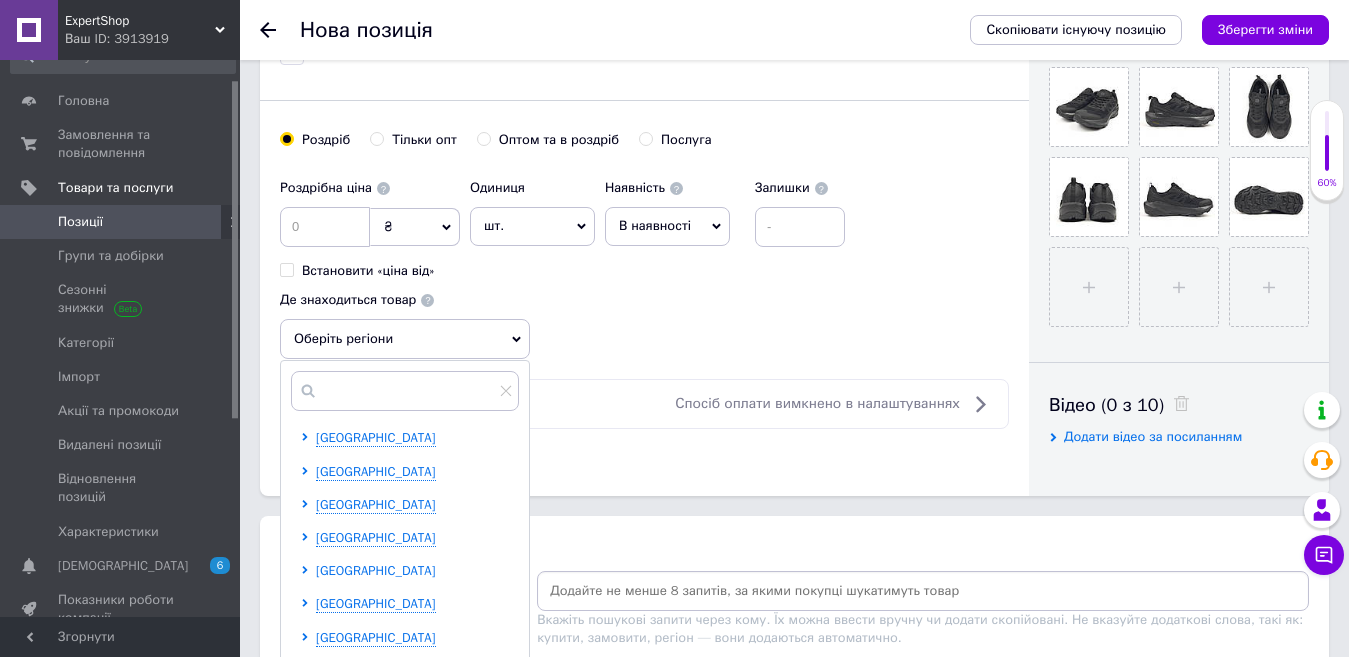 click on "[GEOGRAPHIC_DATA]" at bounding box center (376, 570) 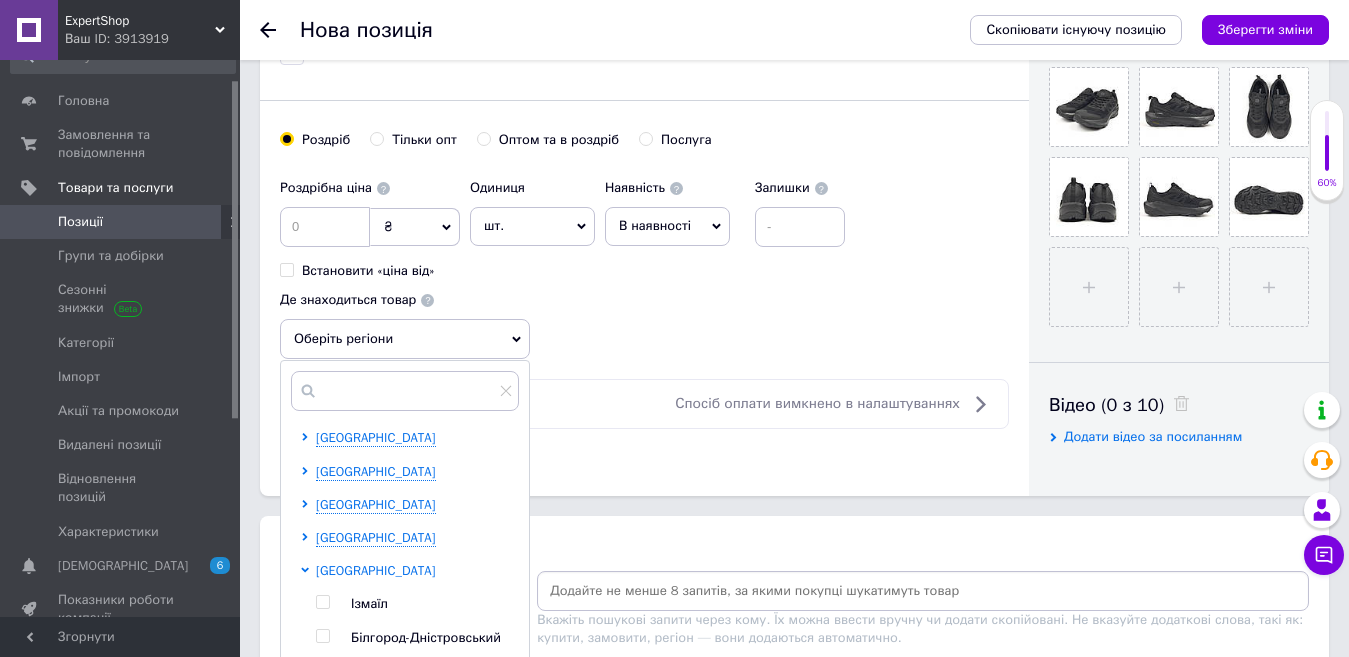 scroll, scrollTop: 400, scrollLeft: 0, axis: vertical 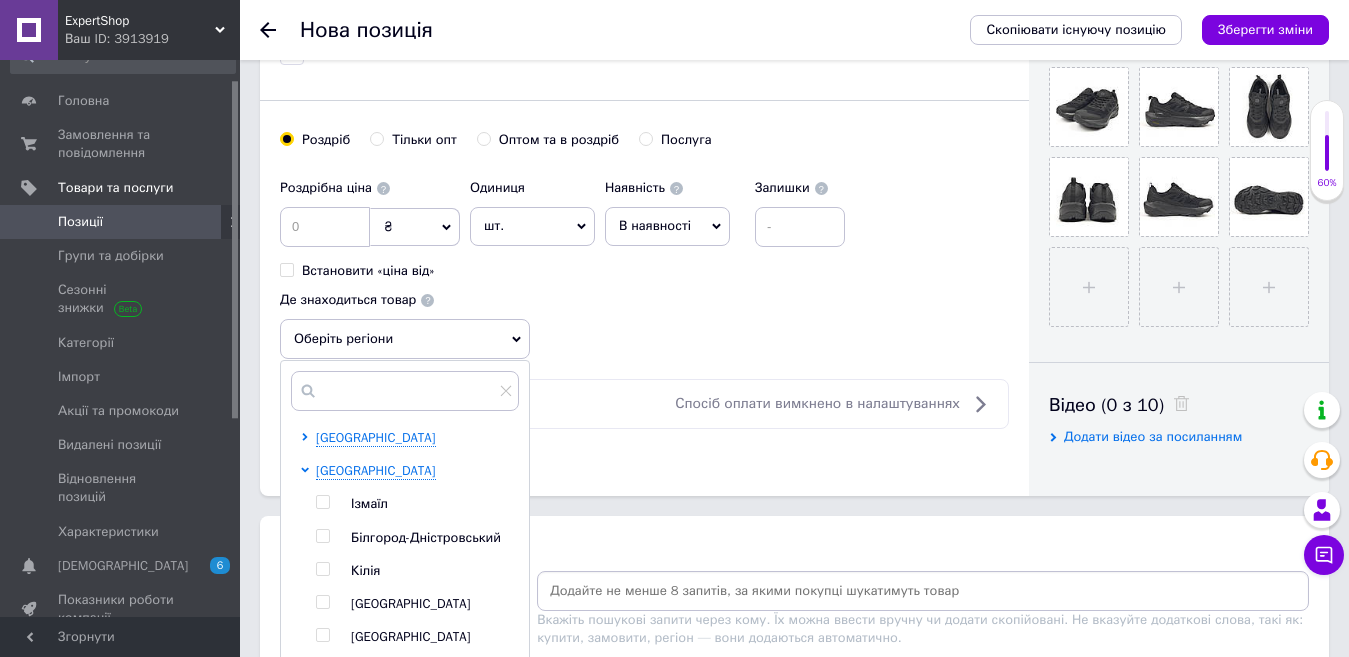 click on "[GEOGRAPHIC_DATA]" at bounding box center [411, 603] 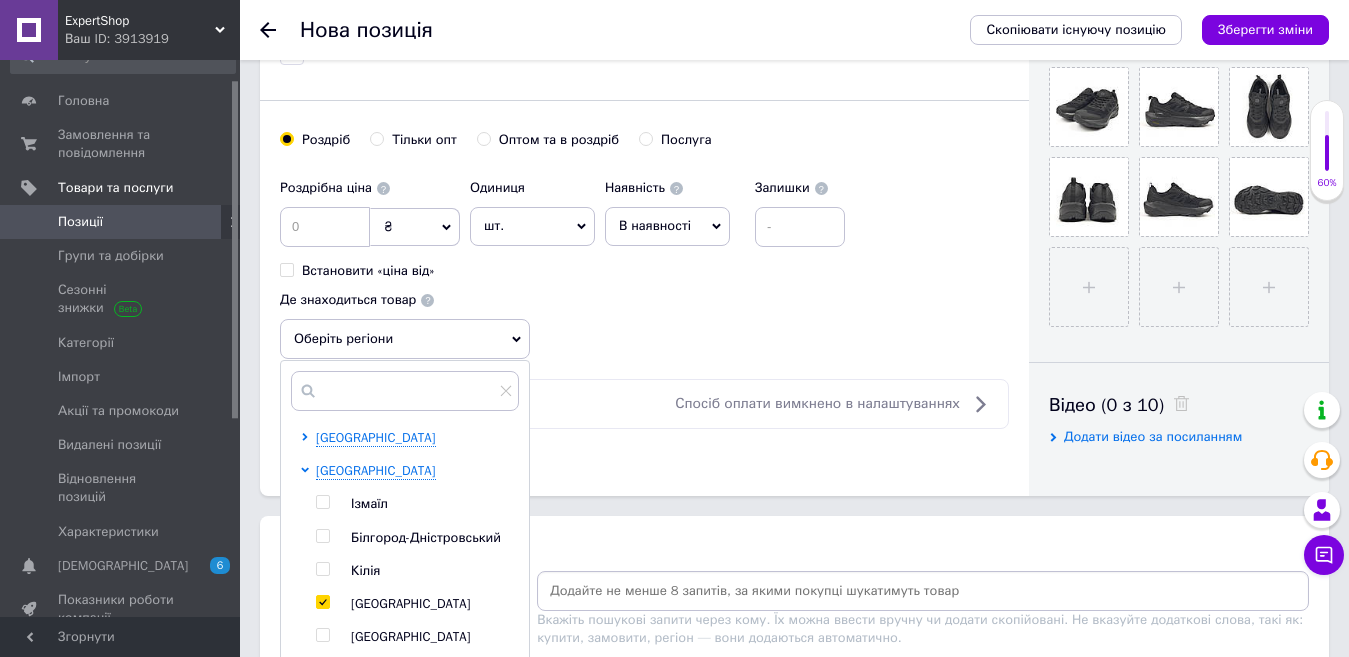 checkbox on "true" 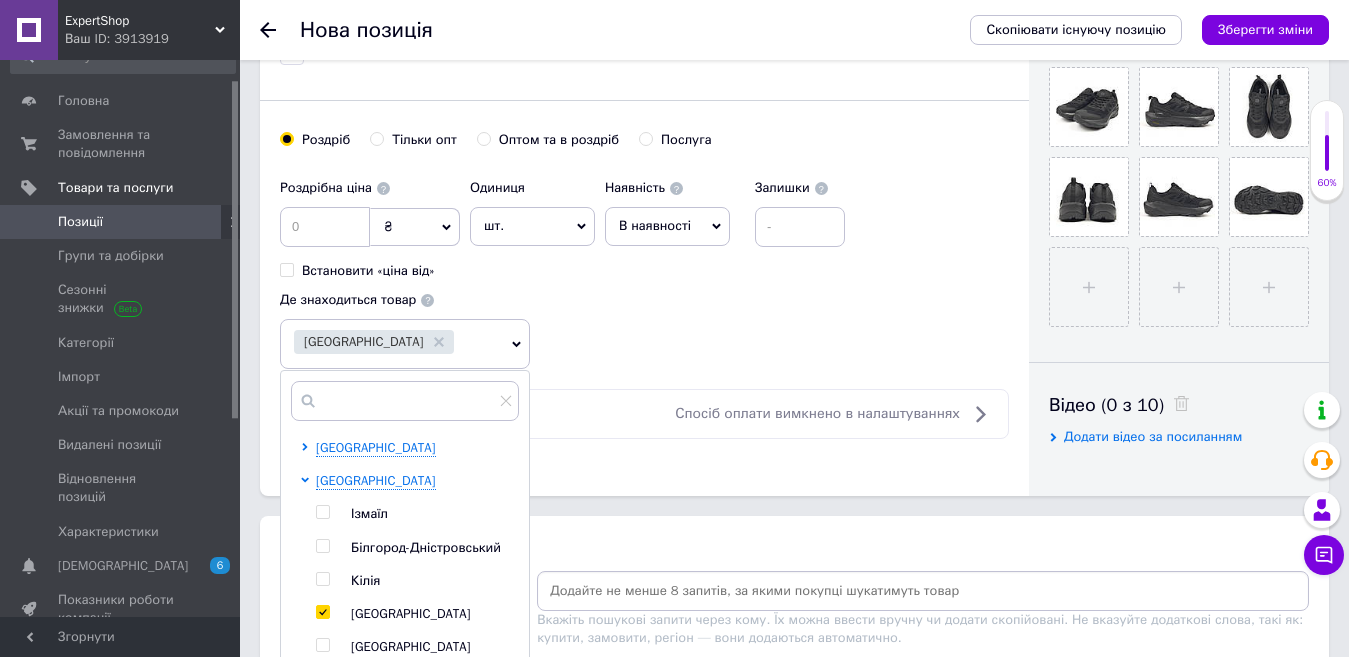 click on "Основна інформація Назва позиції (Російська) ✱ Код/Артикул 11545 Опис (Російська) ✱ [PERSON_NAME] Activ чорні
Виробник В'єтнам, якість ТОП (ліцензія)
Верх легкий текстиль, комб матеріали, підошва піна, сезон весна-літо
Розміри 41-45
41й(26см), 42й(26,5см), 43й(27,5см), 44й(28см), 45й(28,5см) Розширений текстовий редактор, D9736010-0ADC-423B-A4B0-D76F43840852 Панель інструментів редактора Форматування Форматування Розмір Розмір   Жирний  Сполучення клавіш Ctrl+B   Курсив  Сполучення клавіш Ctrl+I   Підкреслений  Сполучення клавіш Ctrl+U   Видалити форматування   Повернути  Сполучення клавіш Ctrl+Z           $" at bounding box center (644, -62) 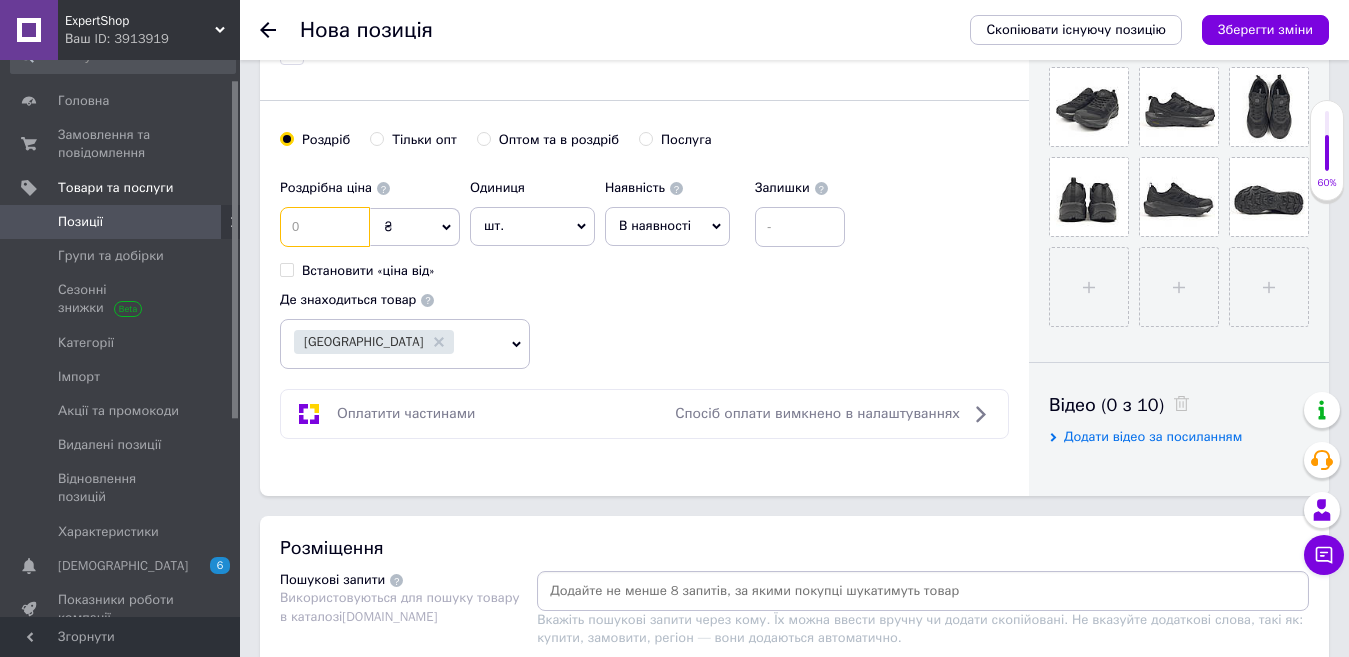 click at bounding box center [325, 227] 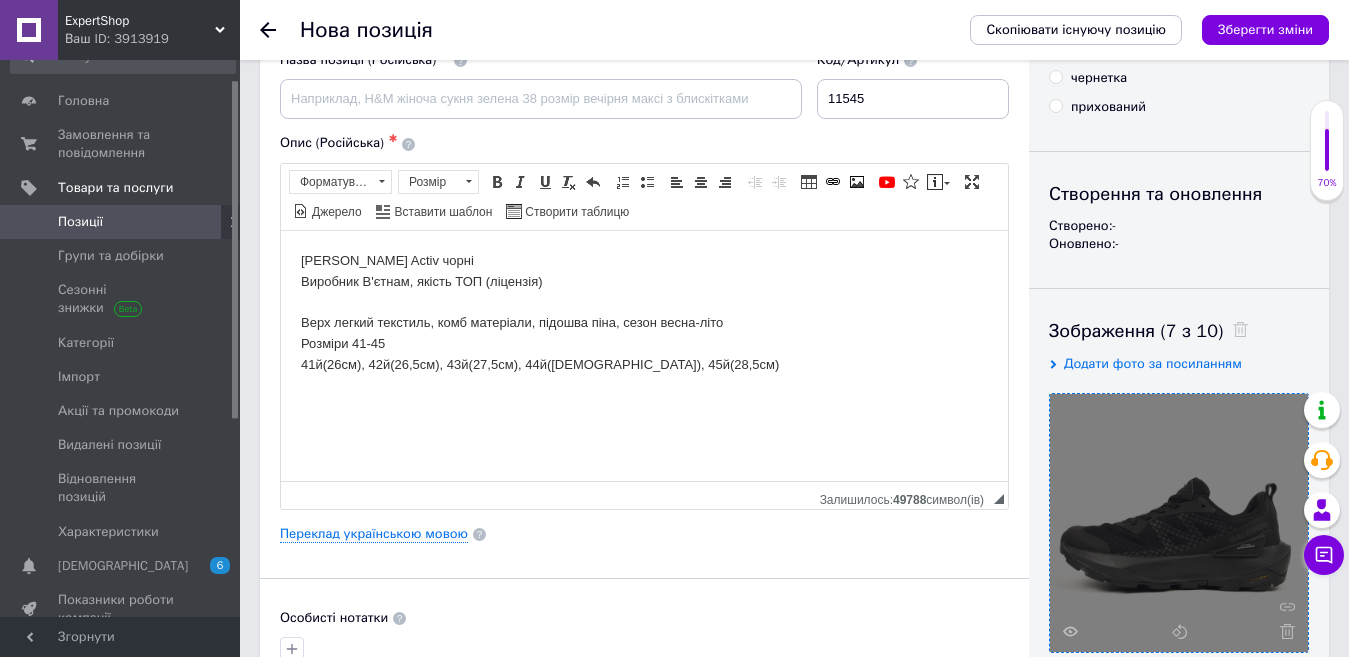 scroll, scrollTop: 100, scrollLeft: 0, axis: vertical 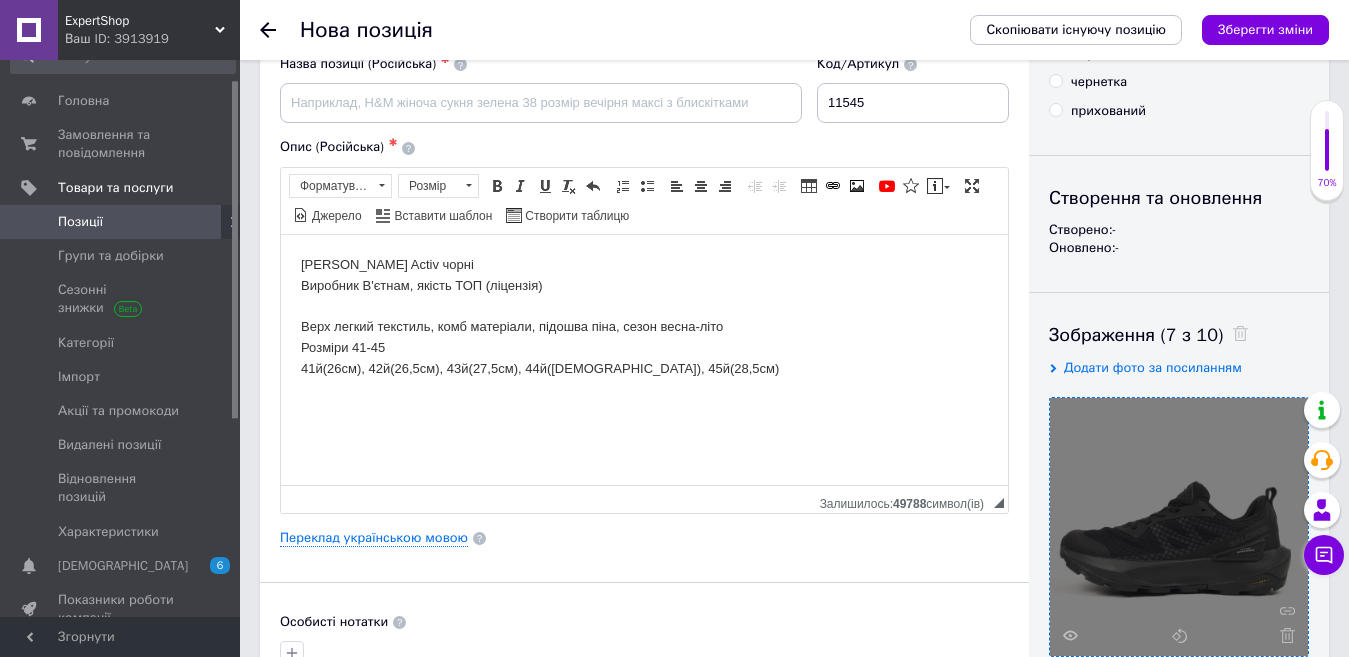 type on "2749" 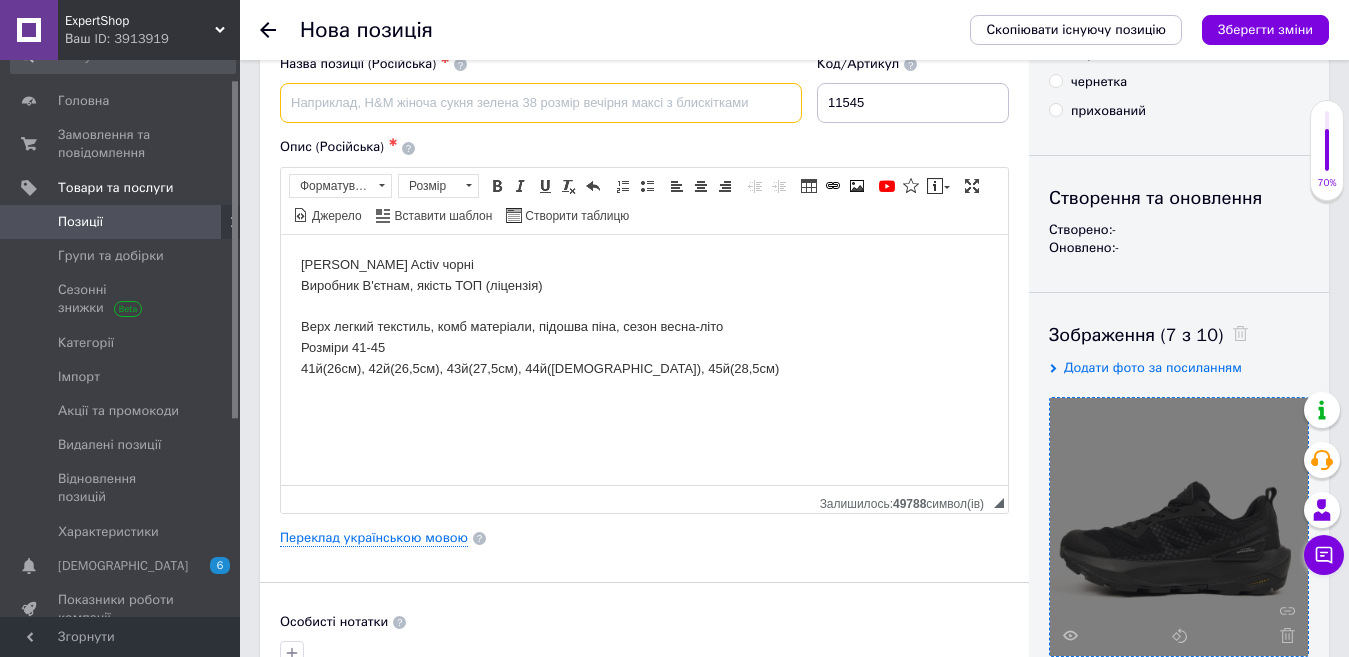 click at bounding box center [541, 103] 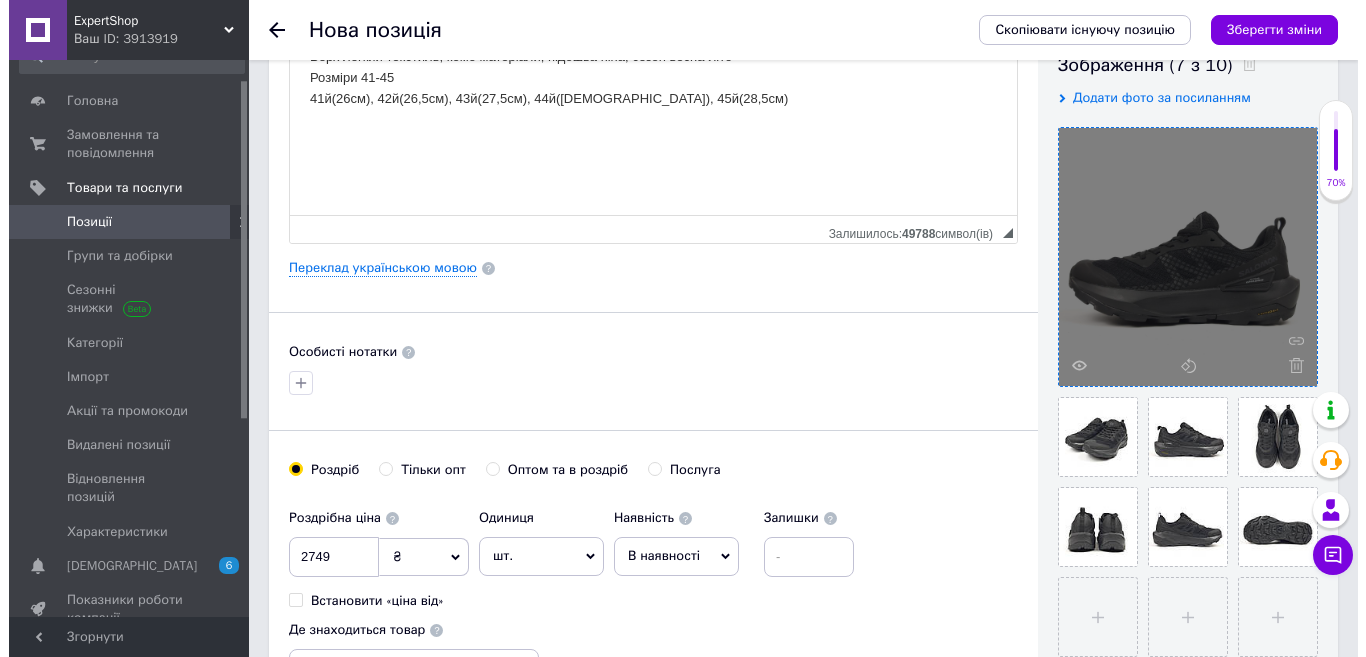 scroll, scrollTop: 100, scrollLeft: 0, axis: vertical 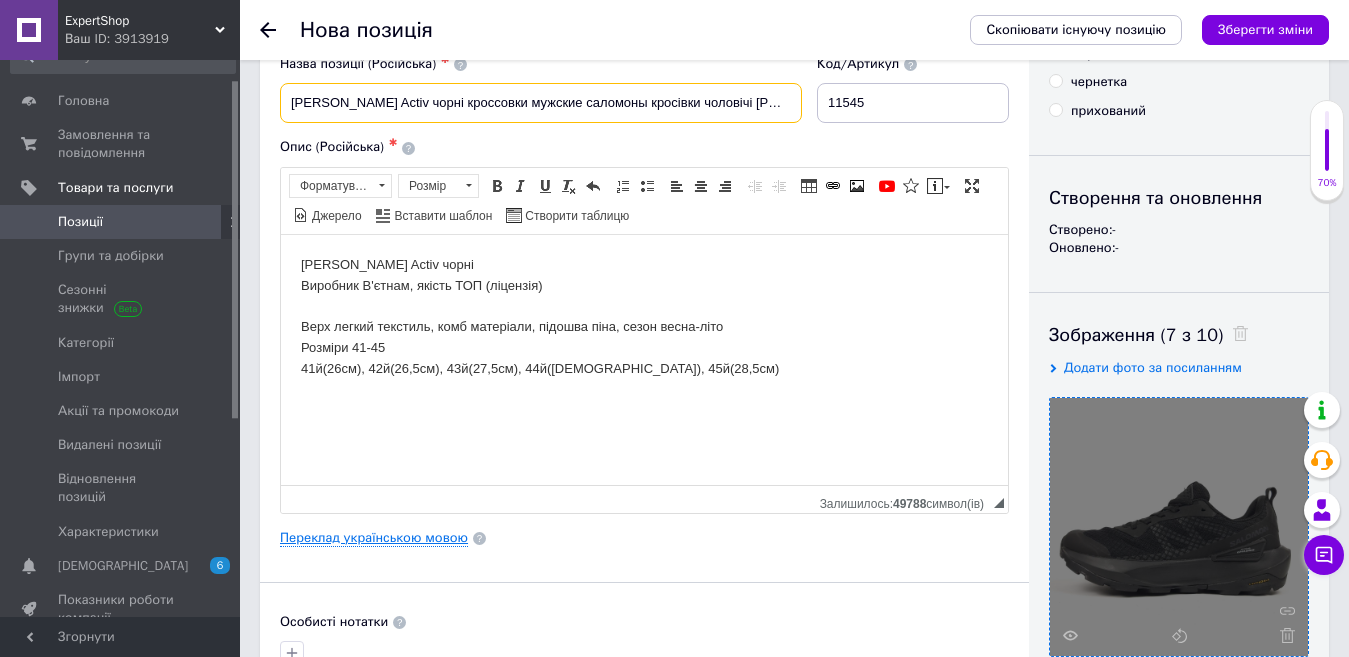 type on "[PERSON_NAME] Activ чорні кроссовки мужские саломоны кросівки чоловічі [PERSON_NAME]" 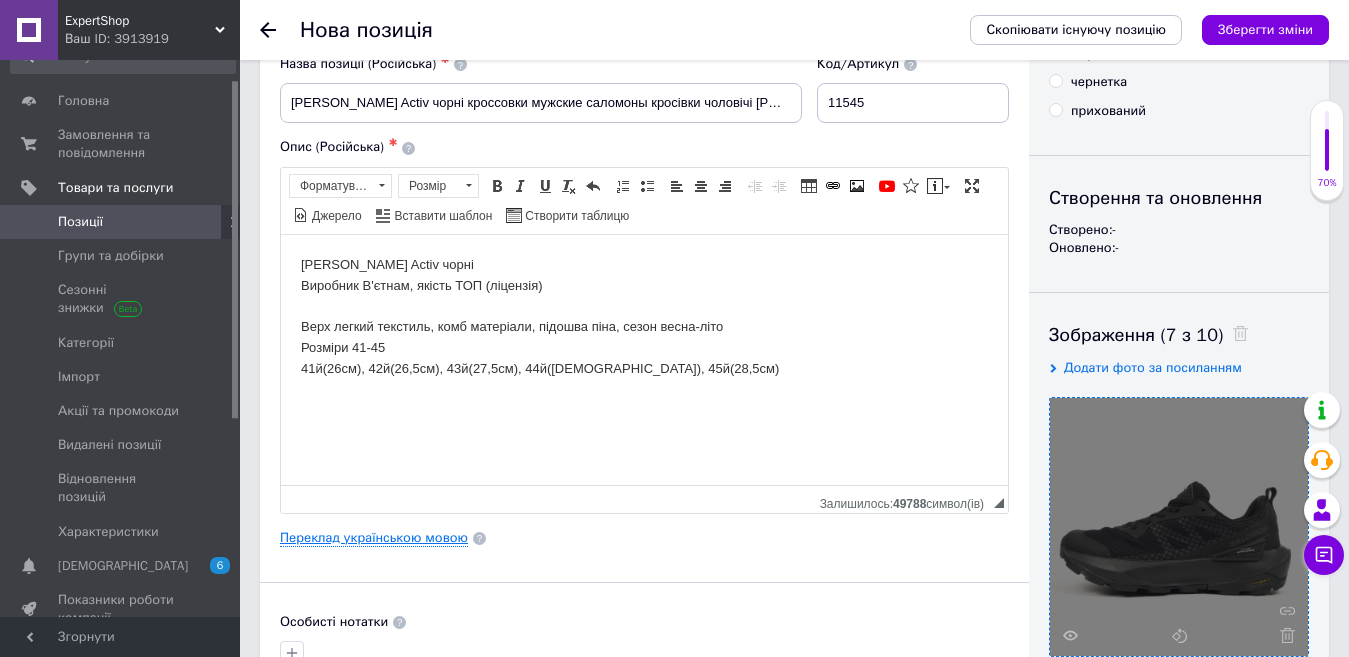 click on "Переклад українською мовою" at bounding box center [374, 538] 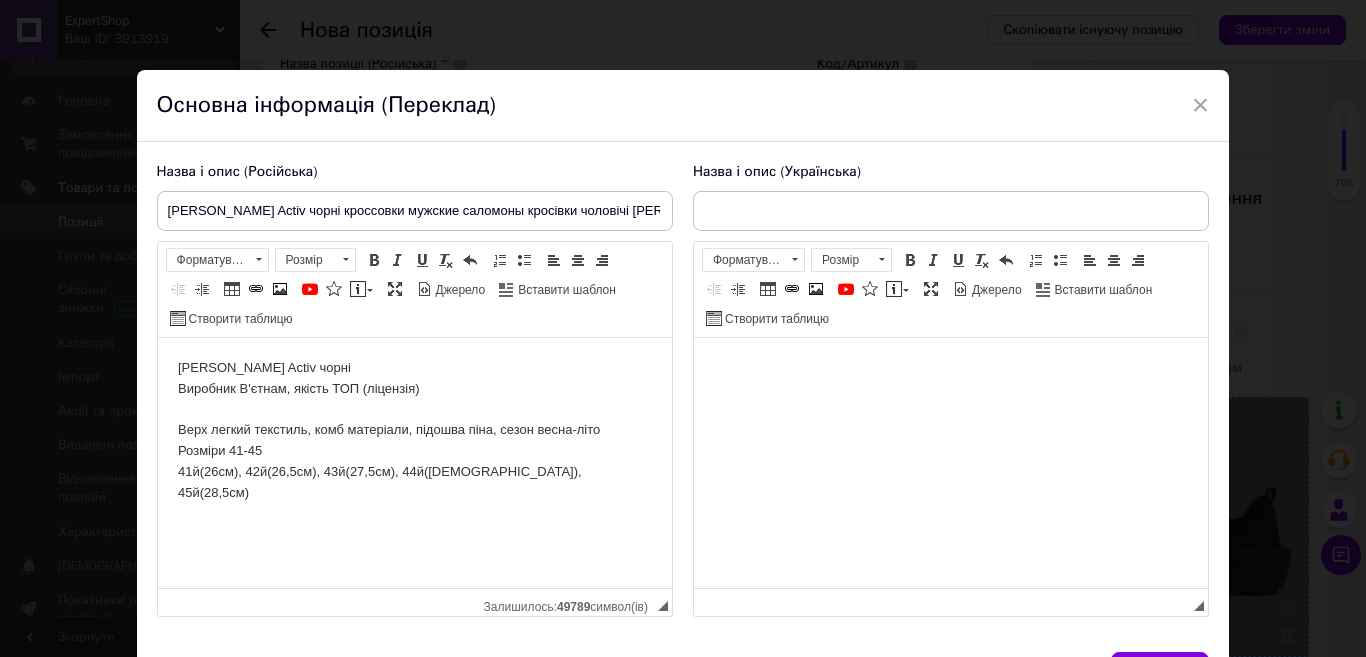 scroll, scrollTop: 0, scrollLeft: 0, axis: both 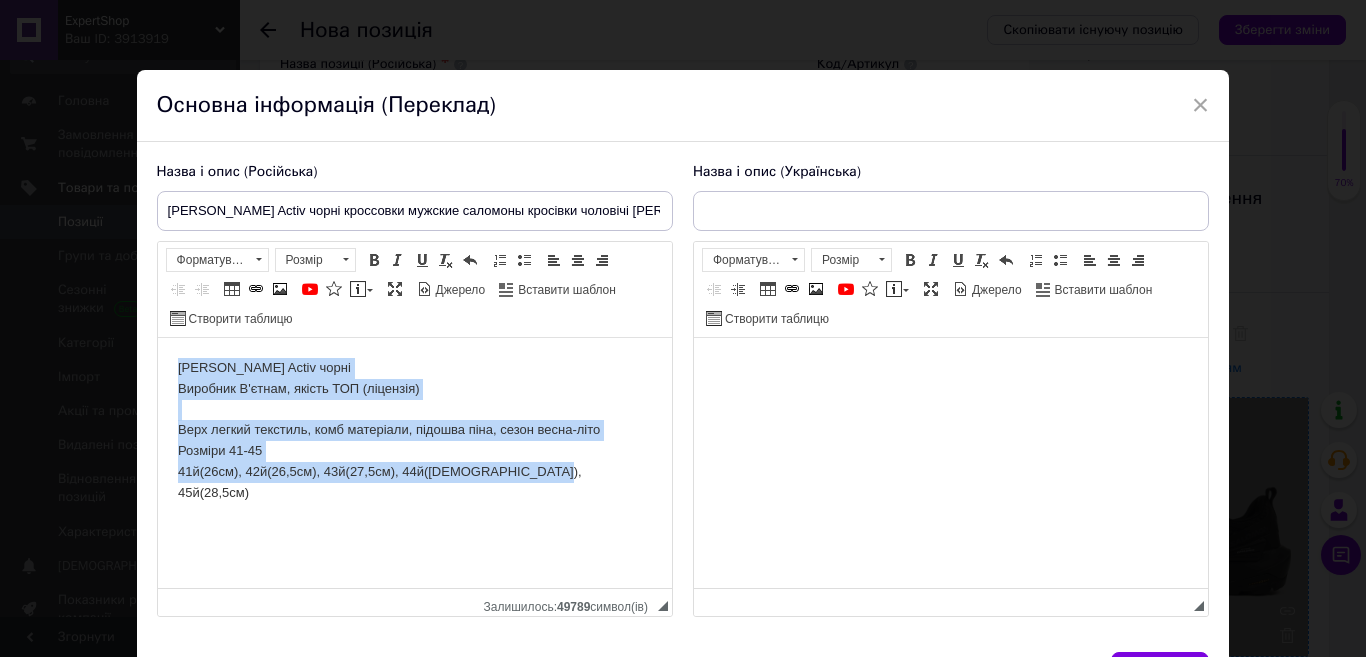 copy on "[PERSON_NAME] Activ чорні  Виробник В'єтнам, якість ТОП (ліцензія) Верх легкий текстиль, комб матеріали, підошва піна, сезон весна-літо Розміри 41-45 41й(26см), 42й(26,5см), 43й(27,5см), 44й(28см), 45й(28,5см)" 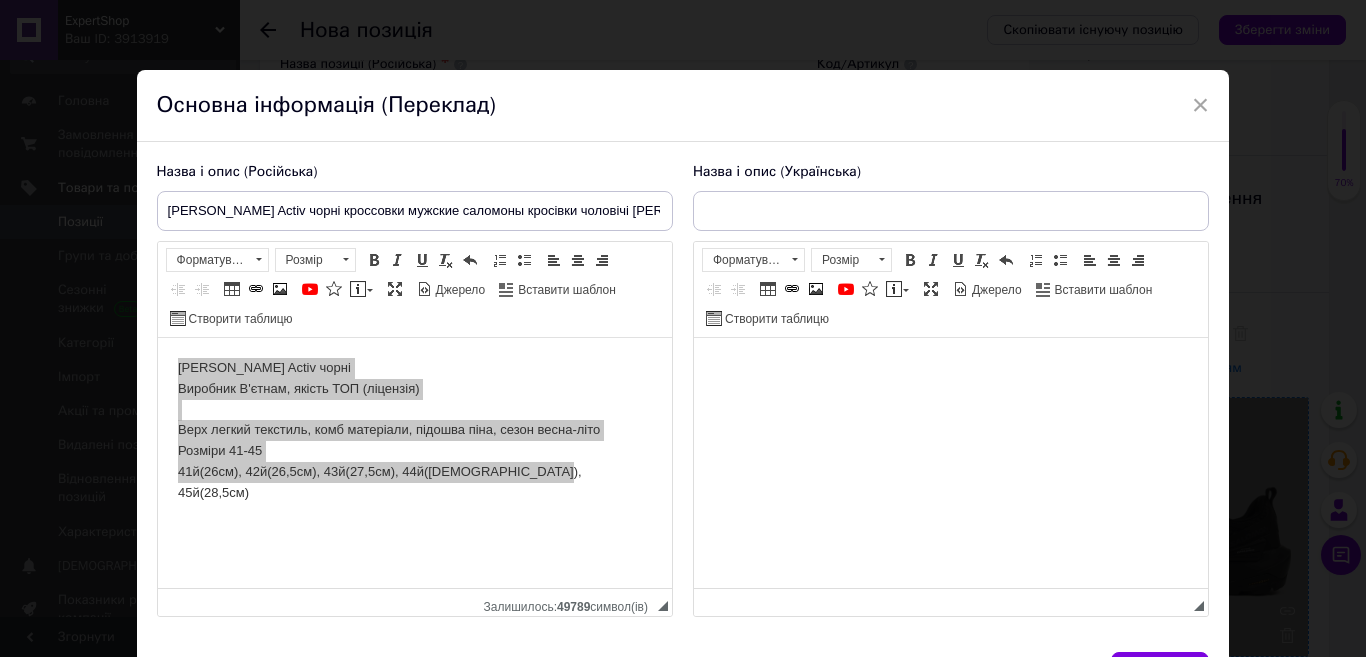 click at bounding box center [950, 368] 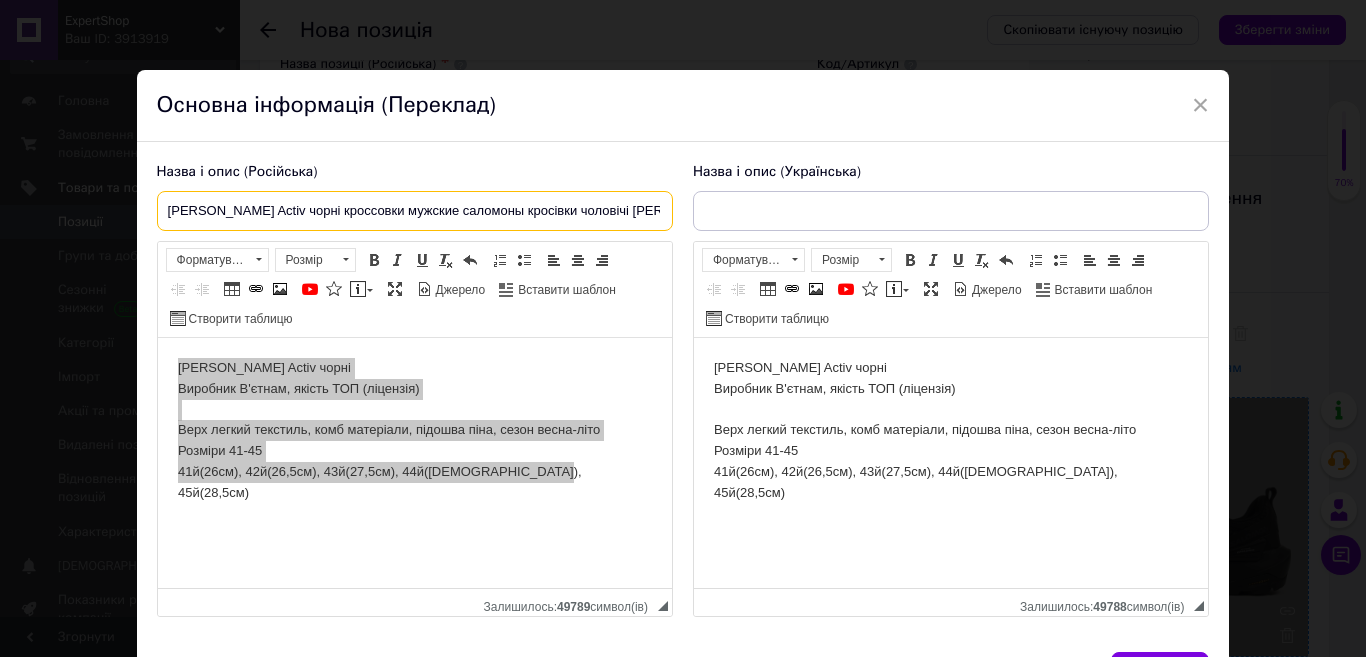 click on "[PERSON_NAME] Activ чорні кроссовки мужские саломоны кросівки чоловічі [PERSON_NAME]" at bounding box center (415, 211) 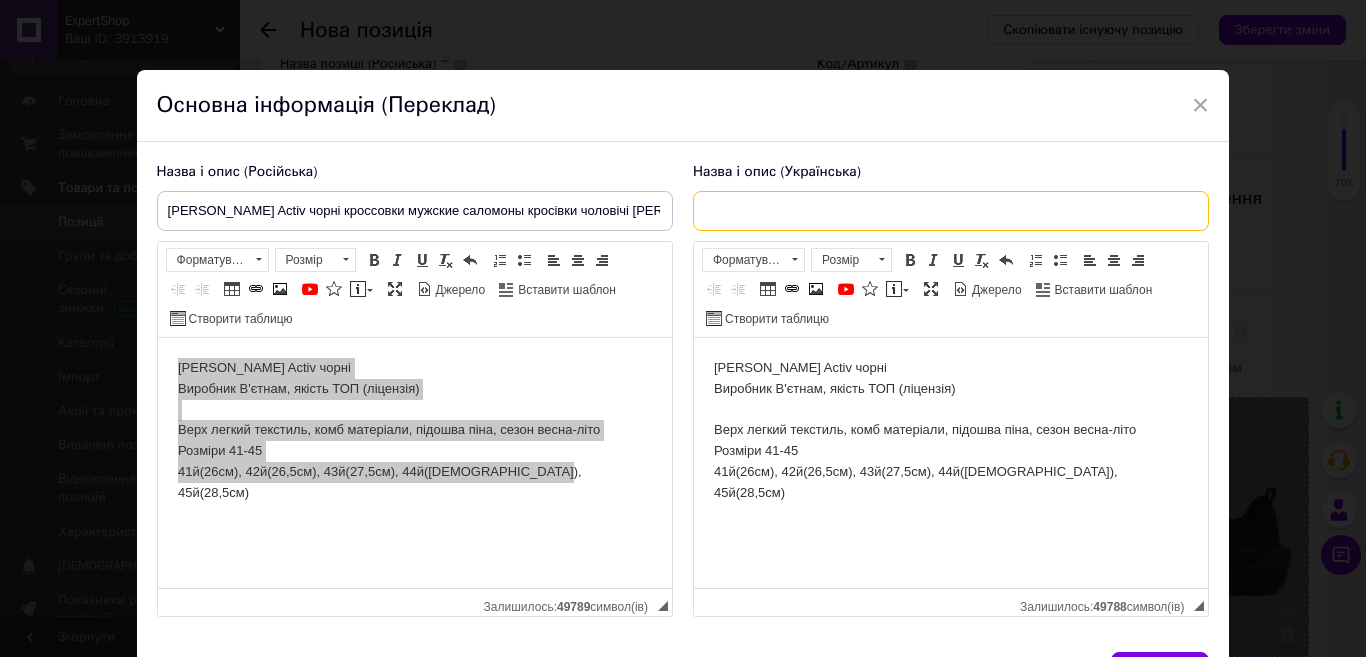 click at bounding box center (951, 211) 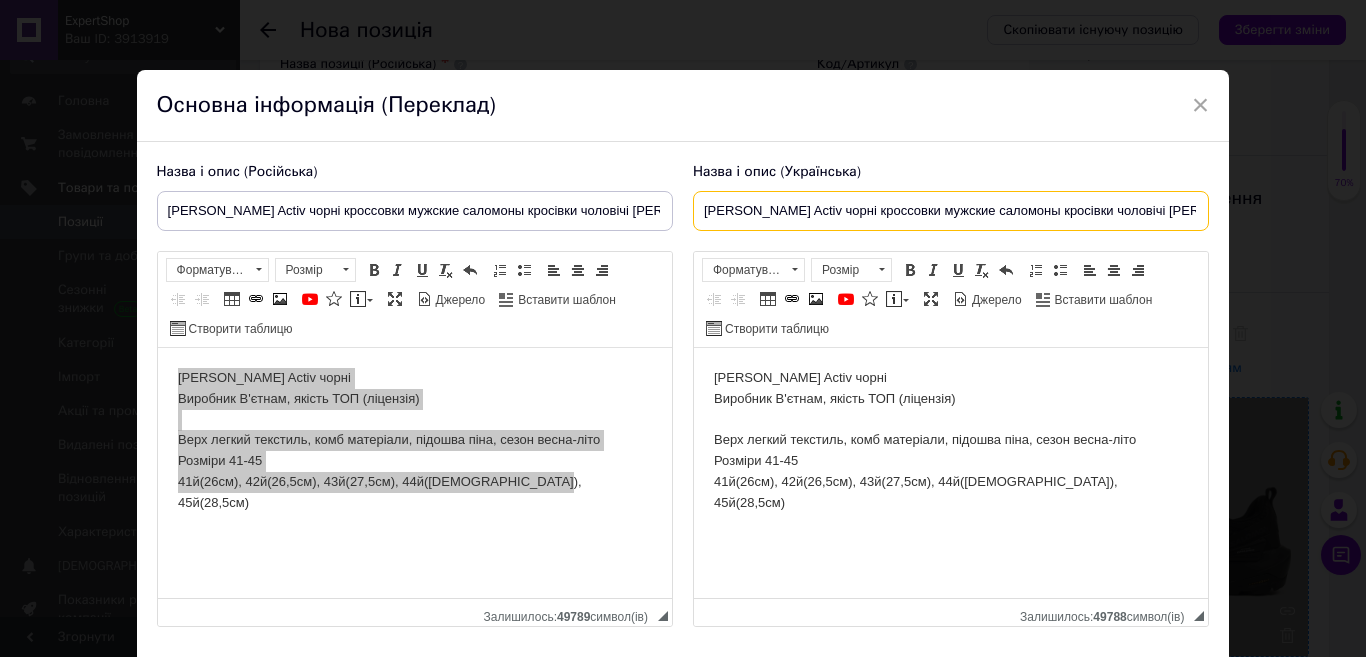 scroll, scrollTop: 0, scrollLeft: 3, axis: horizontal 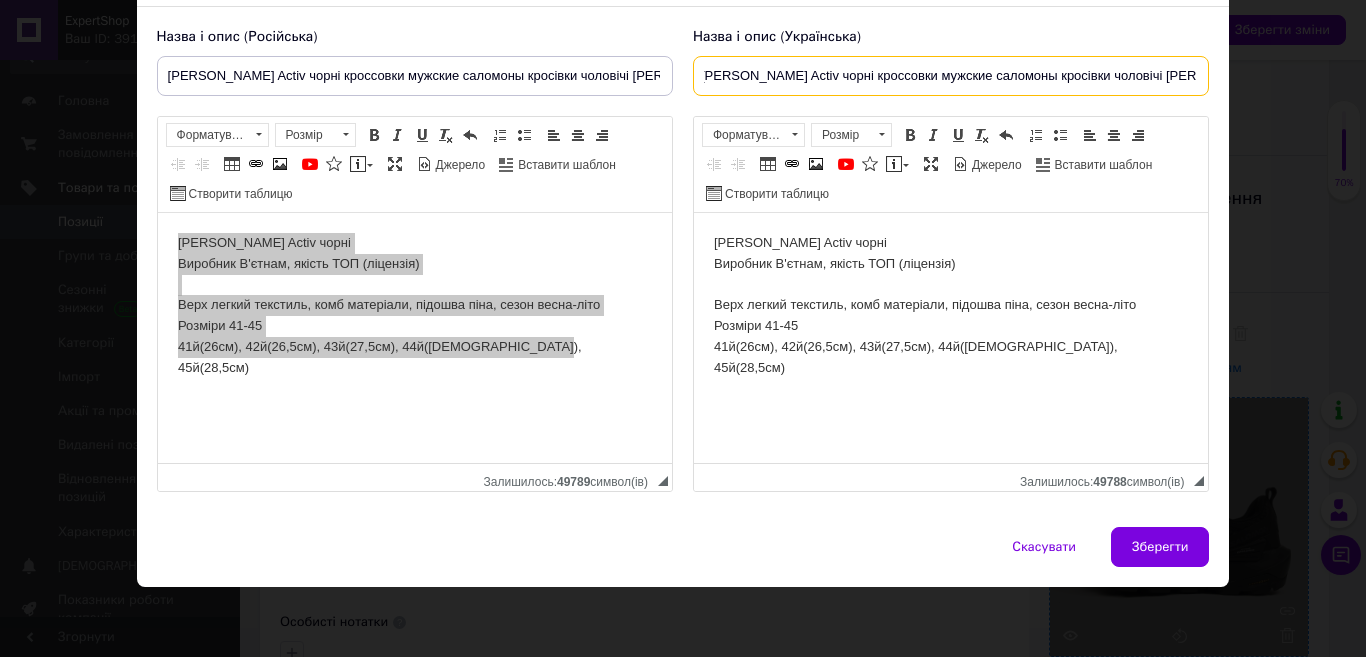 type on "[PERSON_NAME] Activ чорні кроссовки мужские саломоны кросівки чоловічі [PERSON_NAME]" 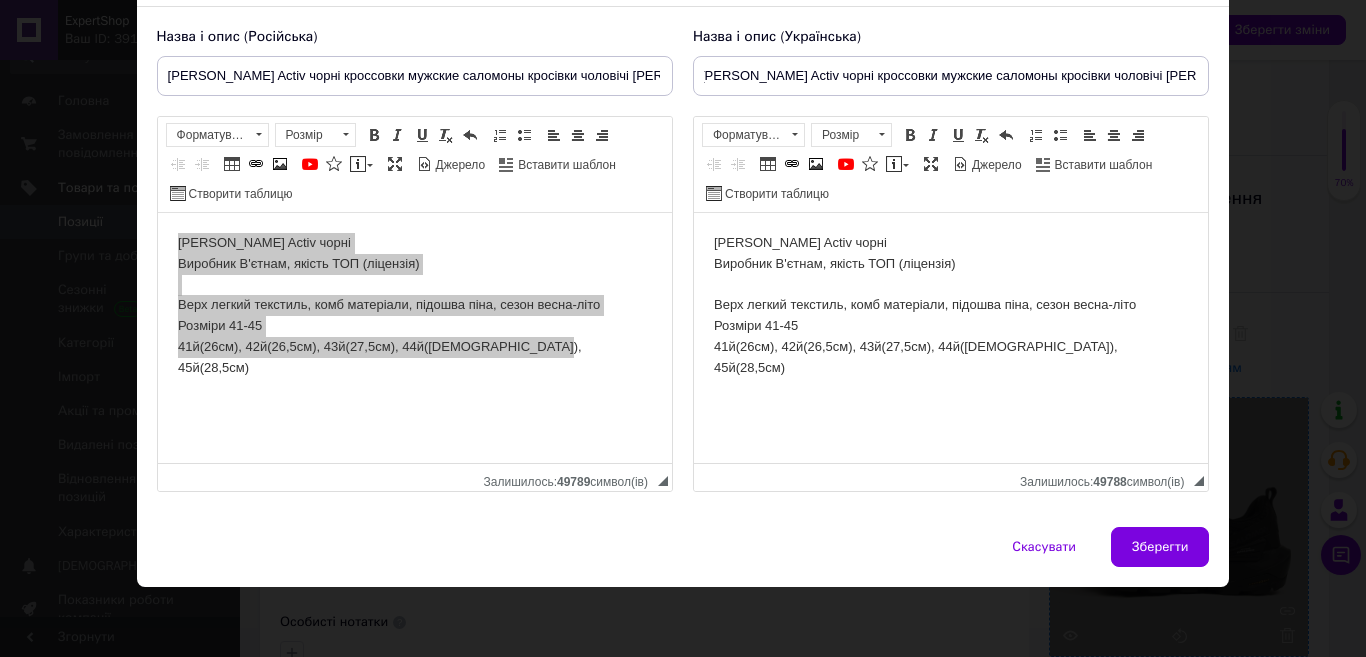 click on "Зберегти" at bounding box center (1160, 547) 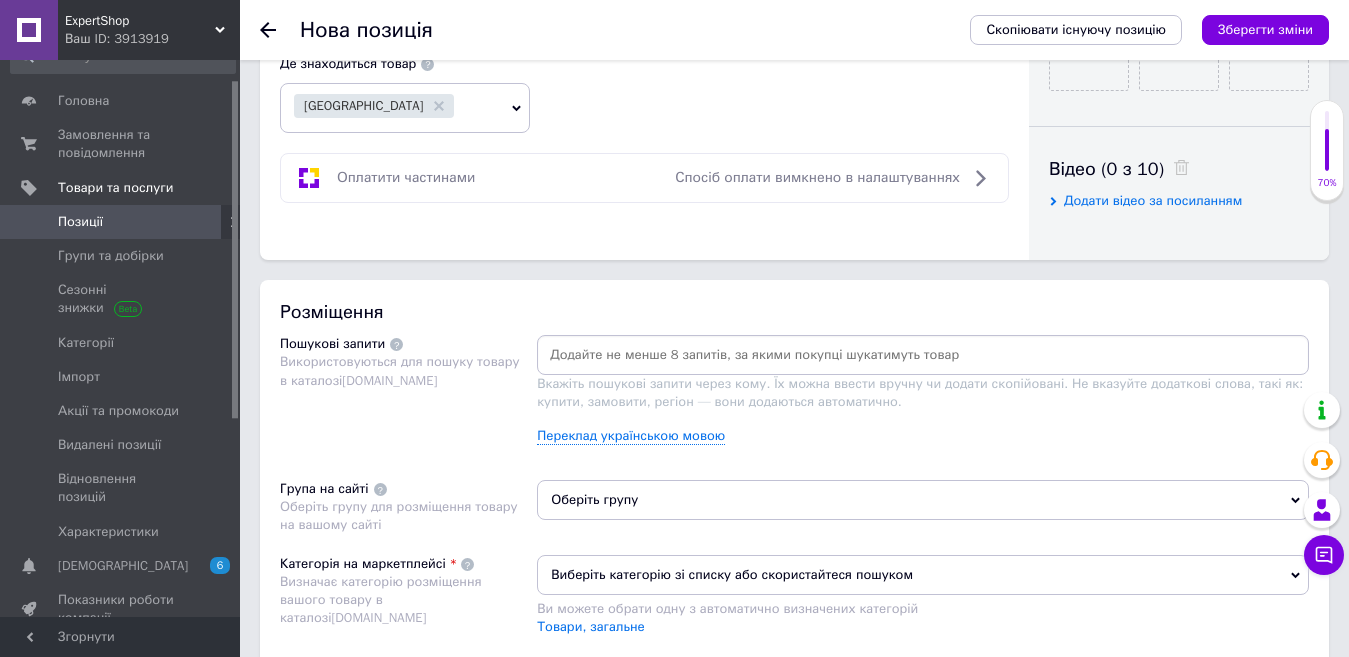 scroll, scrollTop: 1000, scrollLeft: 0, axis: vertical 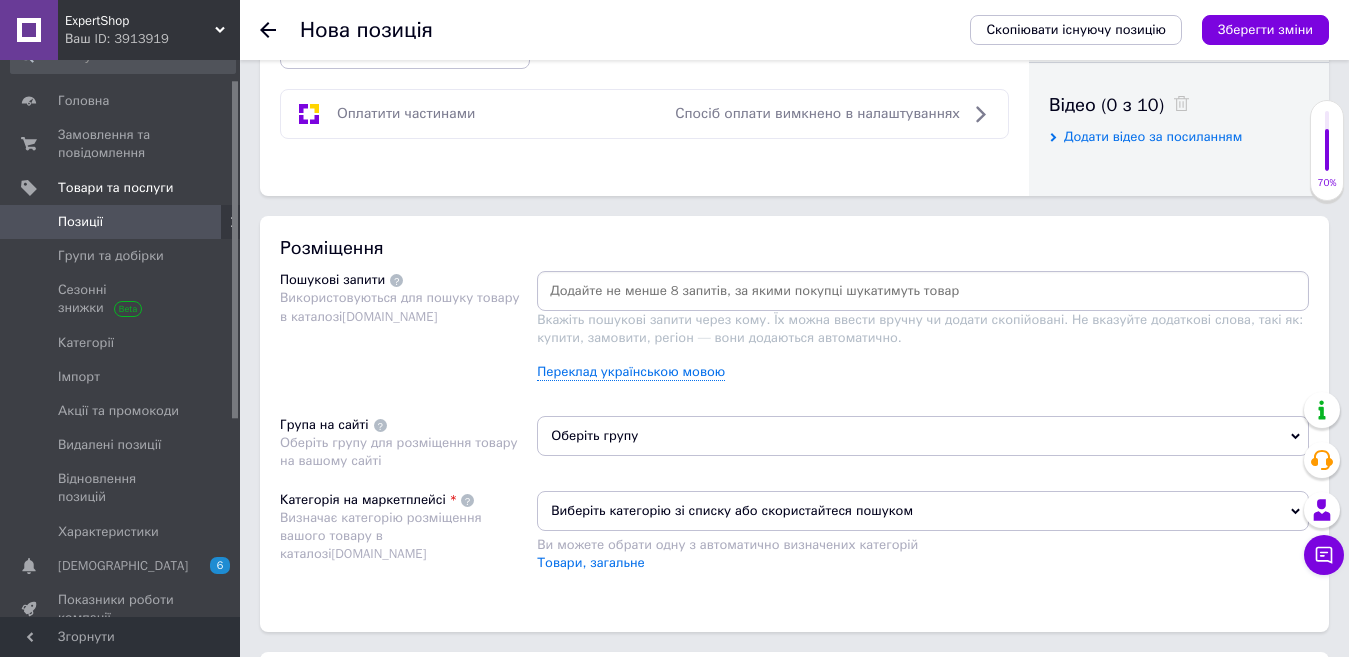 click at bounding box center [923, 291] 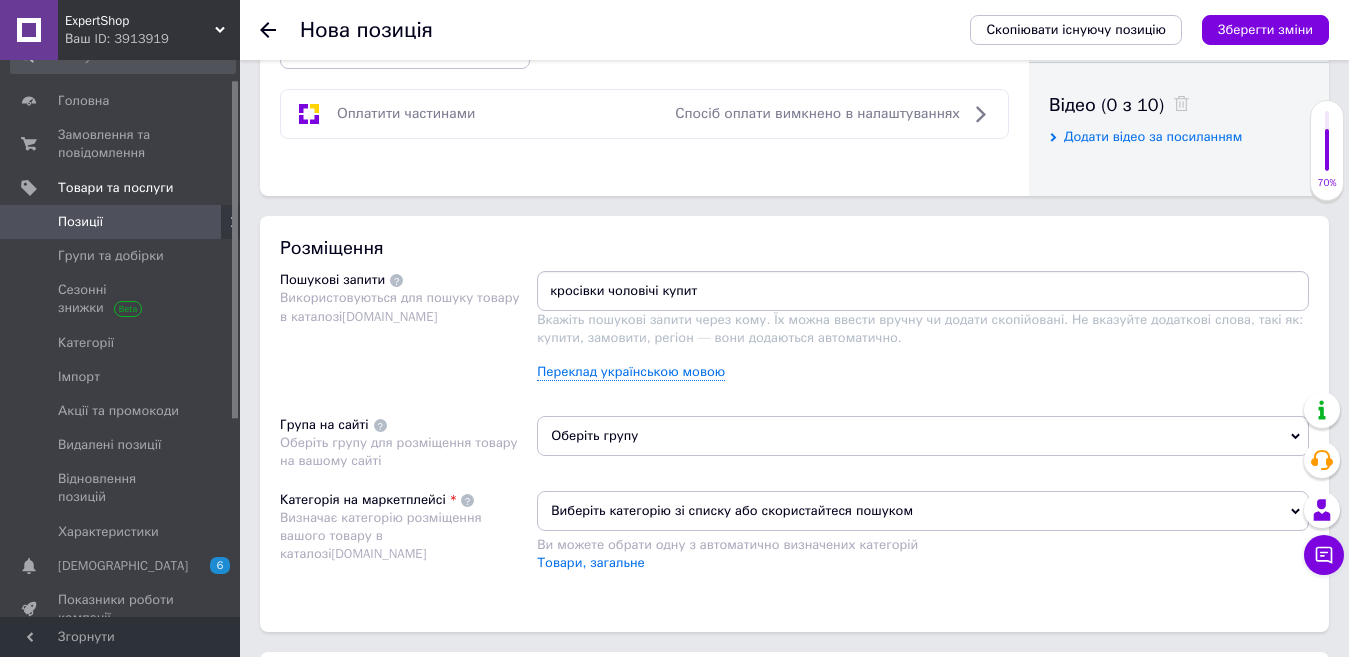 type on "кросівки чоловічі купити" 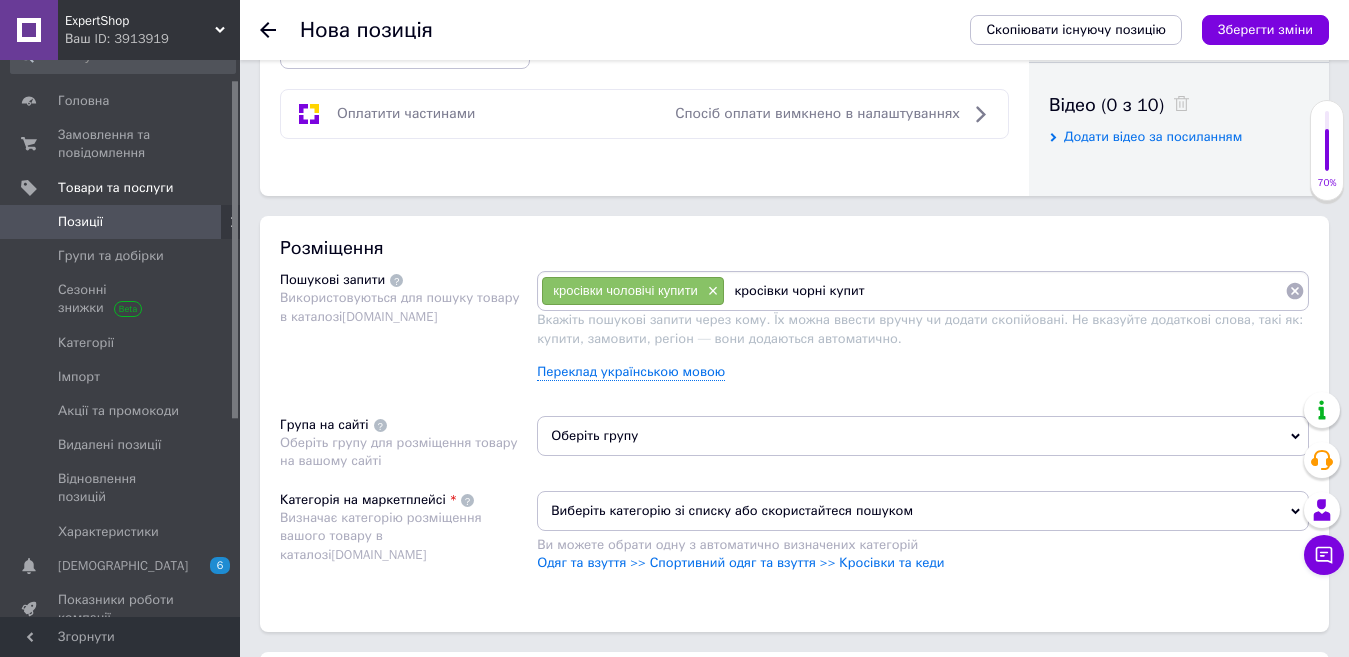 type on "кросівки чорні купити" 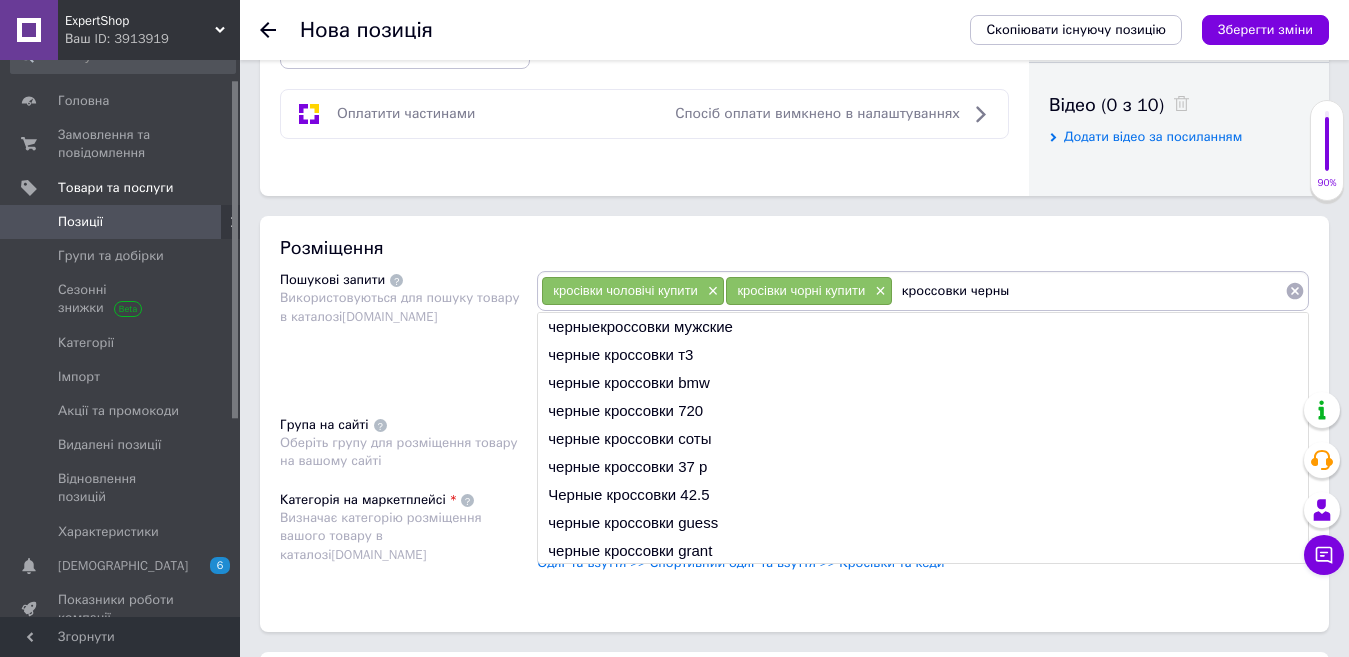 type on "кроссовки черные" 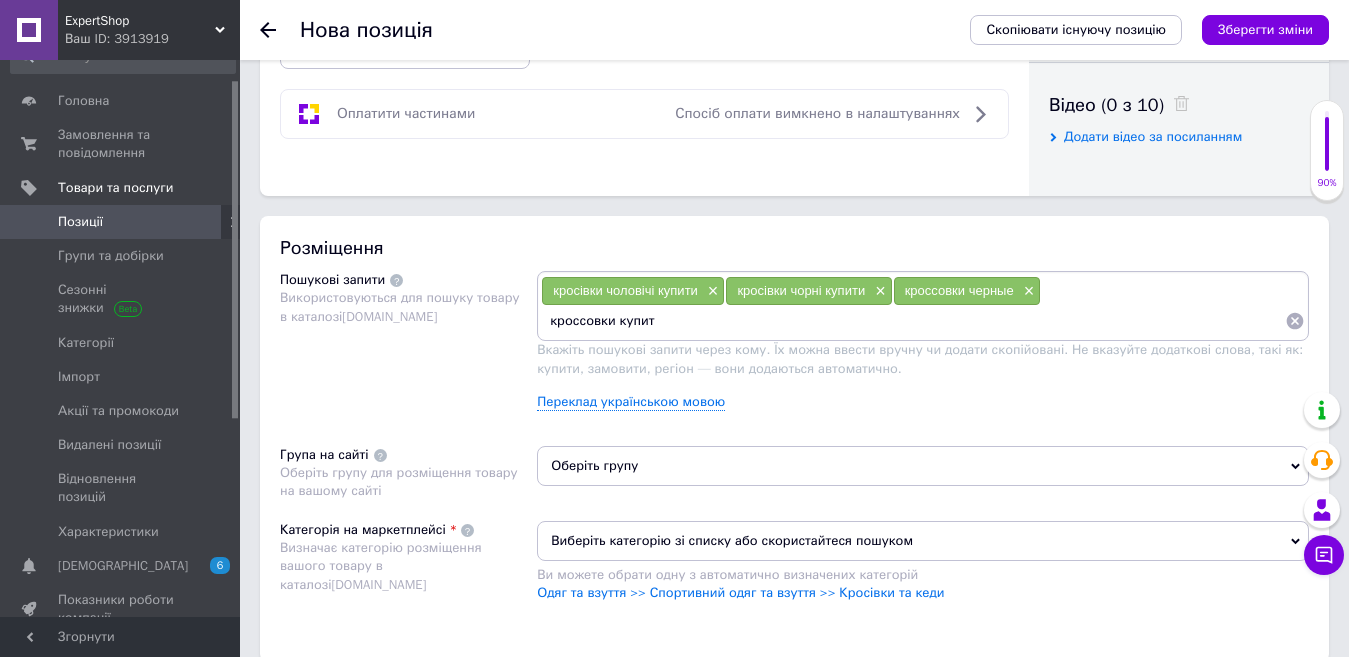 type on "кроссовки купить" 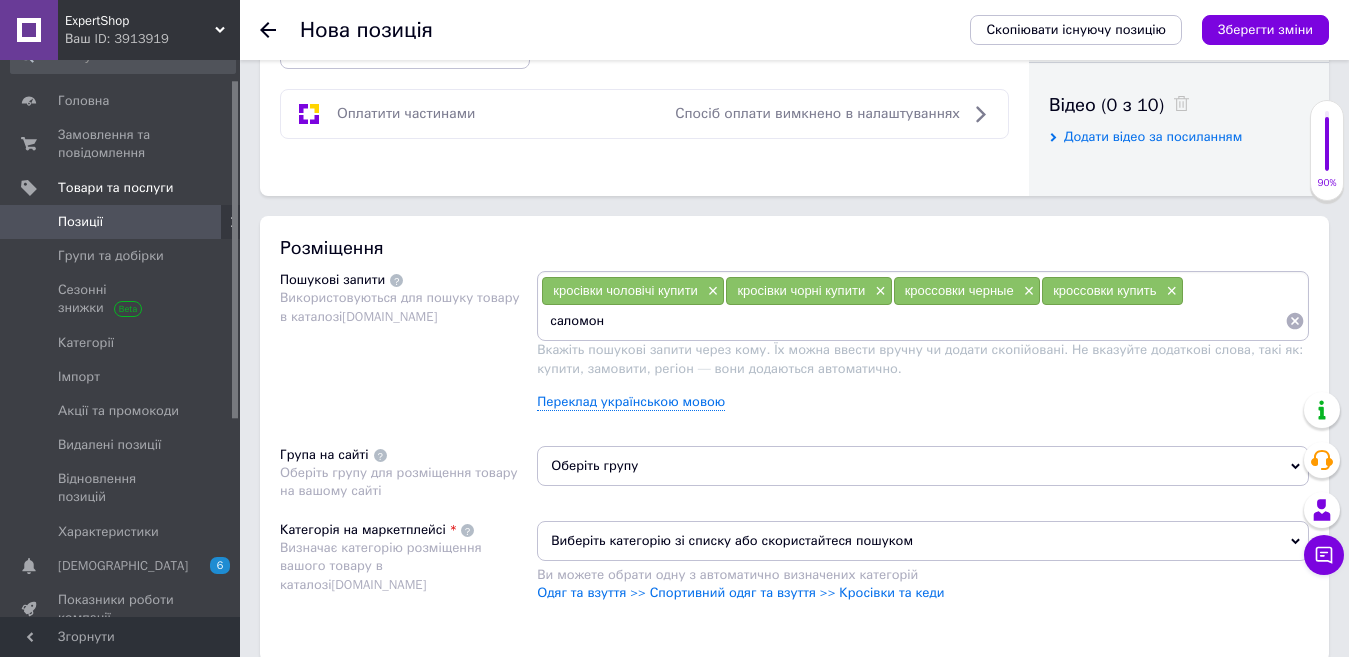 type on "саломоны" 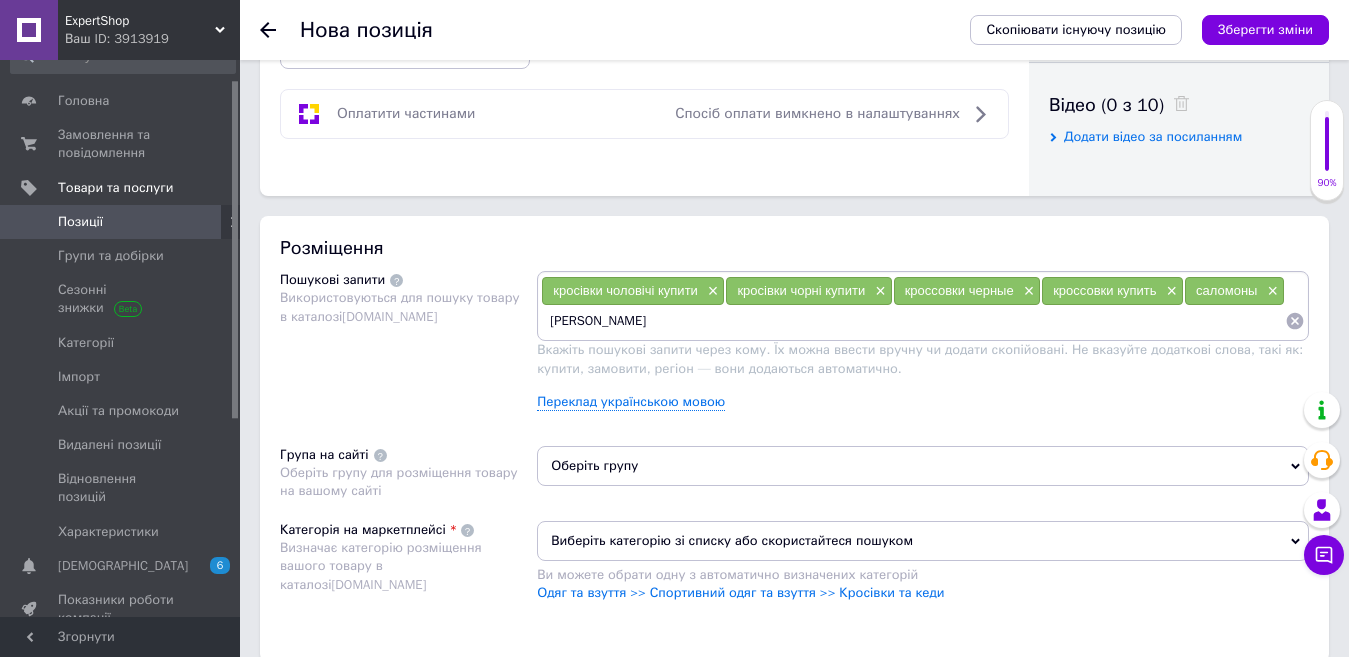 type on "[PERSON_NAME]" 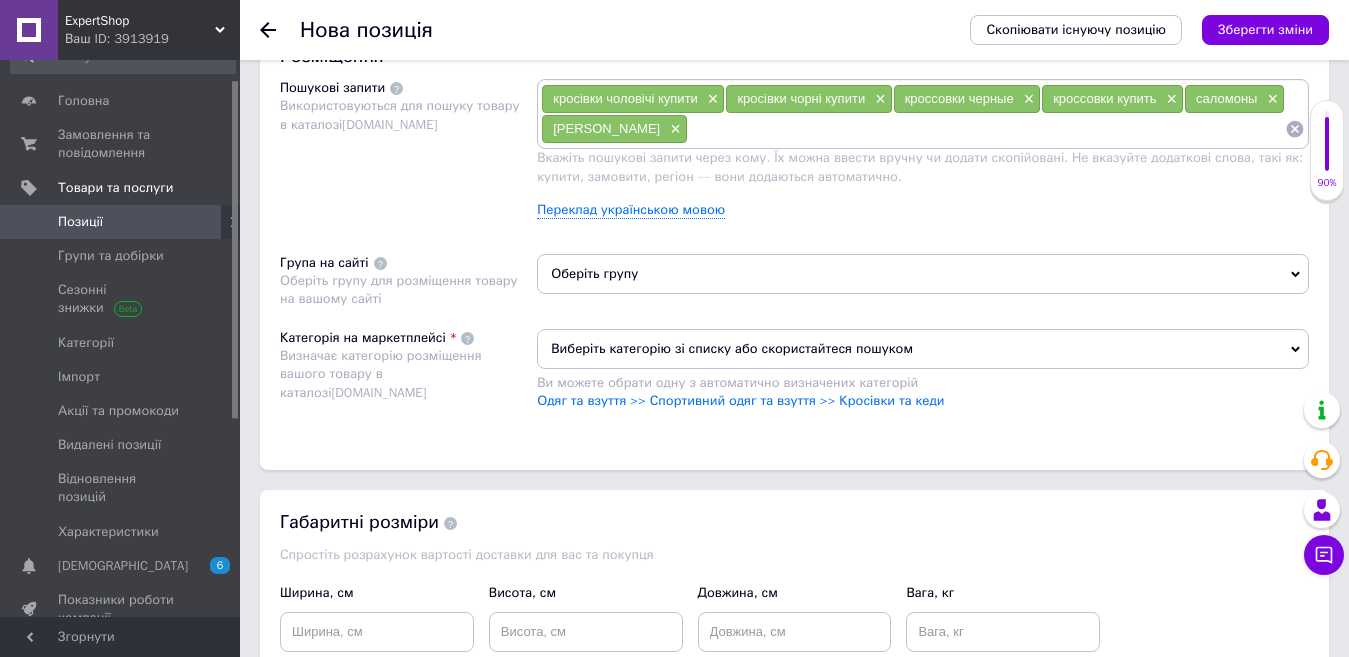 scroll, scrollTop: 1200, scrollLeft: 0, axis: vertical 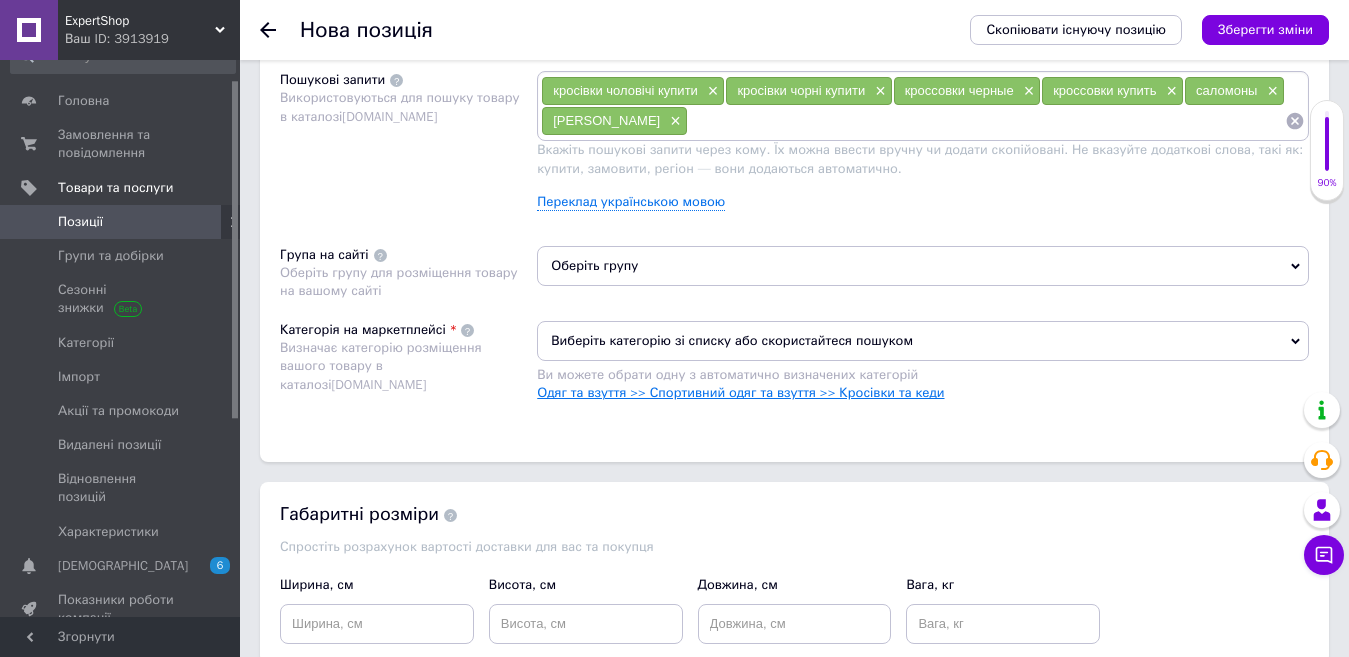 click on "Одяг та взуття >> Спортивний одяг та взуття >> Кросівки та кеди" at bounding box center [740, 392] 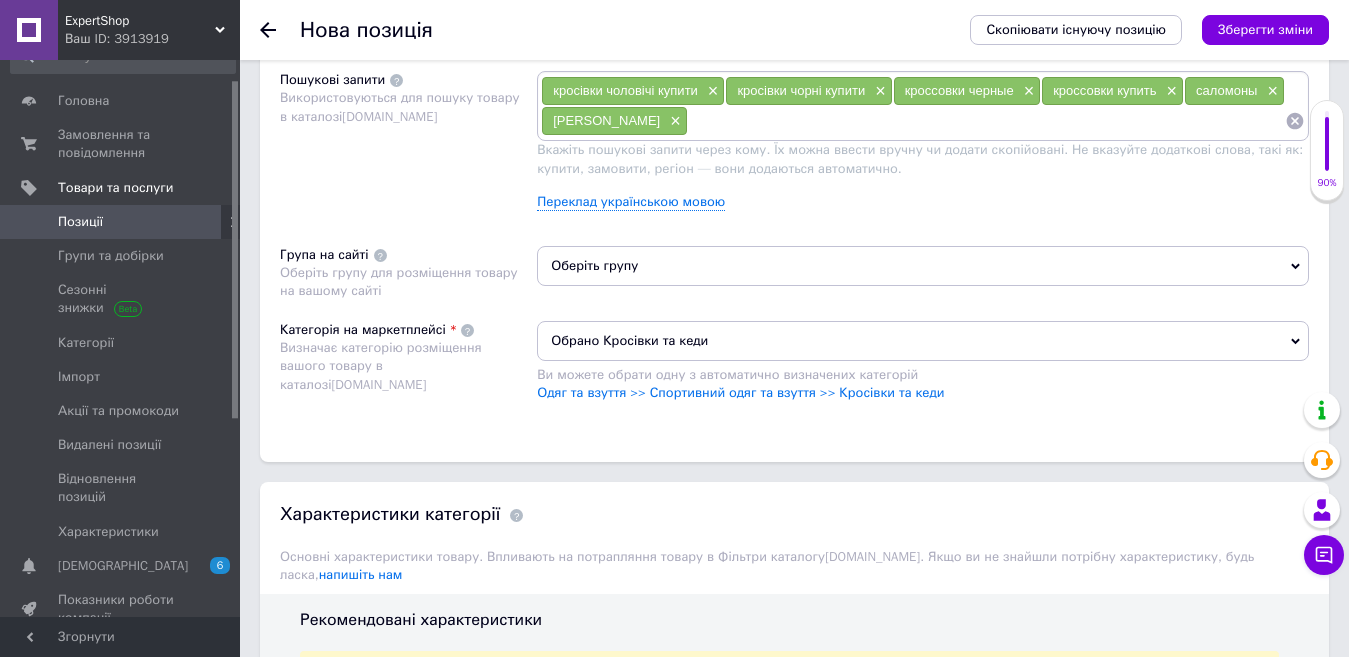 click on "Оберіть групу" at bounding box center [923, 266] 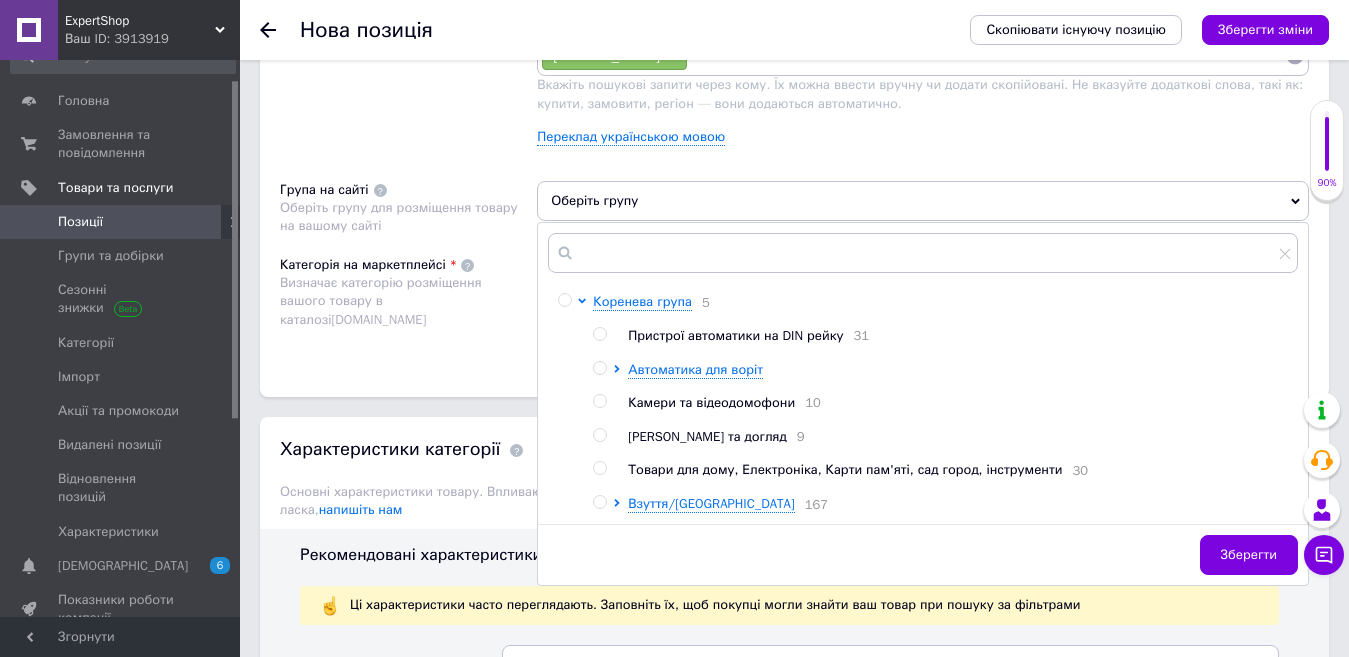 scroll, scrollTop: 1300, scrollLeft: 0, axis: vertical 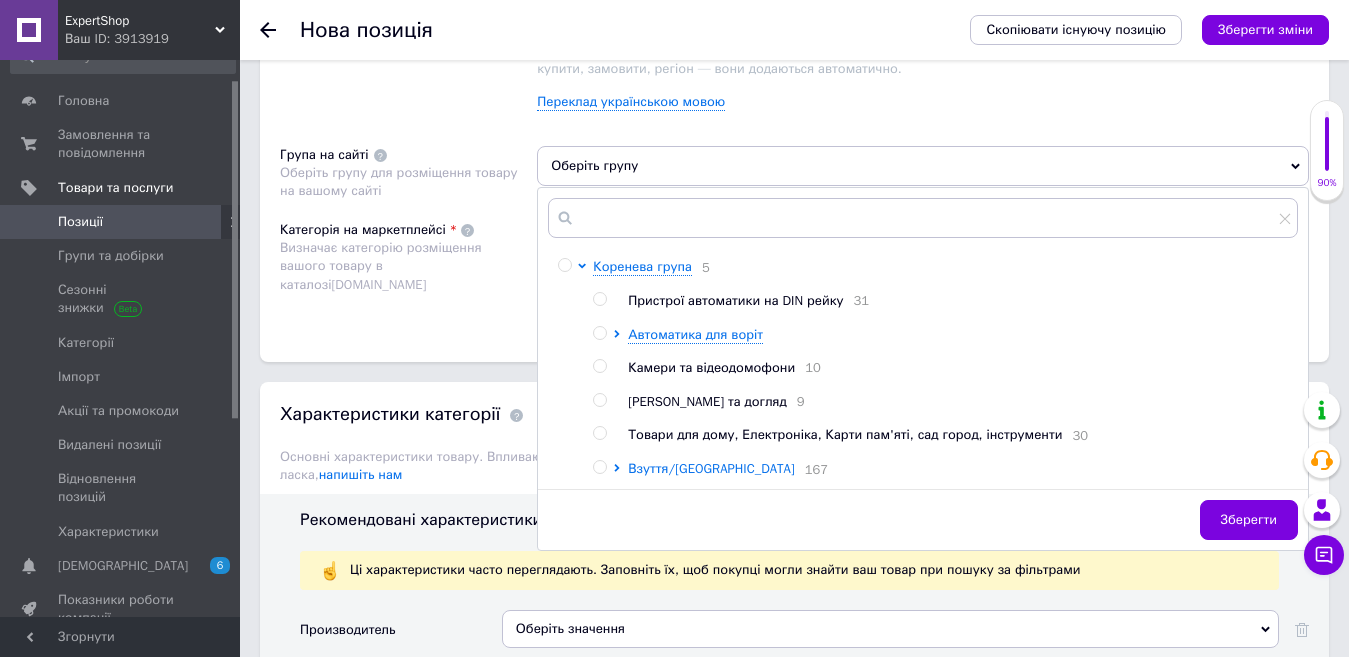 click on "Взуття/[GEOGRAPHIC_DATA]" at bounding box center [711, 468] 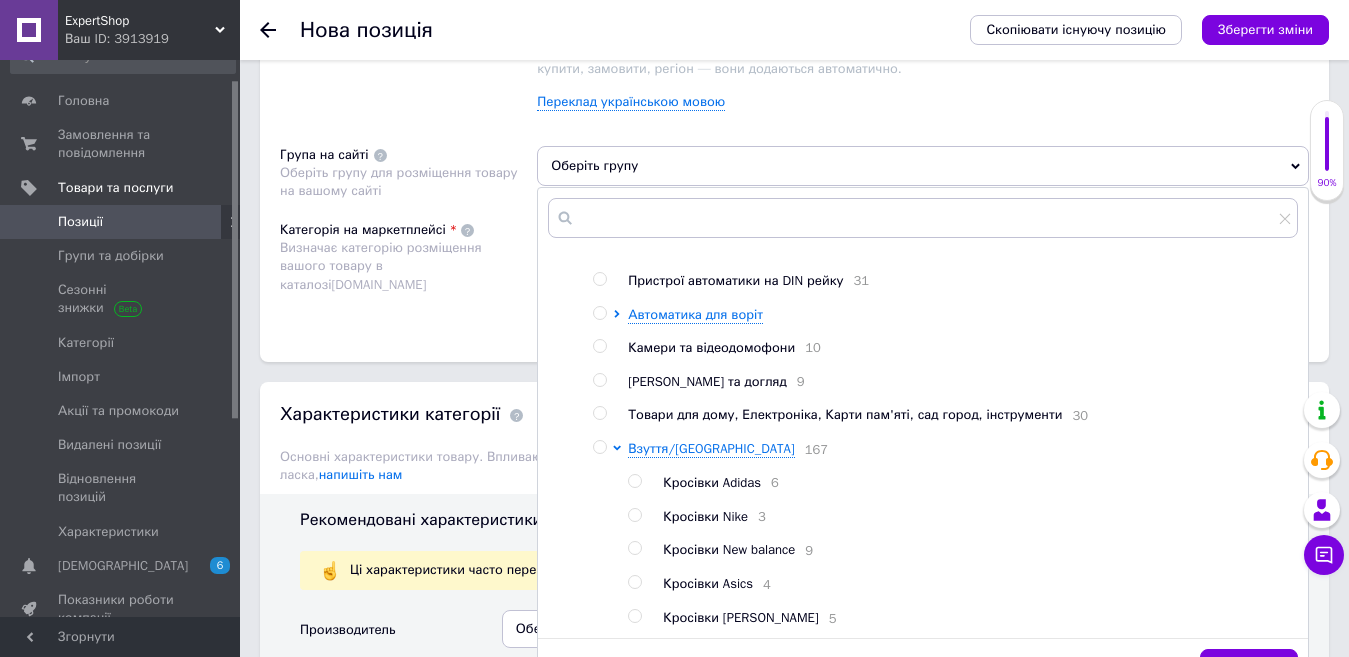 scroll, scrollTop: 31, scrollLeft: 0, axis: vertical 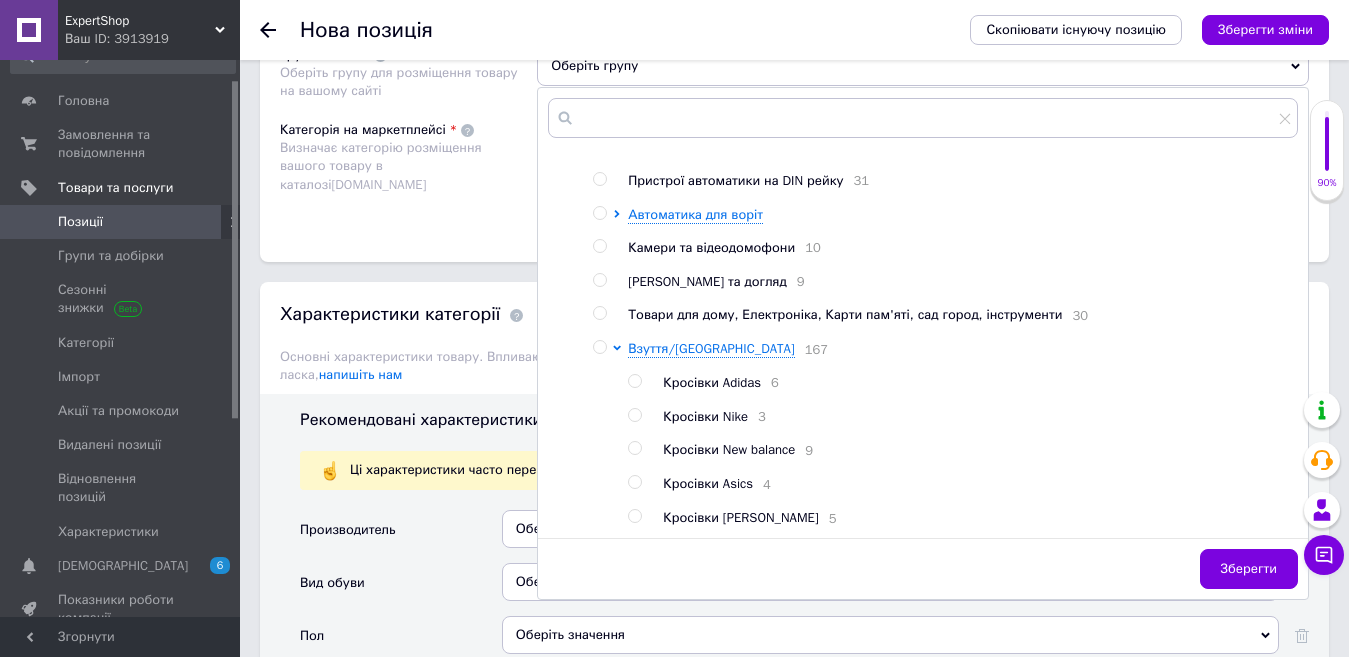 click on "Кросівки [PERSON_NAME]" at bounding box center (740, 517) 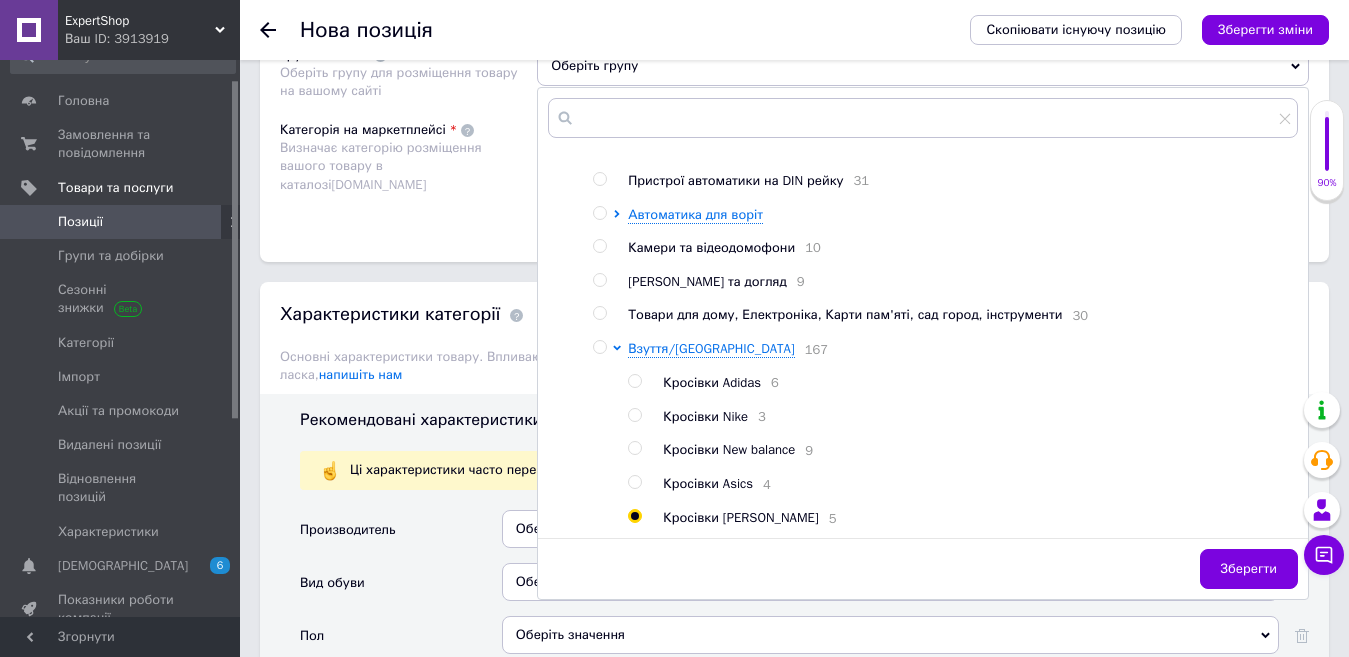 radio on "true" 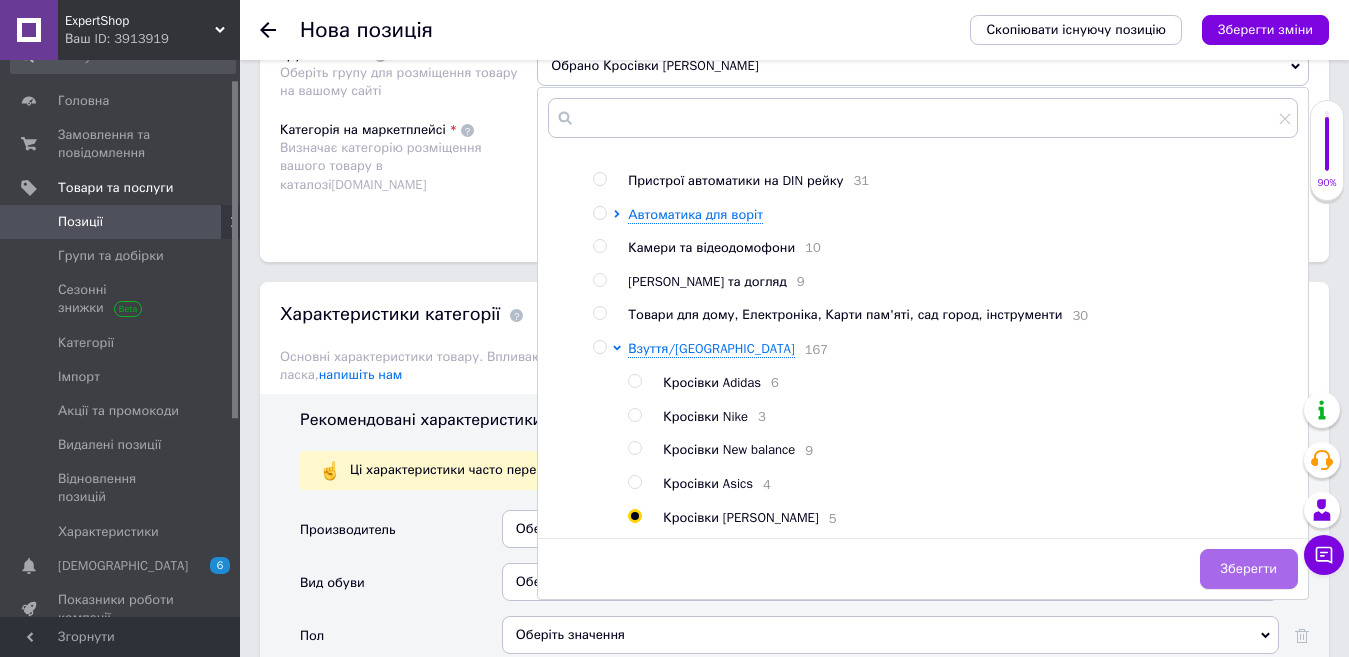 click on "Зберегти" at bounding box center (1249, 569) 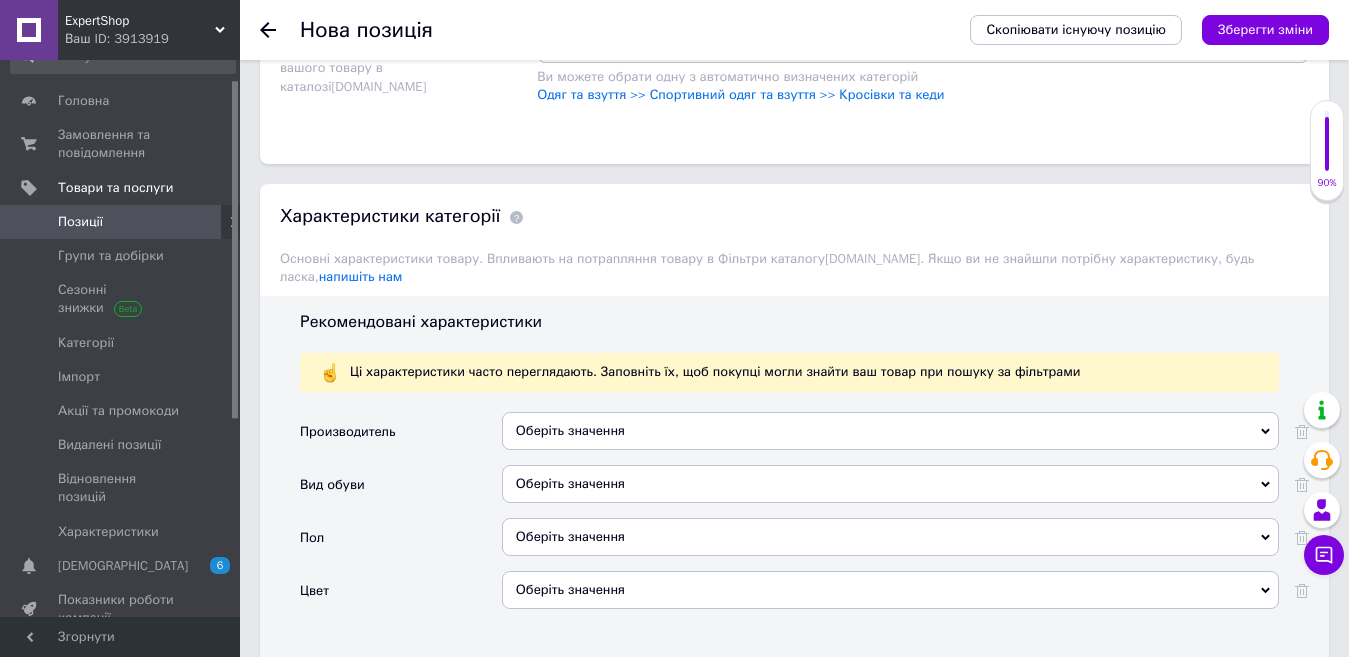 scroll, scrollTop: 1500, scrollLeft: 0, axis: vertical 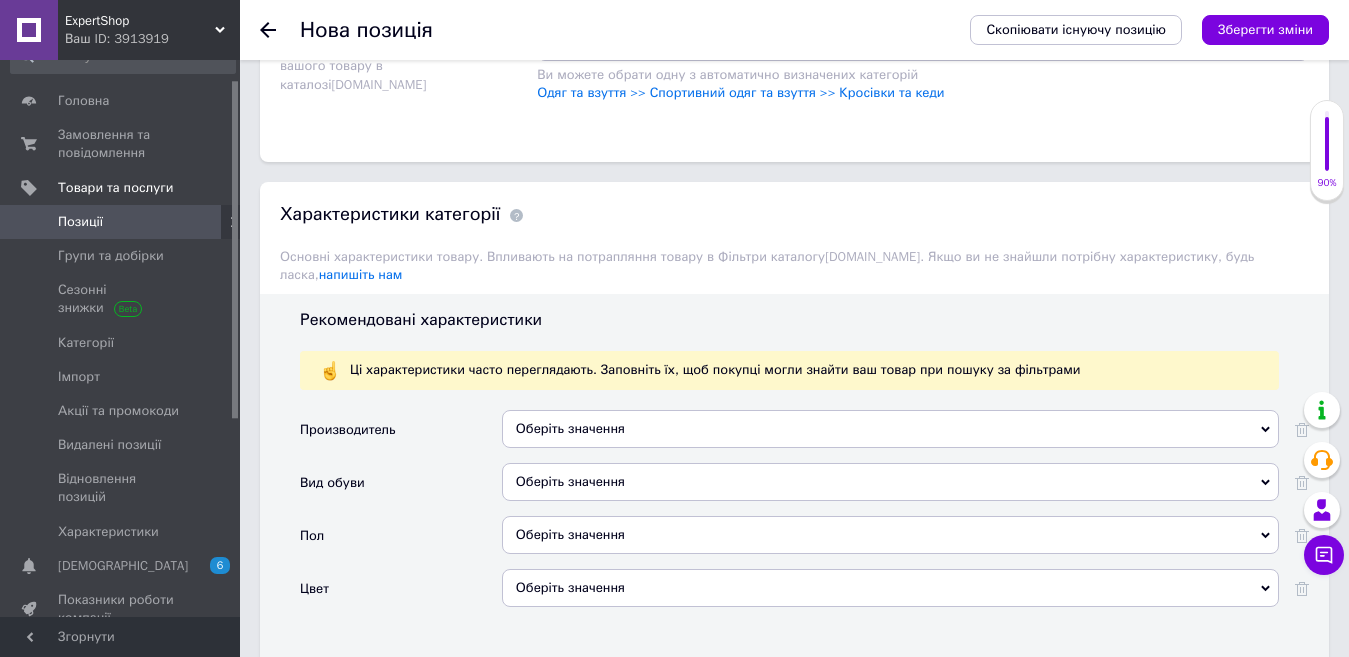 click on "Оберіть значення" at bounding box center [890, 429] 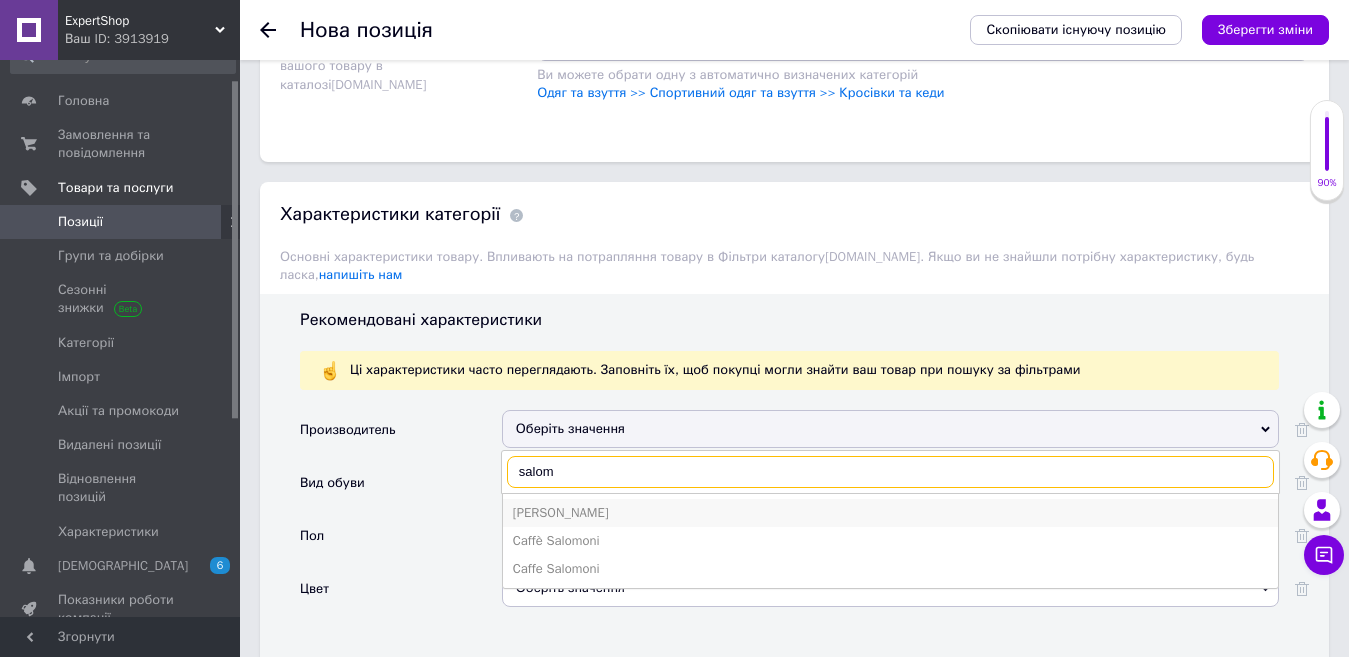 type on "salom" 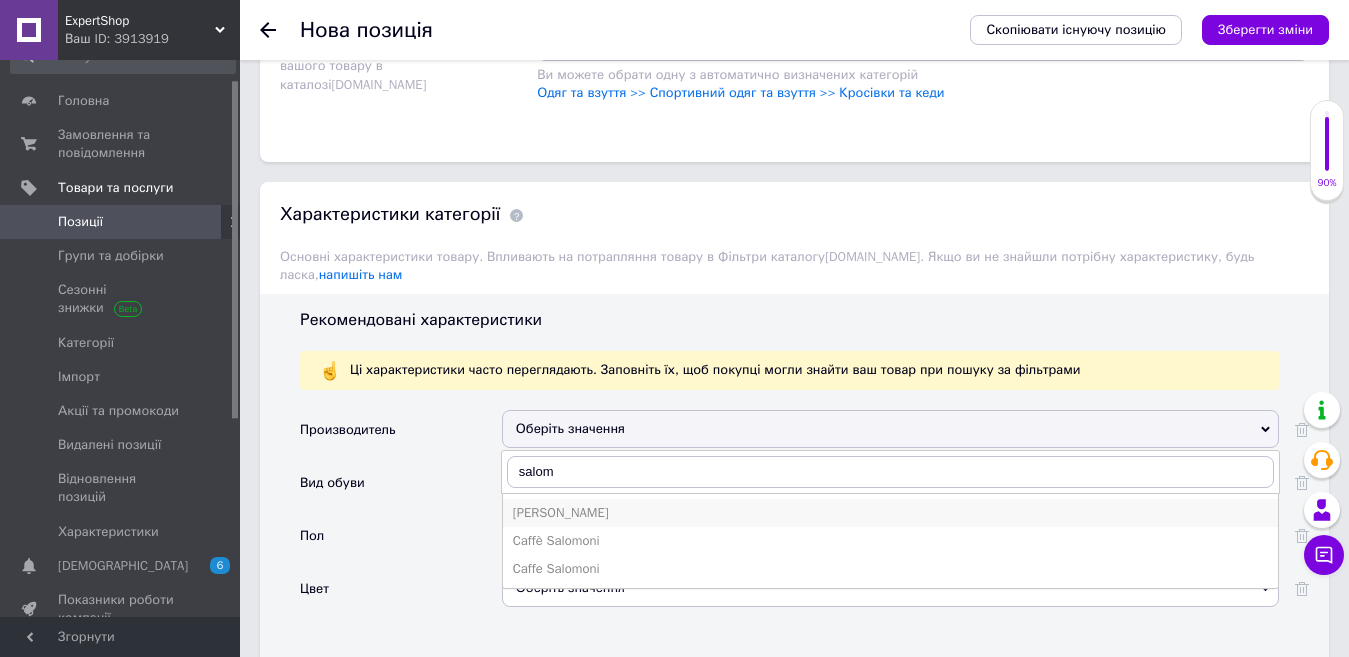 click on "[PERSON_NAME]" at bounding box center [890, 513] 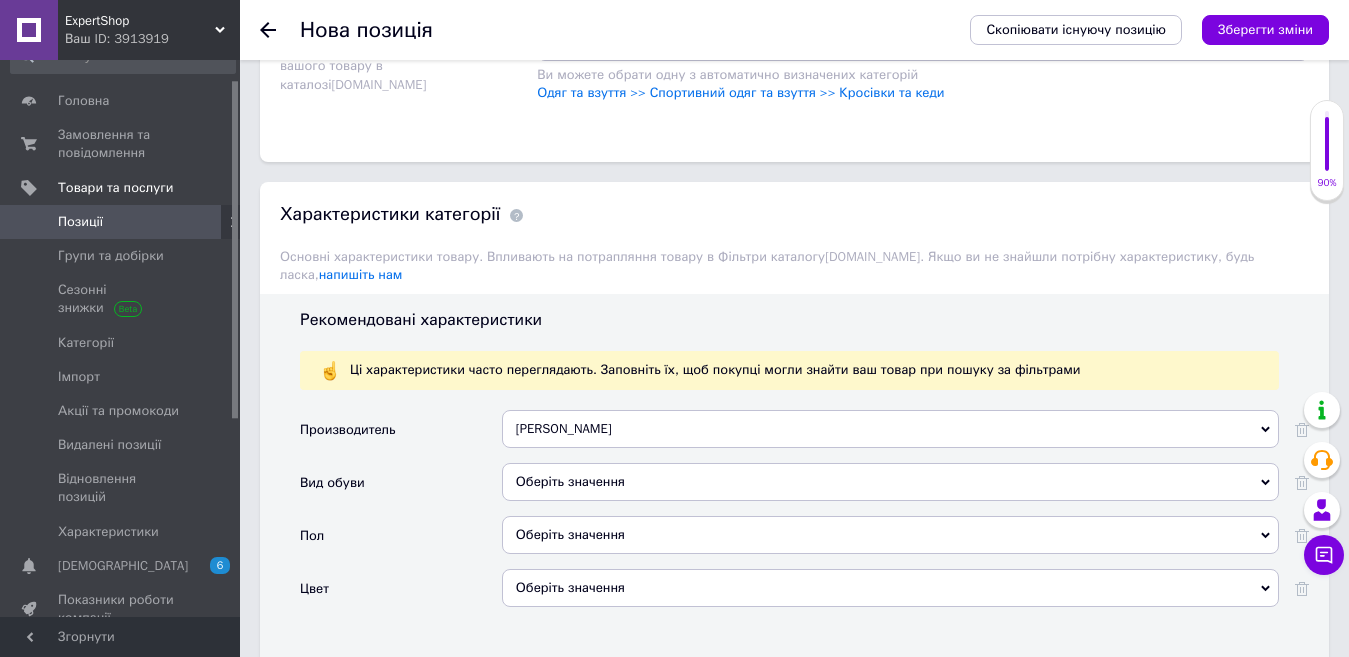 click on "Оберіть значення" at bounding box center (890, 482) 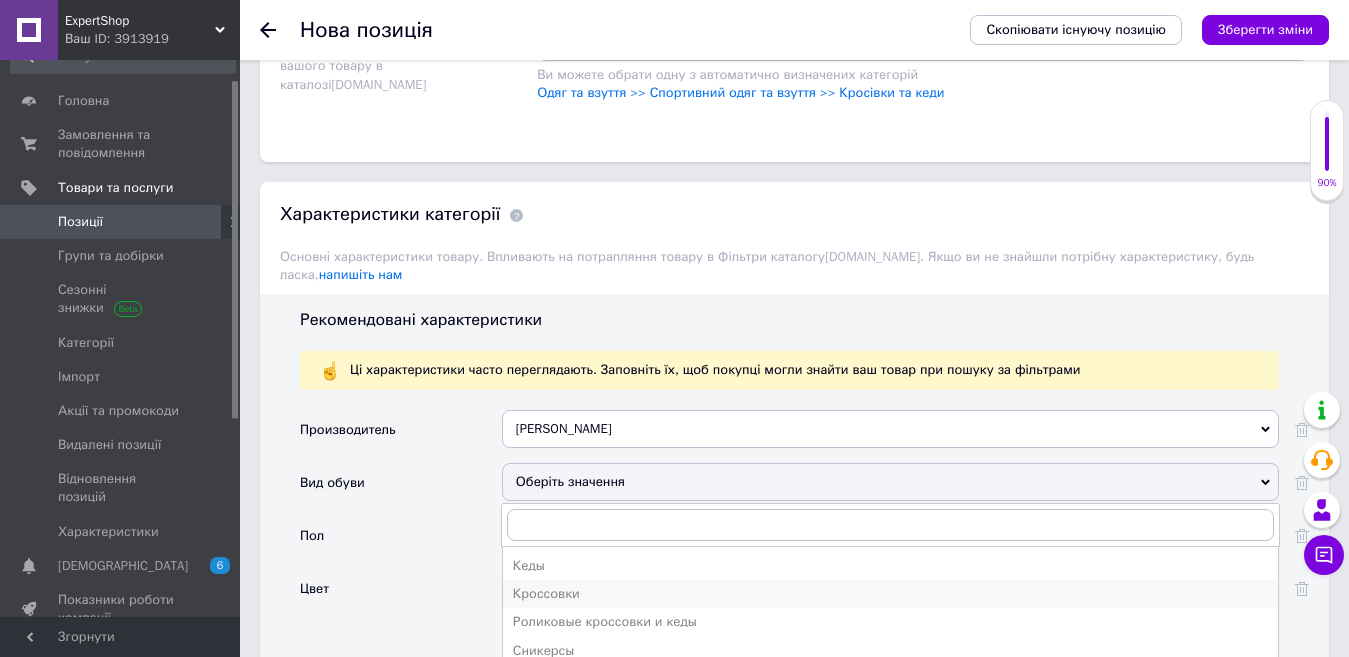 click on "Кроссовки" at bounding box center (890, 594) 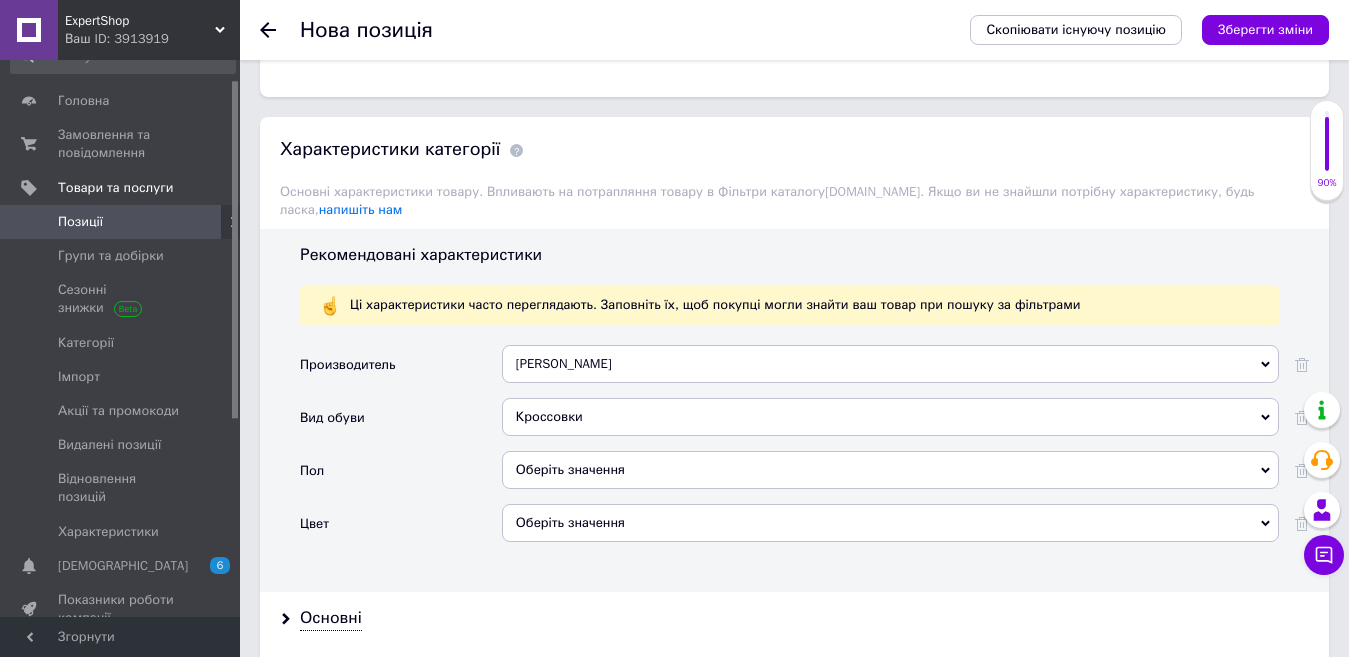 scroll, scrollTop: 1600, scrollLeft: 0, axis: vertical 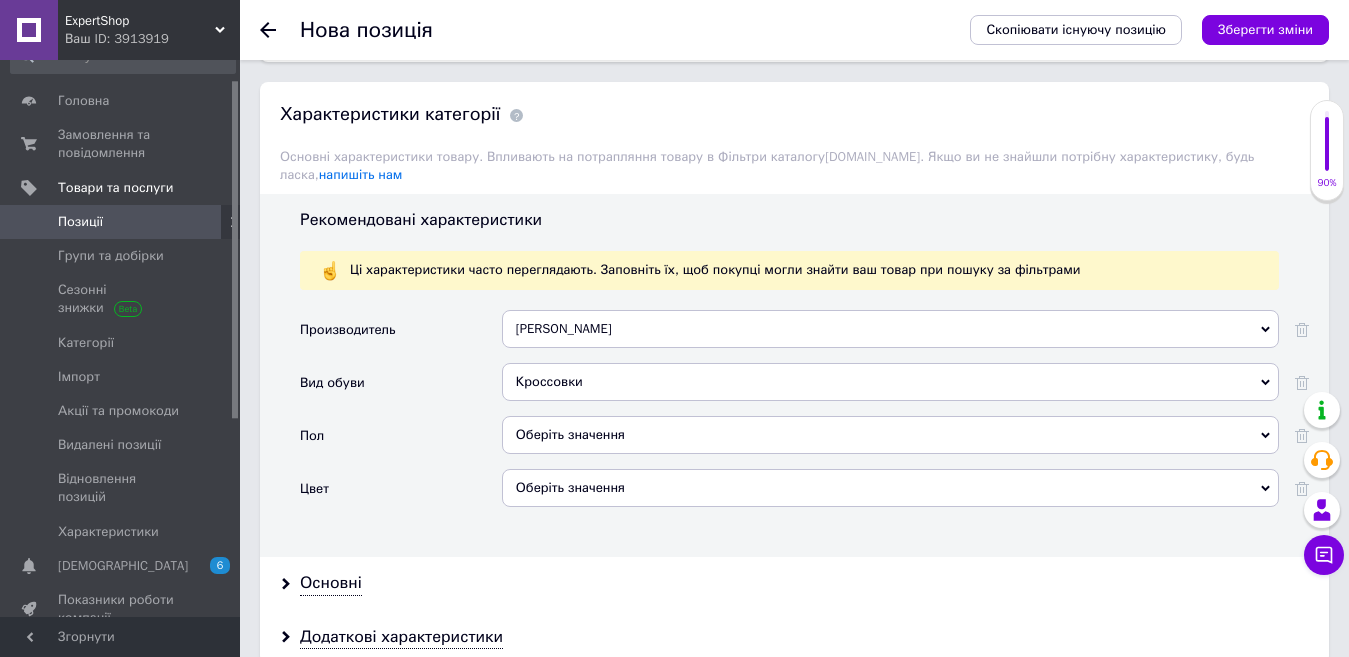 click on "Оберіть значення" at bounding box center [890, 435] 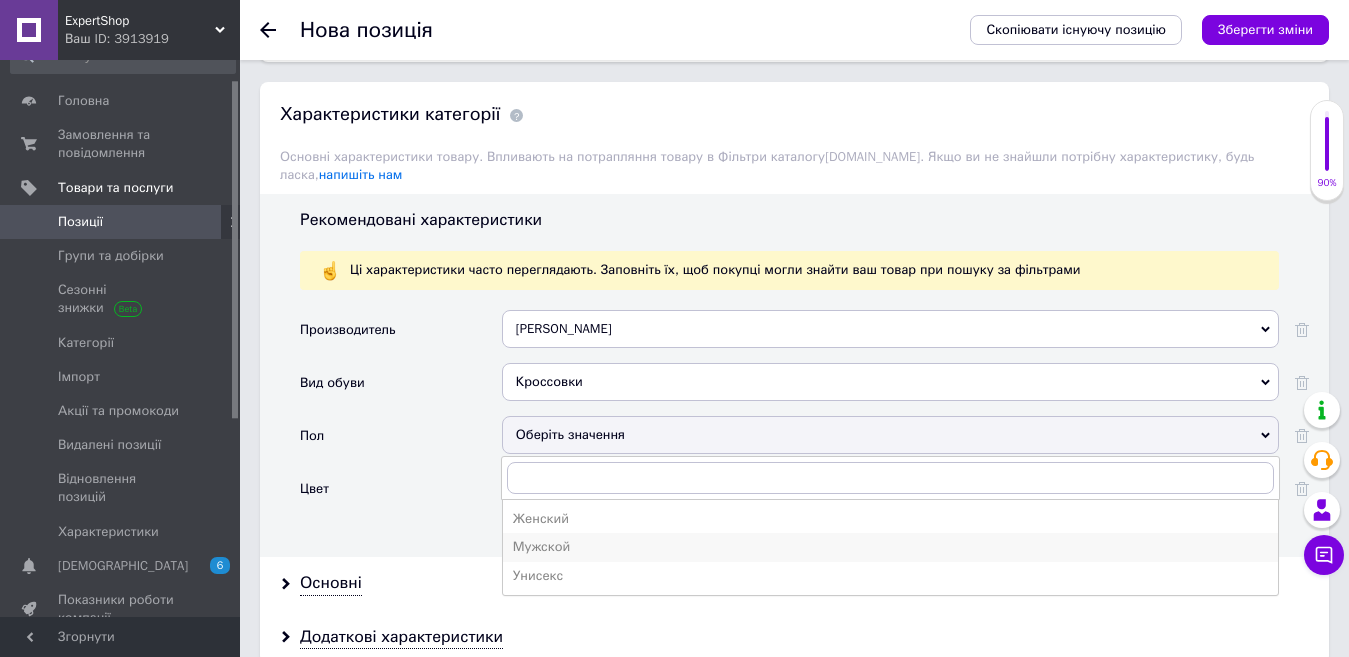 click on "Мужской" at bounding box center [890, 547] 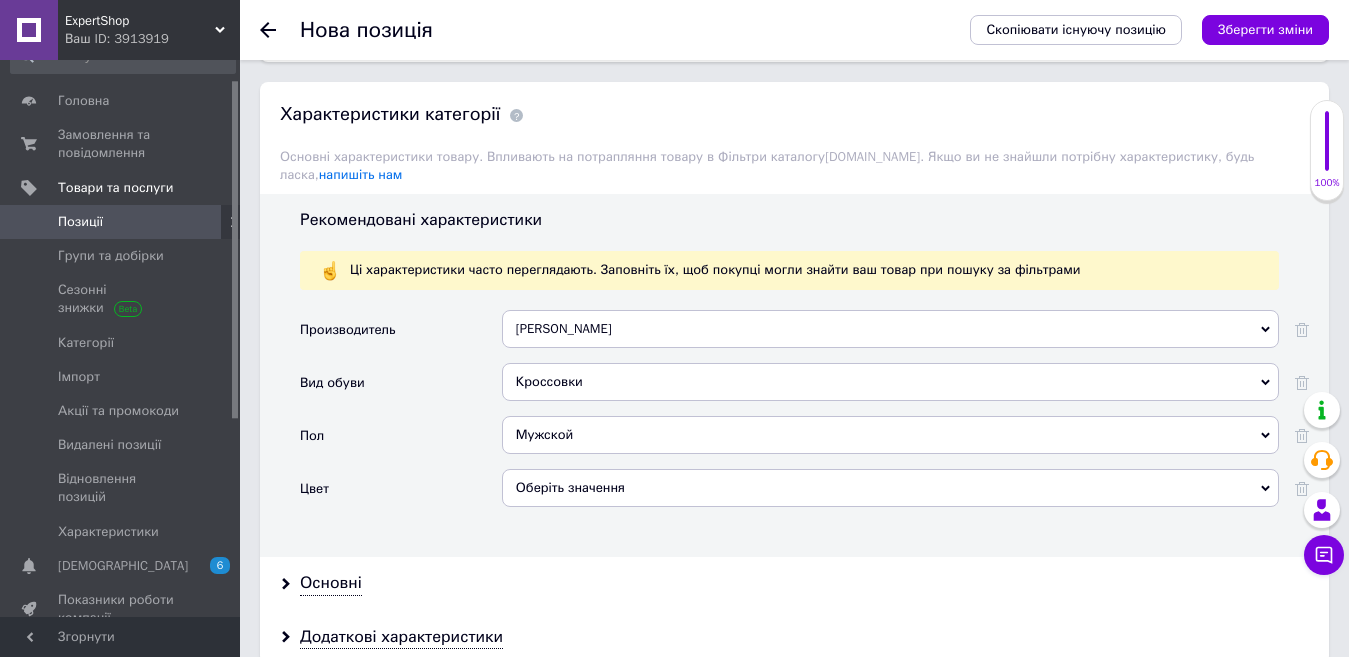 click on "Оберіть значення" at bounding box center [890, 488] 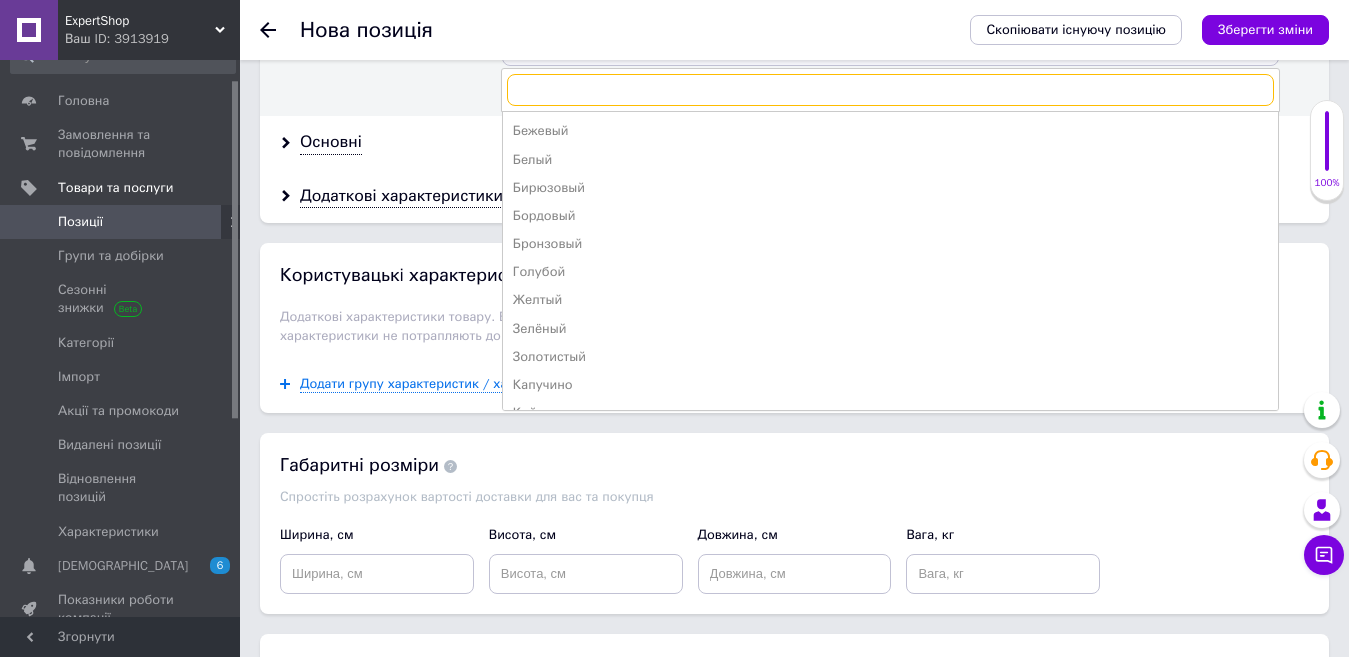 scroll, scrollTop: 2100, scrollLeft: 0, axis: vertical 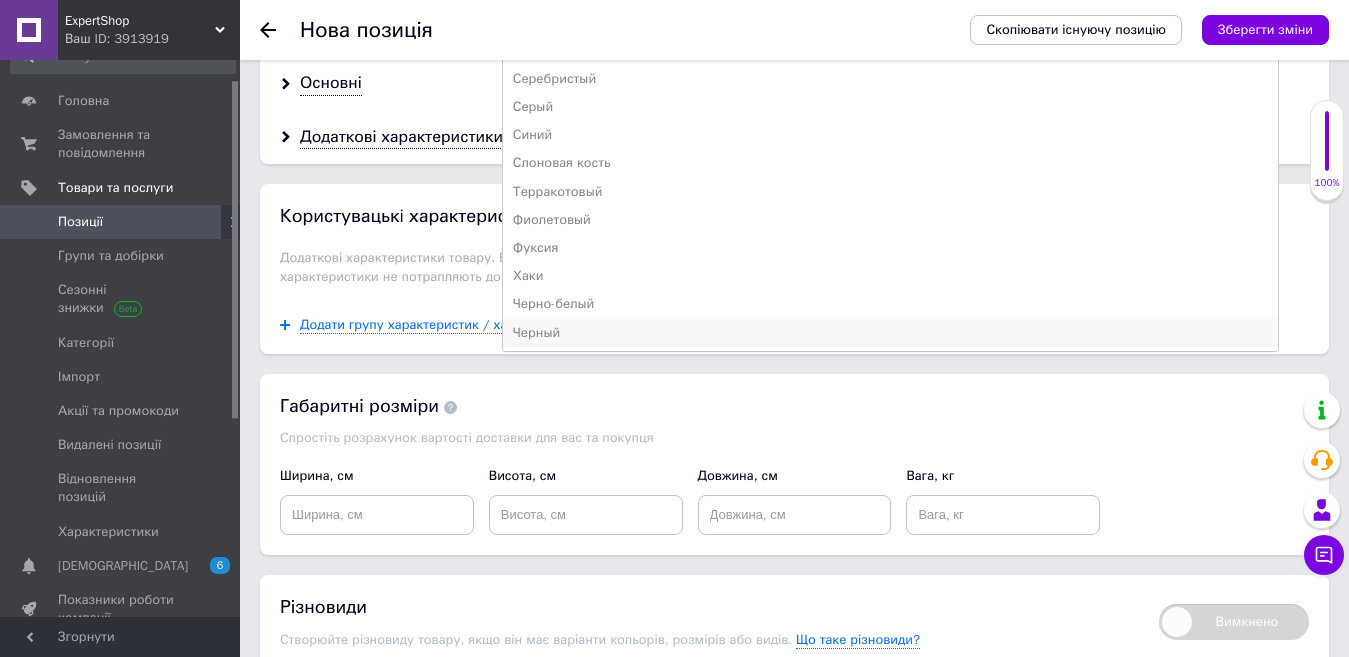 click on "Черный" at bounding box center [890, 333] 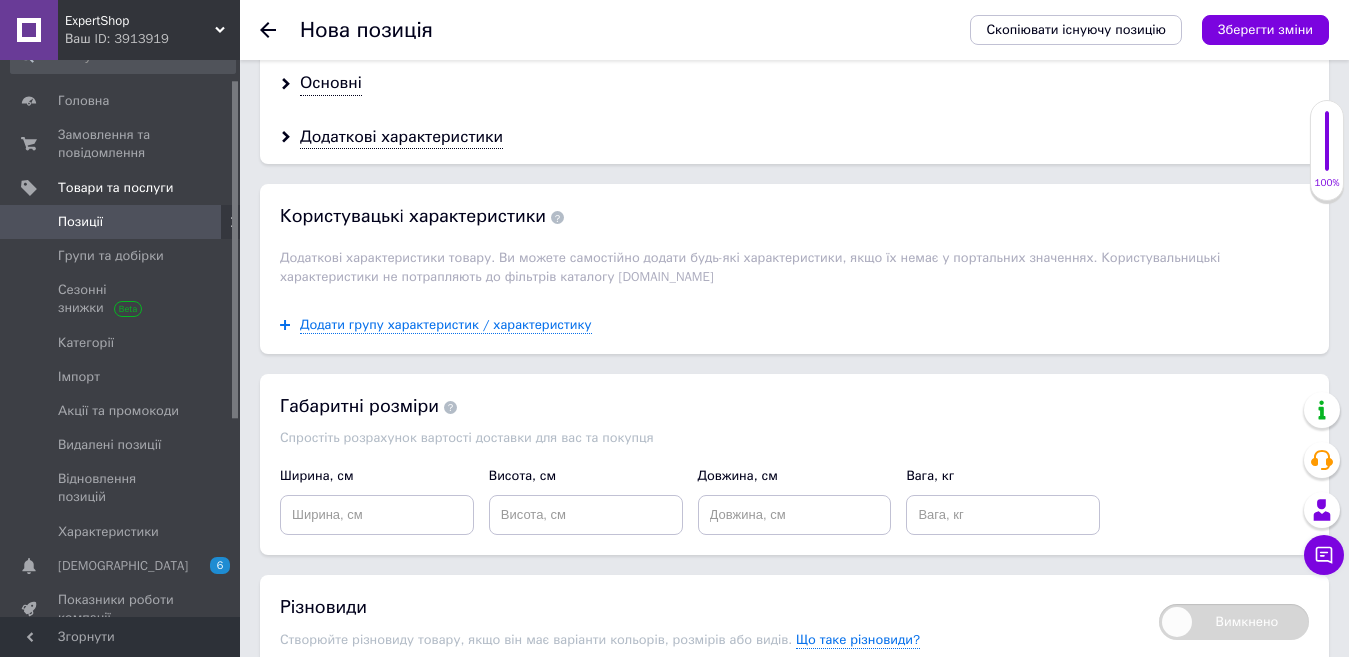 scroll, scrollTop: 1800, scrollLeft: 0, axis: vertical 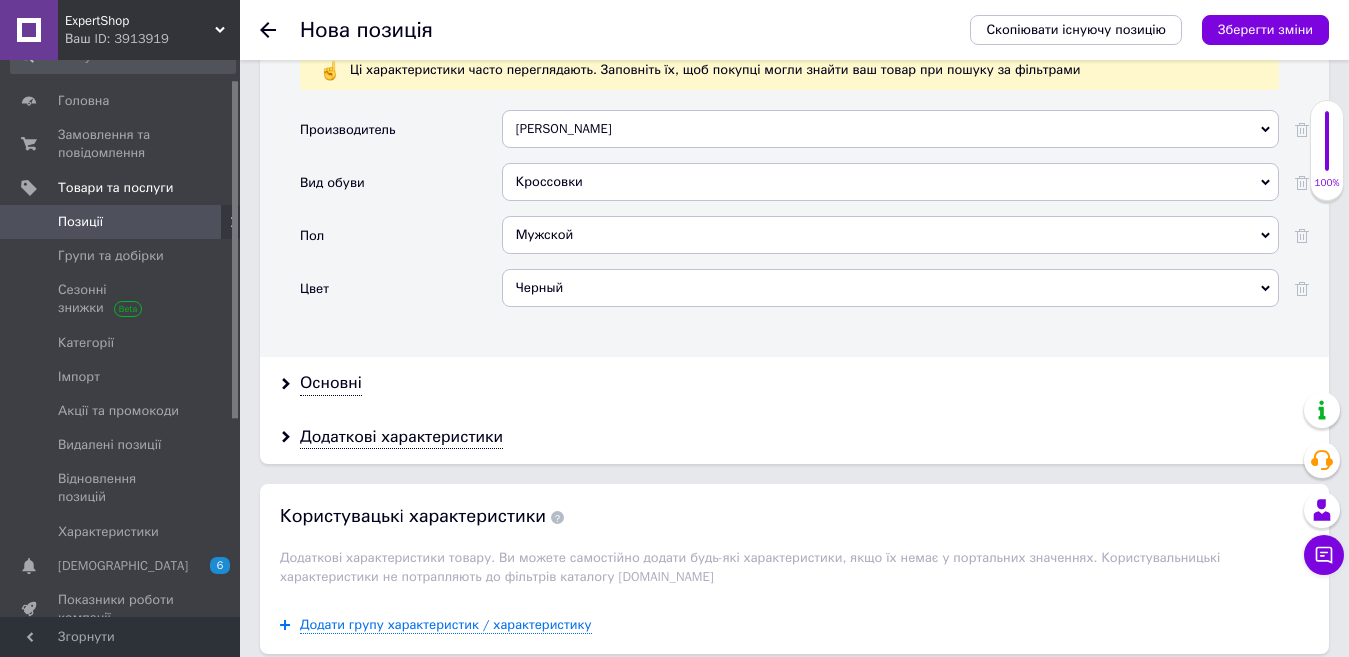 drag, startPoint x: 307, startPoint y: 358, endPoint x: 307, endPoint y: 343, distance: 15 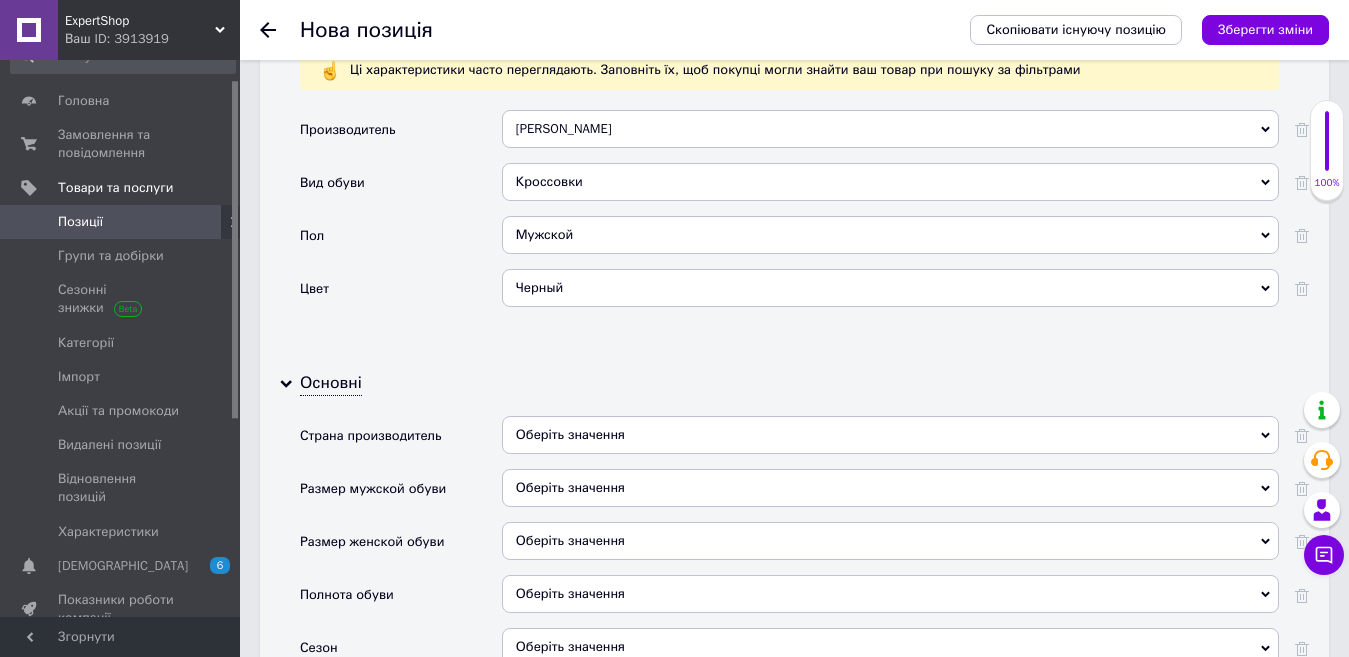 click on "Оберіть значення" at bounding box center [890, 435] 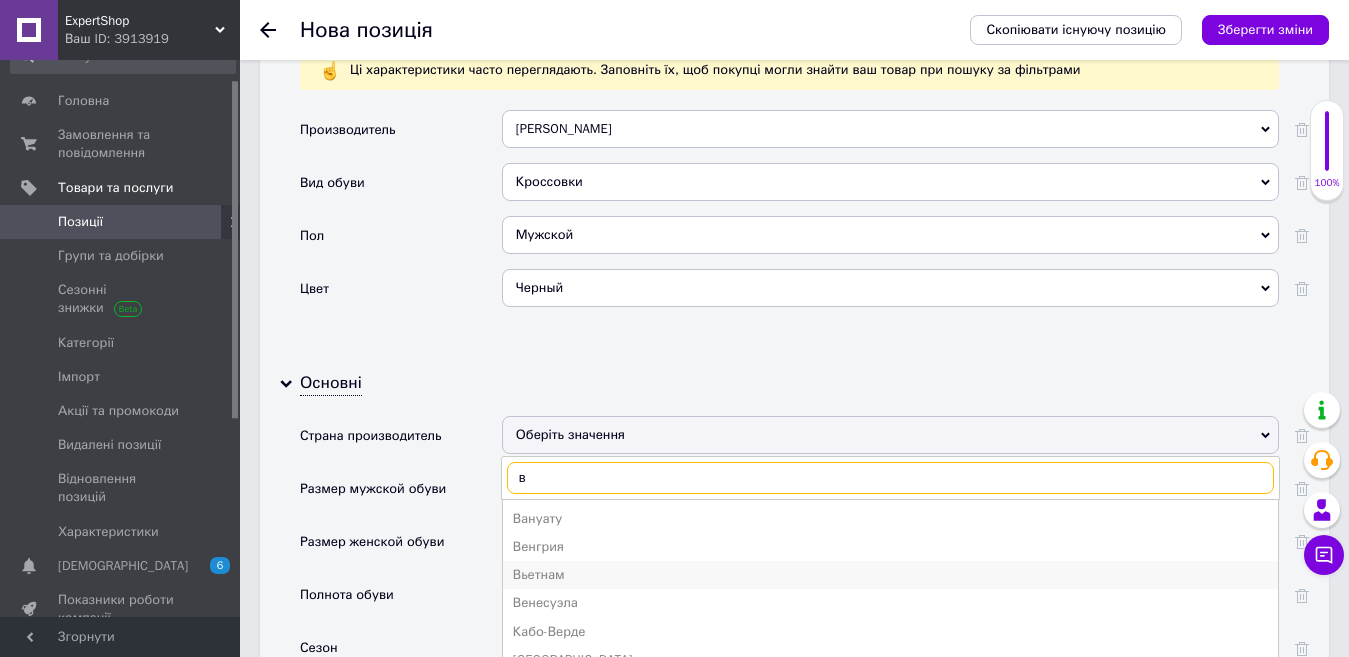 type on "в" 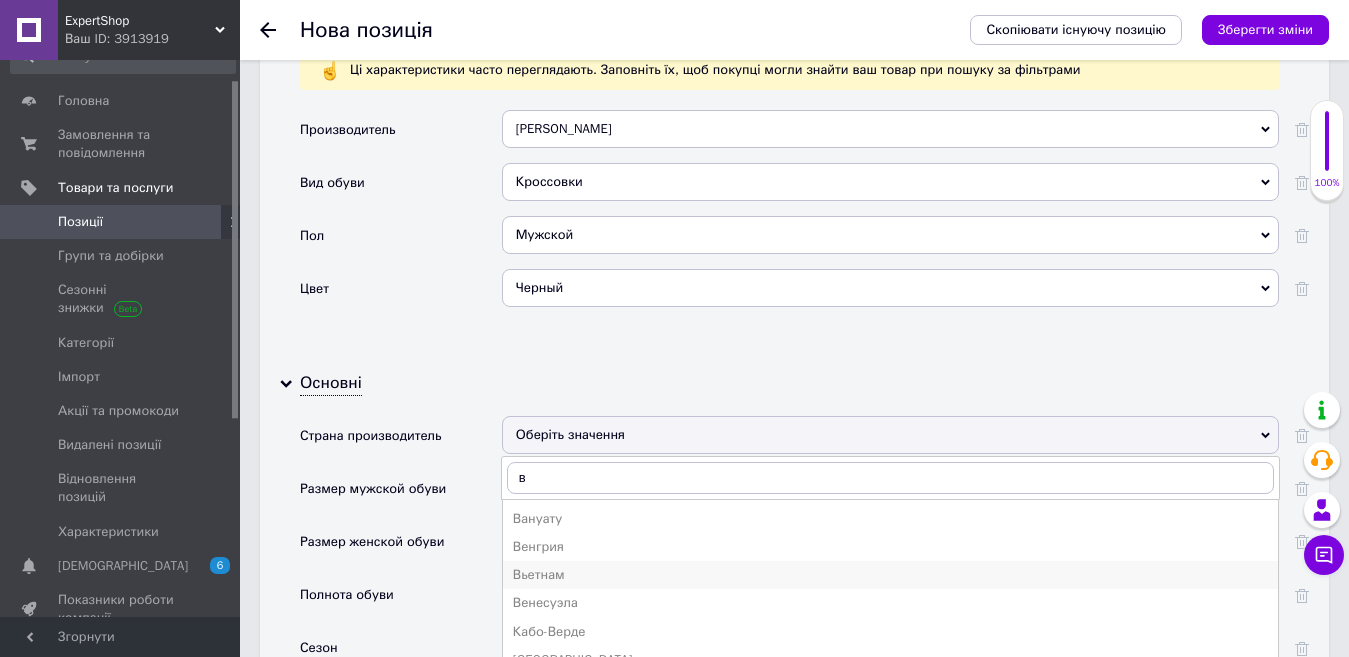 click on "Вьетнам" at bounding box center (890, 575) 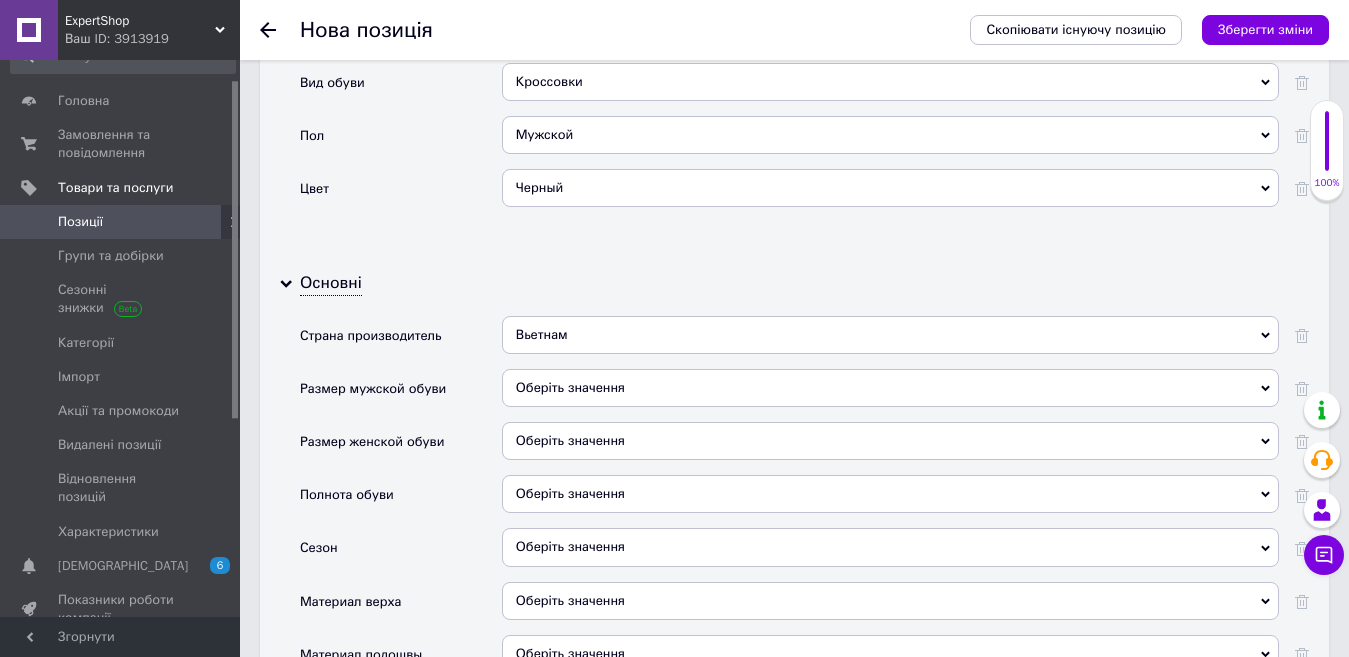 scroll, scrollTop: 2000, scrollLeft: 0, axis: vertical 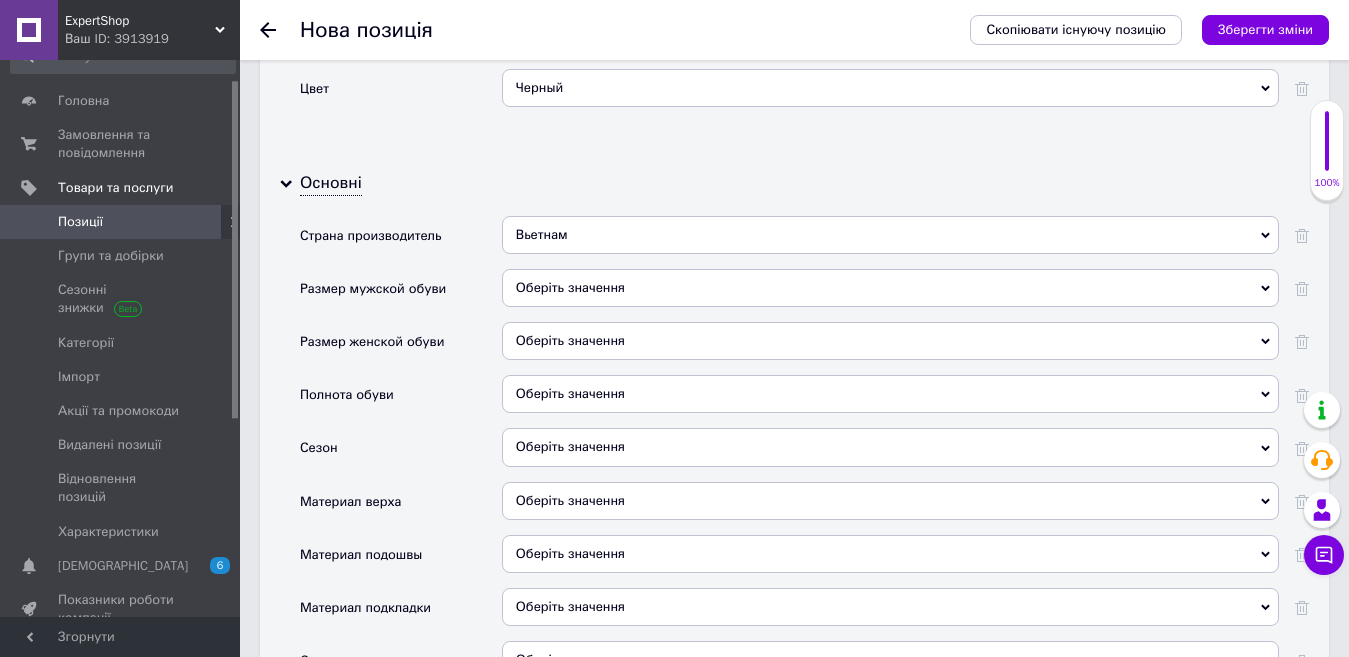 click on "Оберіть значення" at bounding box center (890, 447) 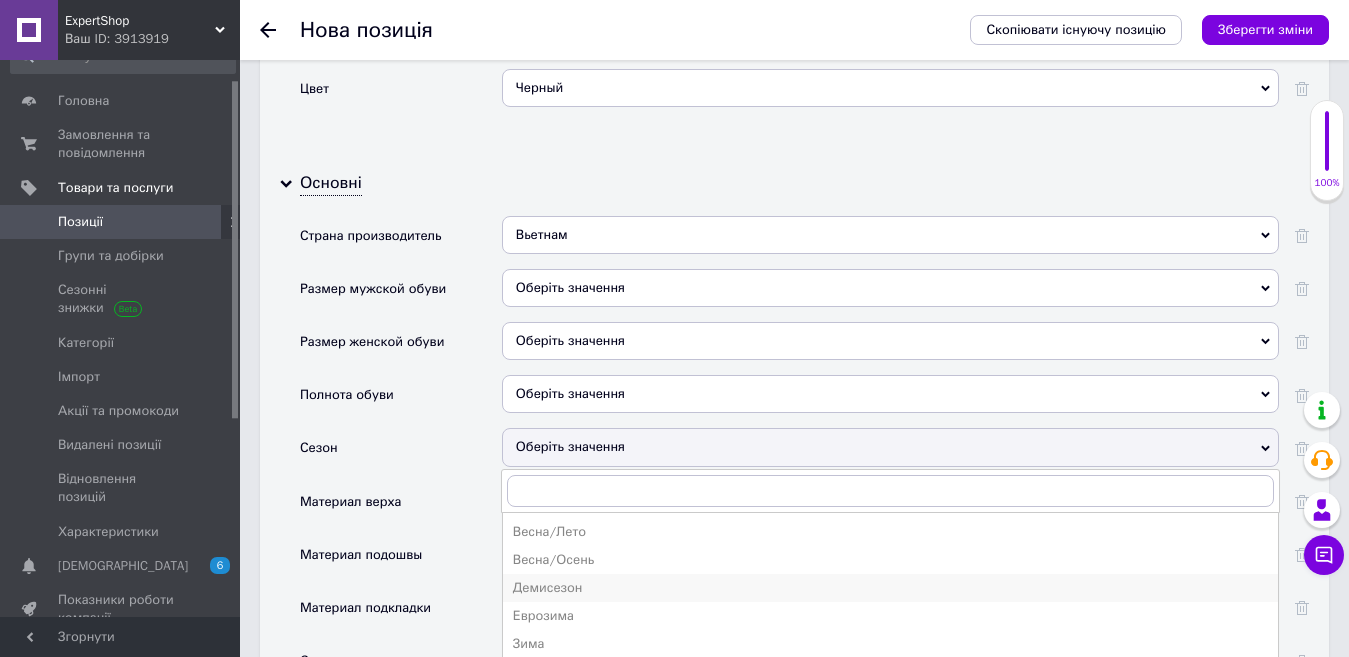click on "Демисезон" at bounding box center [890, 588] 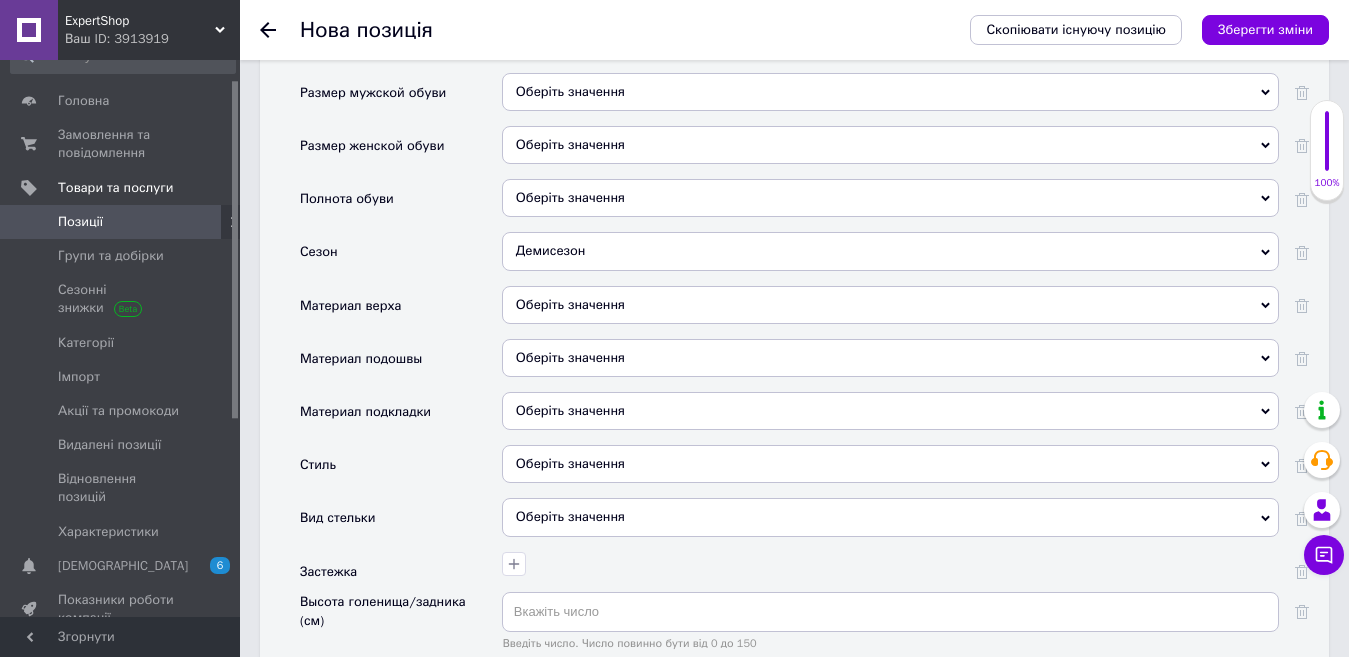 scroll, scrollTop: 2200, scrollLeft: 0, axis: vertical 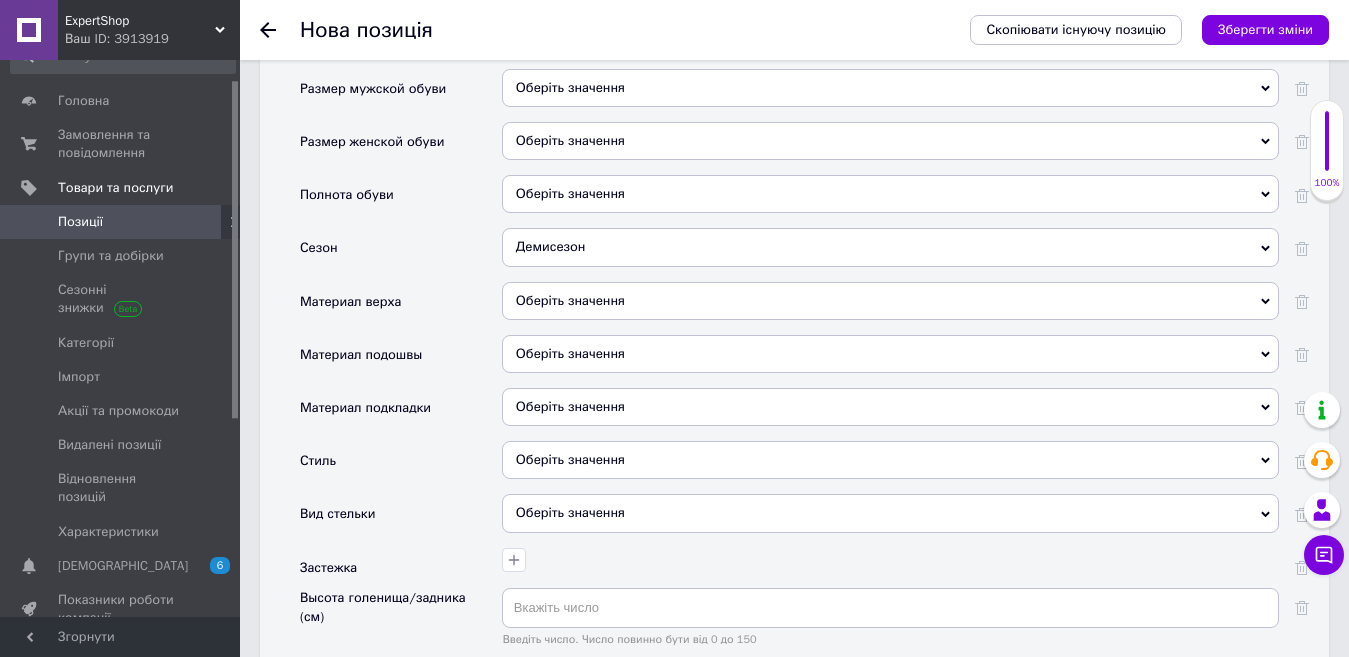 click on "Оберіть значення" at bounding box center (890, 460) 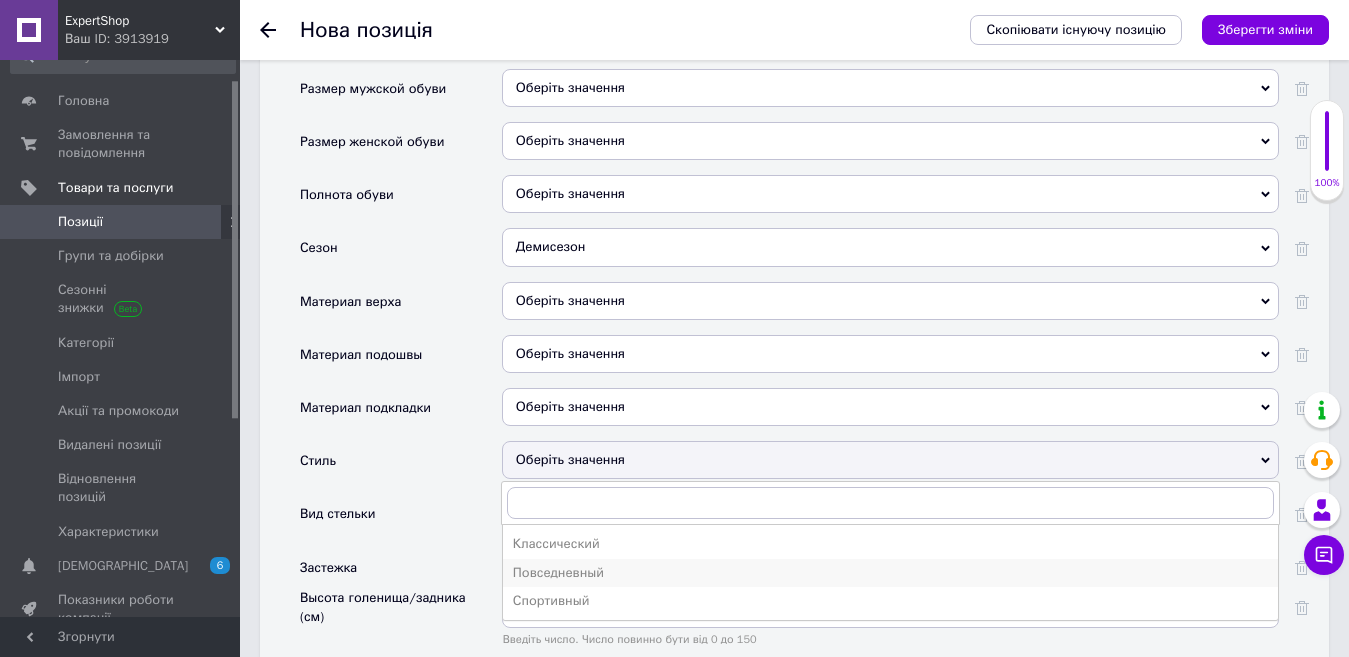 click on "Повседневный" at bounding box center (890, 573) 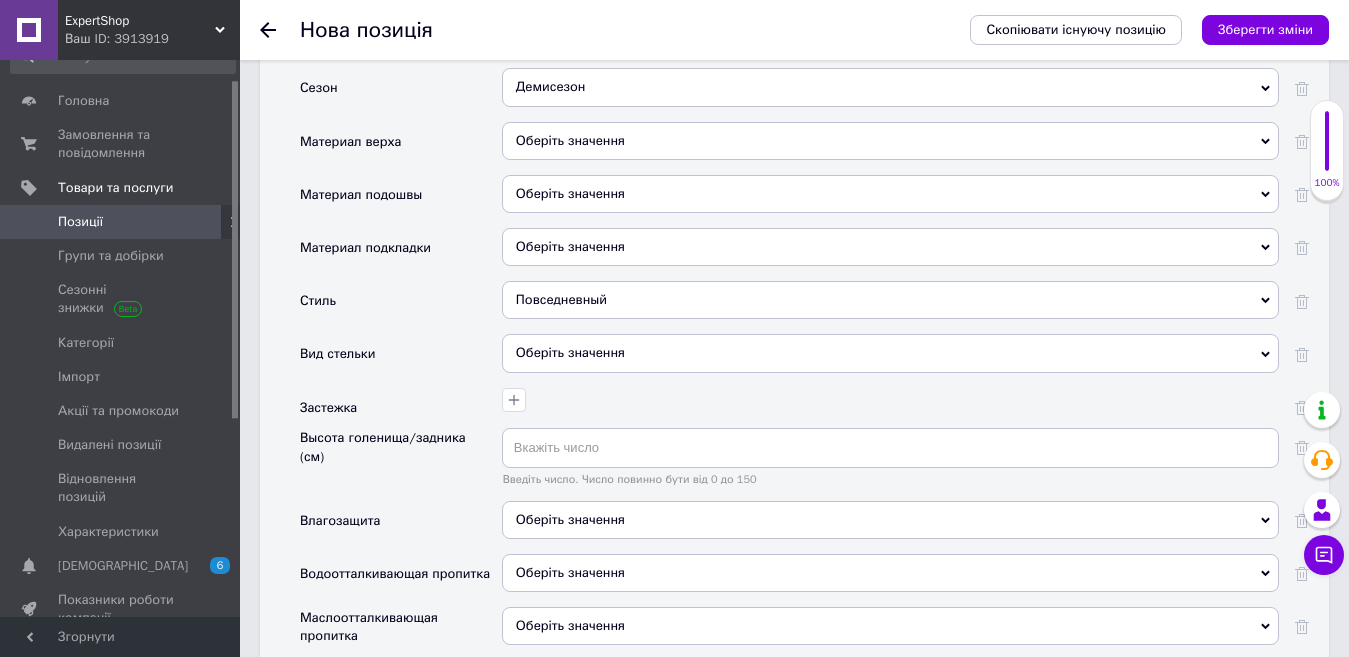 scroll, scrollTop: 2400, scrollLeft: 0, axis: vertical 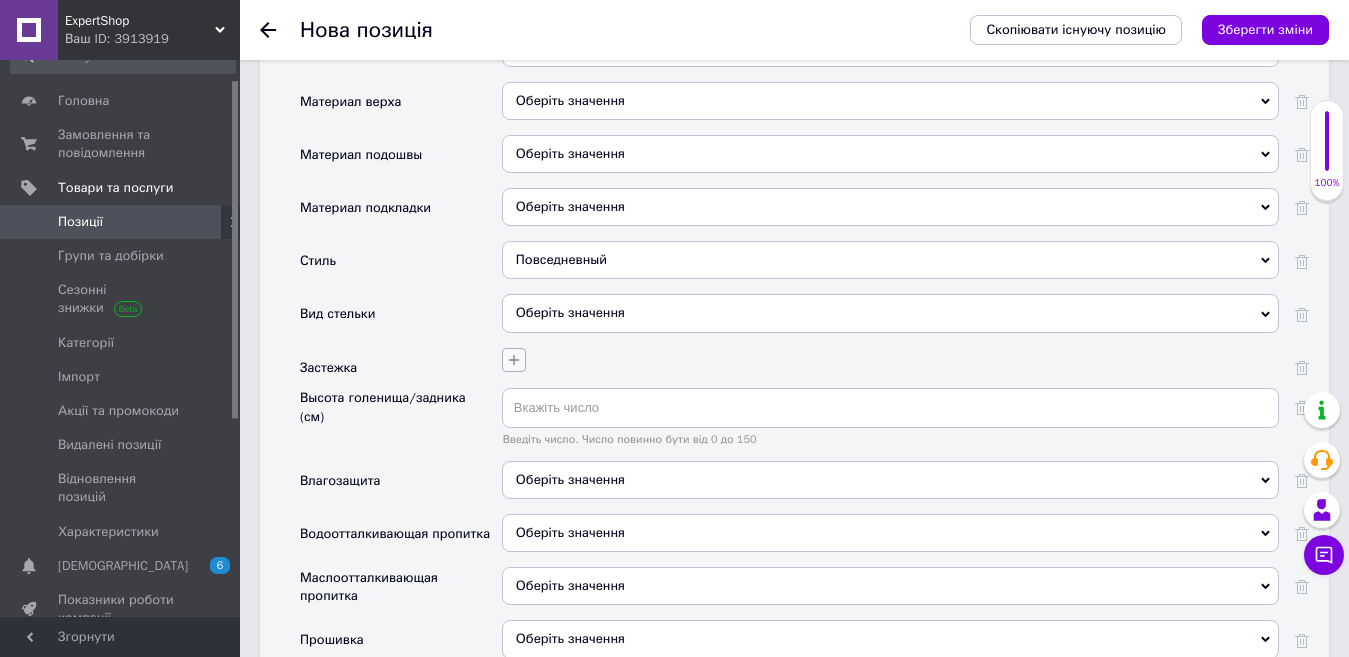 click 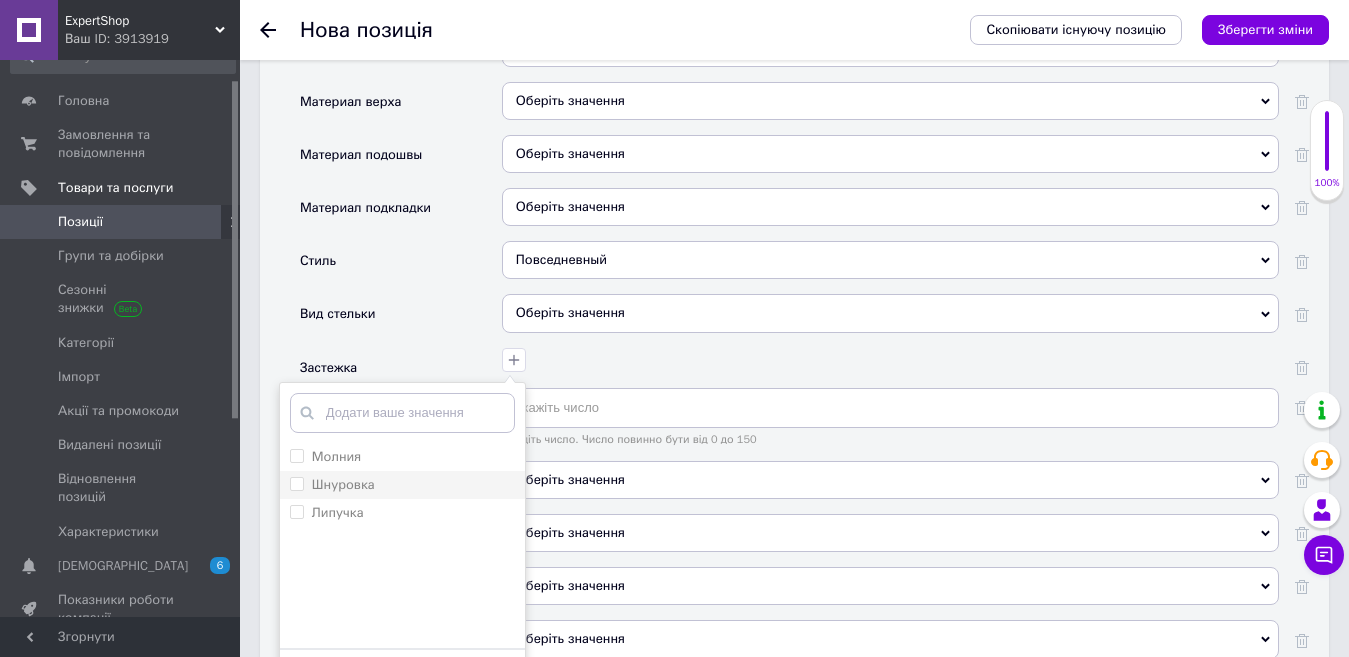 click on "Шнуровка" at bounding box center [343, 484] 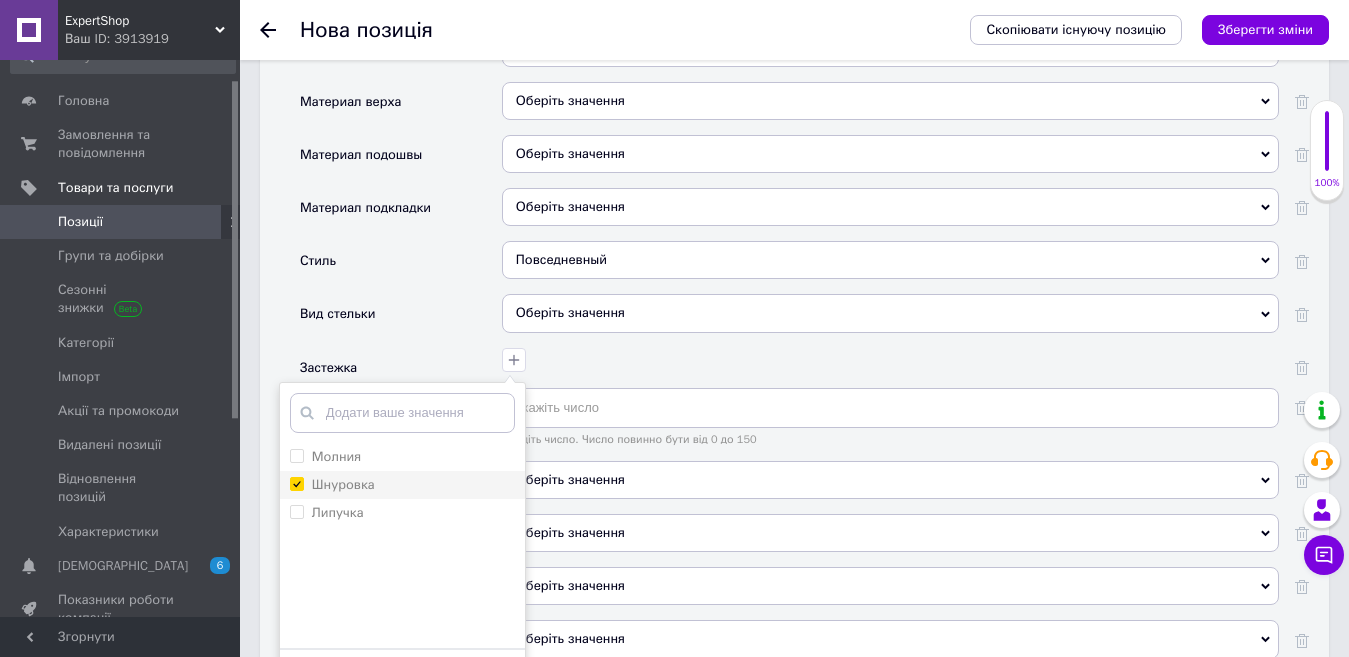 checkbox on "true" 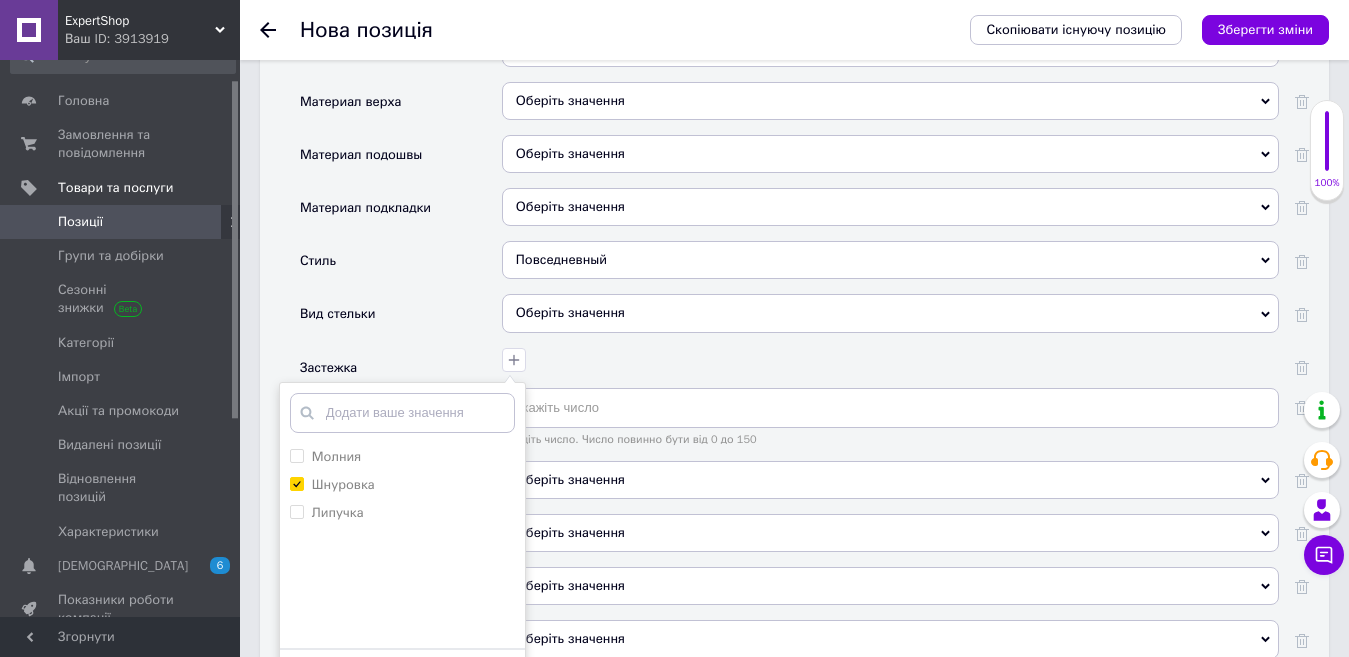 click on "Зберегти" at bounding box center (402, 679) 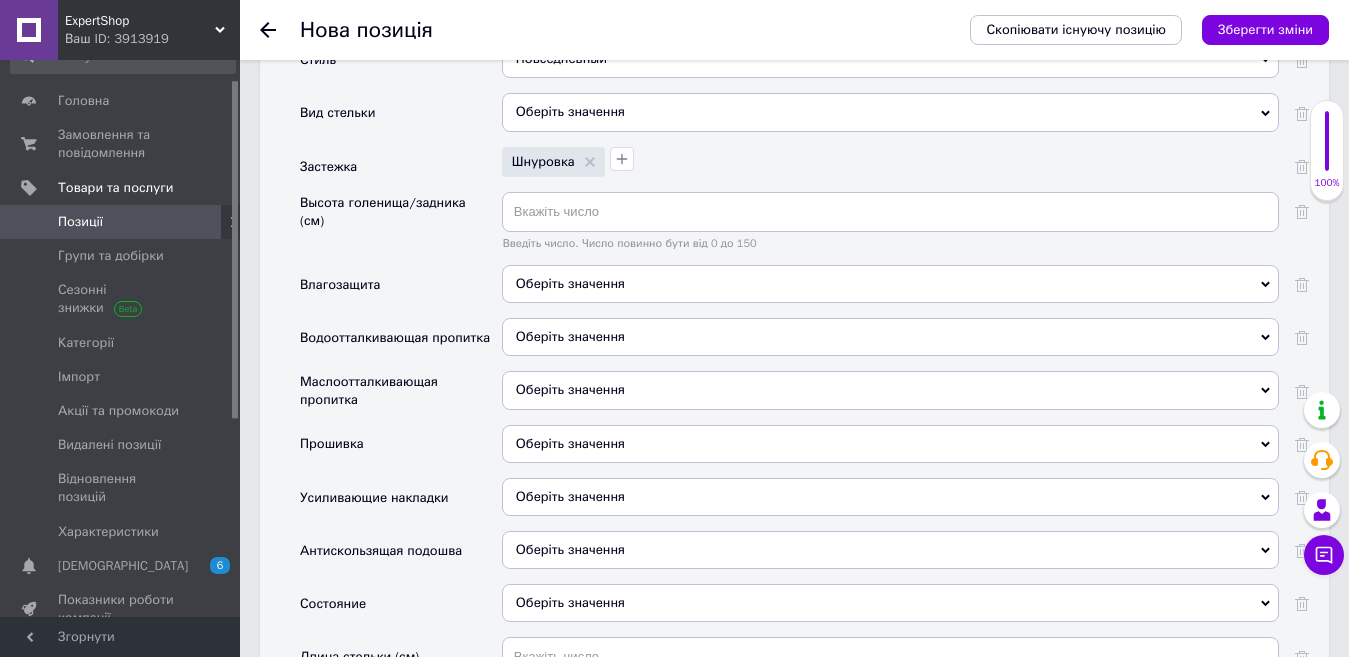scroll, scrollTop: 2800, scrollLeft: 0, axis: vertical 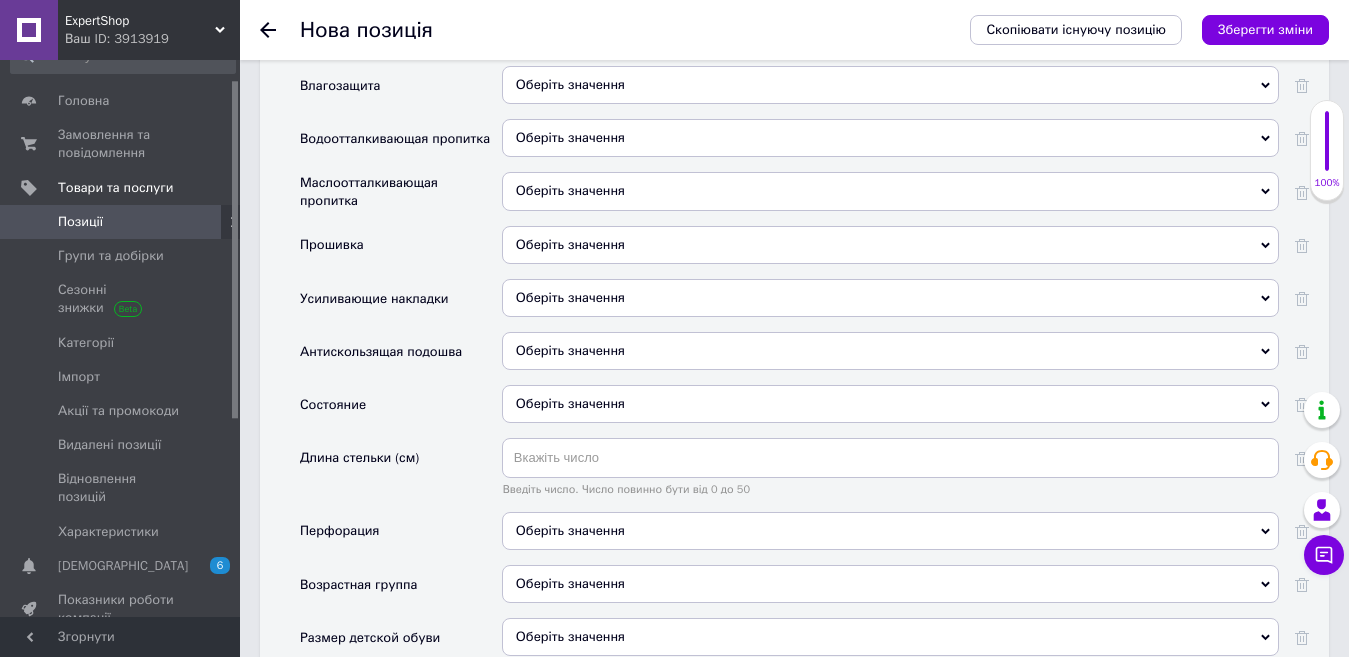 click on "Оберіть значення" at bounding box center [890, 404] 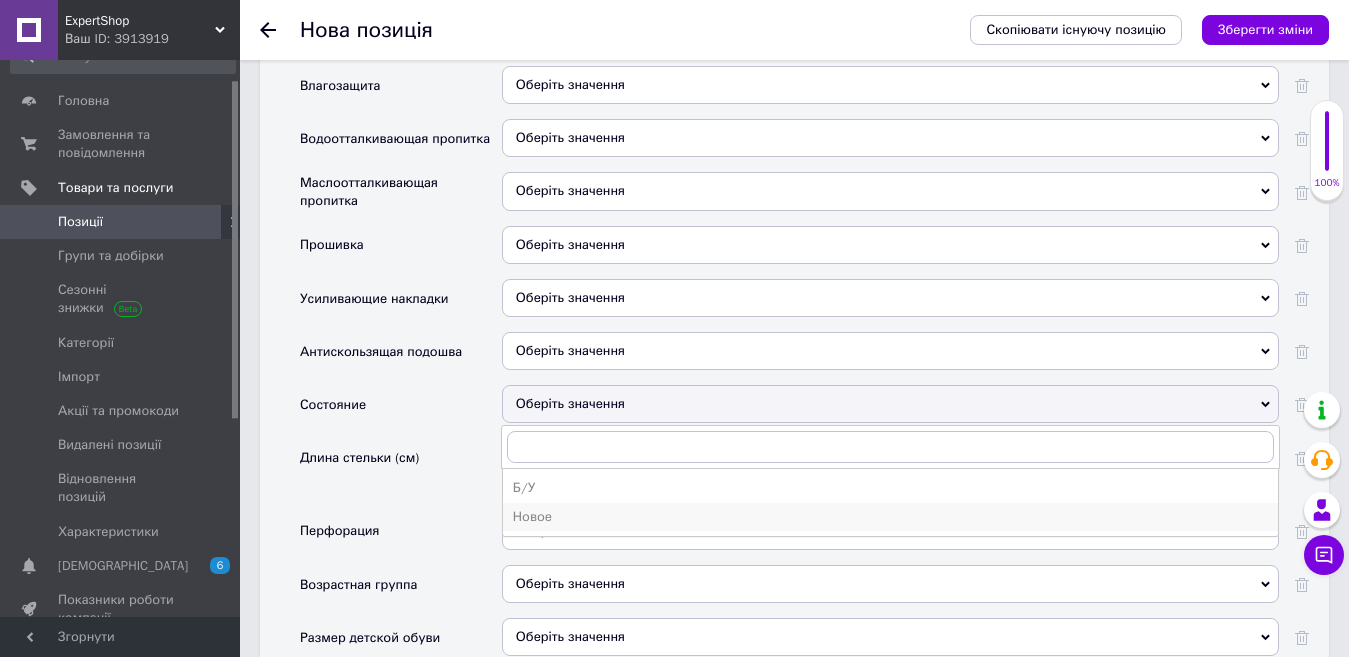 click on "Новое" at bounding box center [890, 517] 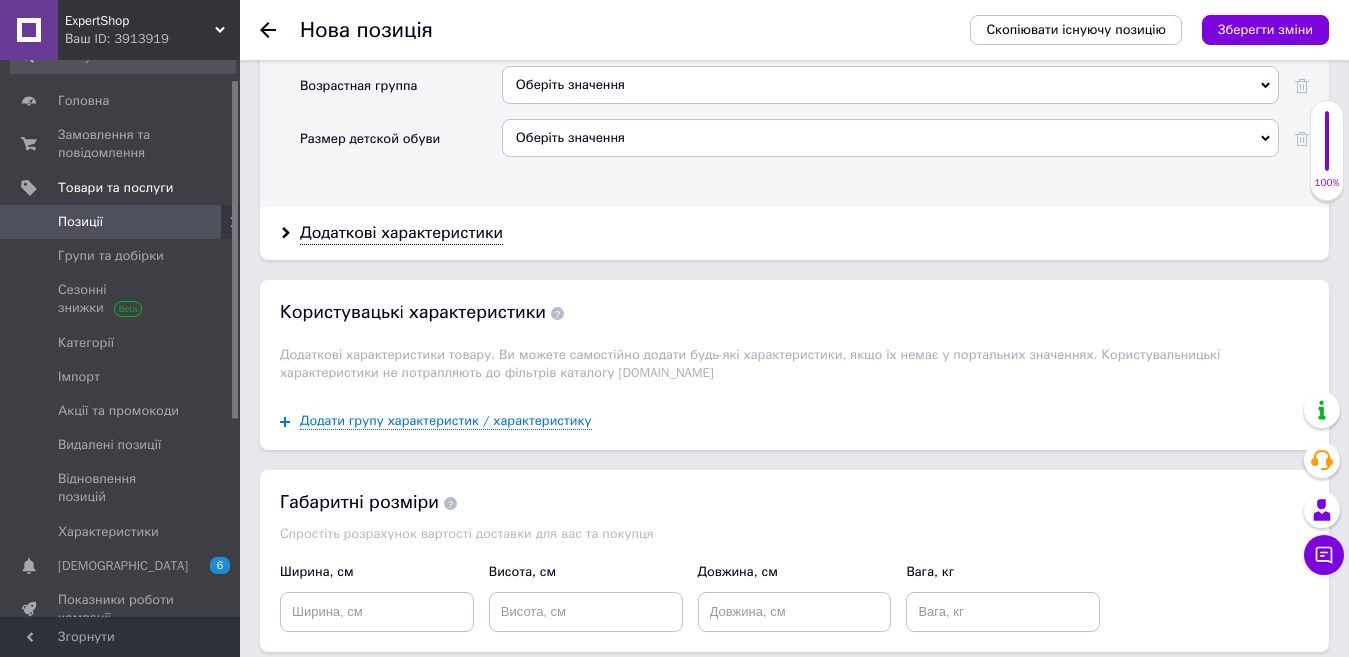 scroll, scrollTop: 3300, scrollLeft: 0, axis: vertical 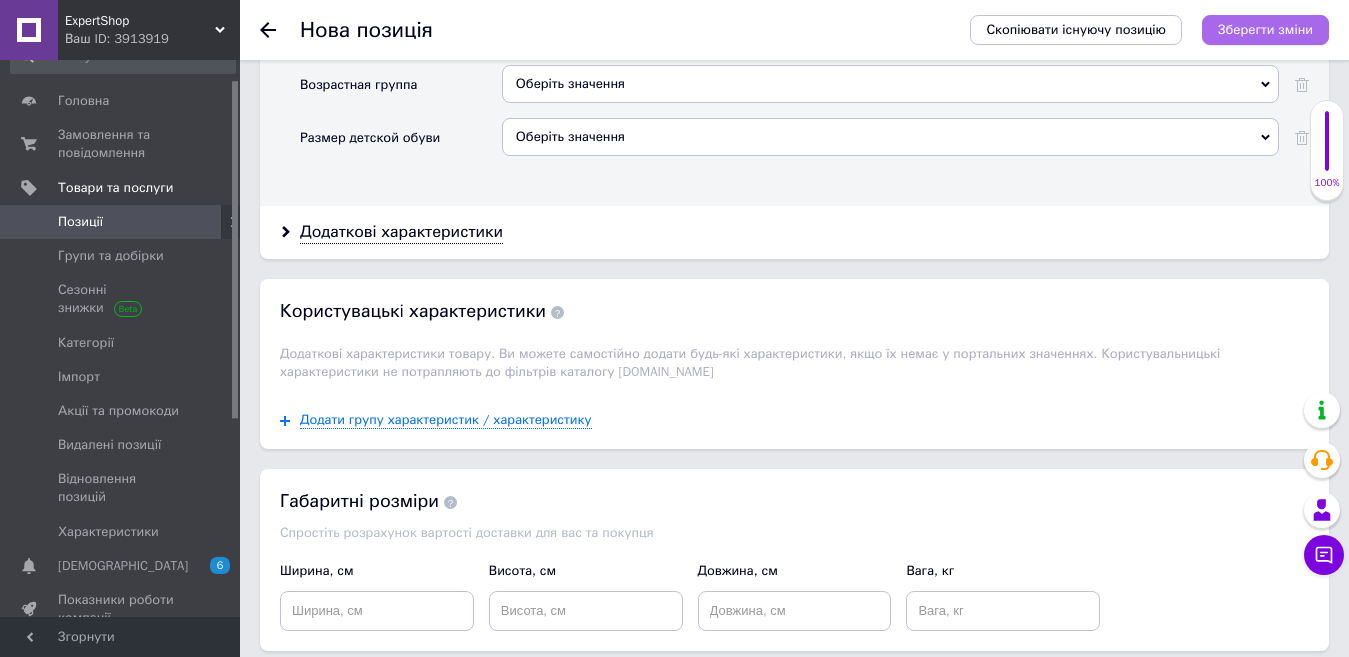click on "Зберегти зміни" at bounding box center [1265, 29] 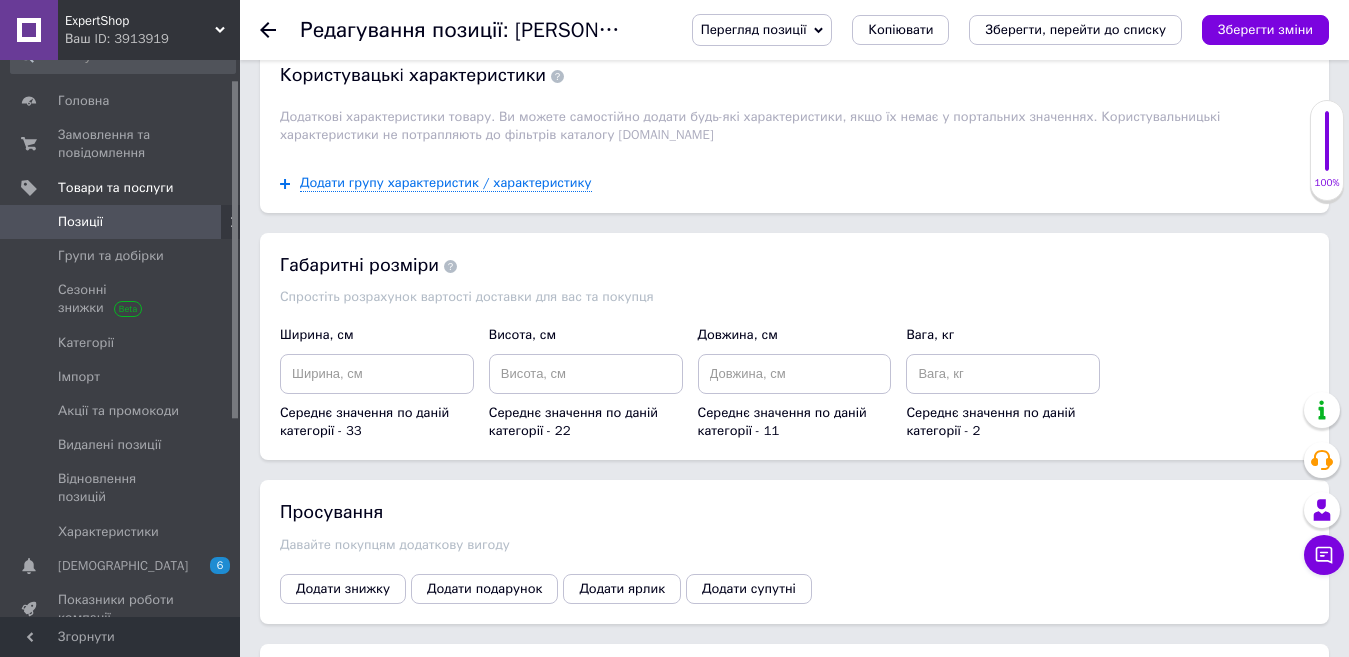 scroll, scrollTop: 2400, scrollLeft: 0, axis: vertical 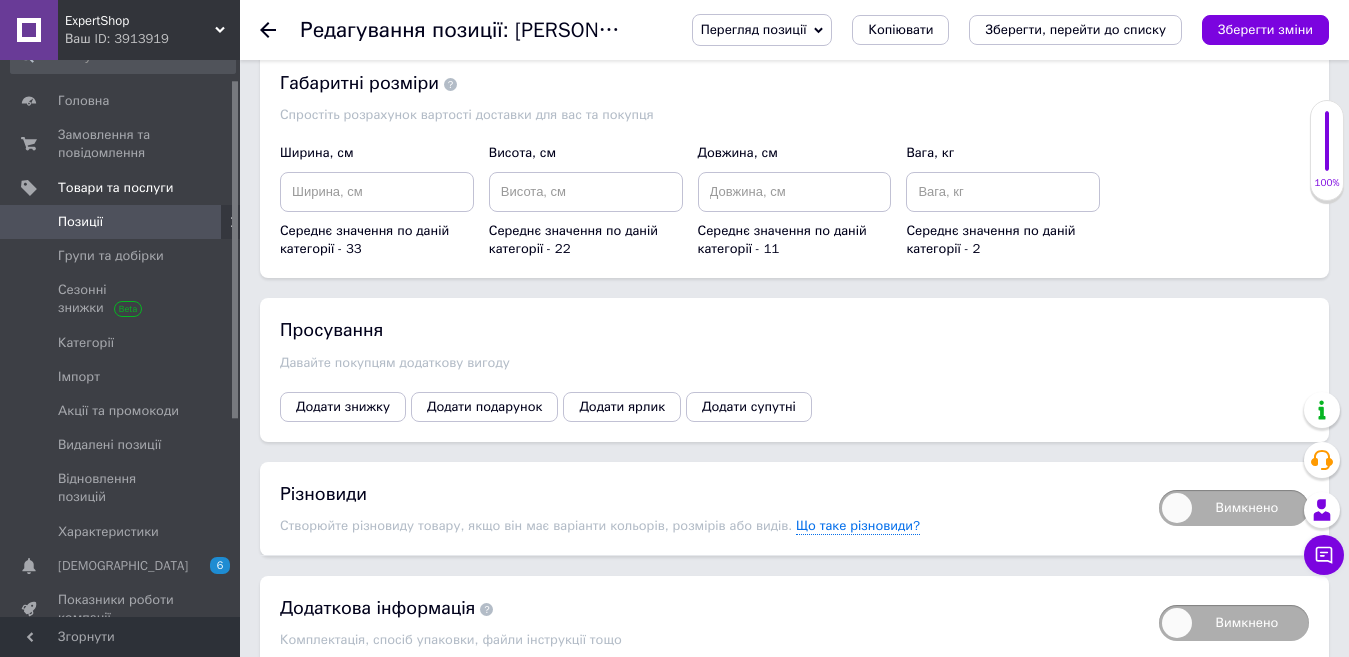 click on "Вимкнено Різновиди Створюйте різновиду товару, якщо він має варіанти кольорів, розмірів або видів.   Що таке різновиди?" at bounding box center [794, 508] 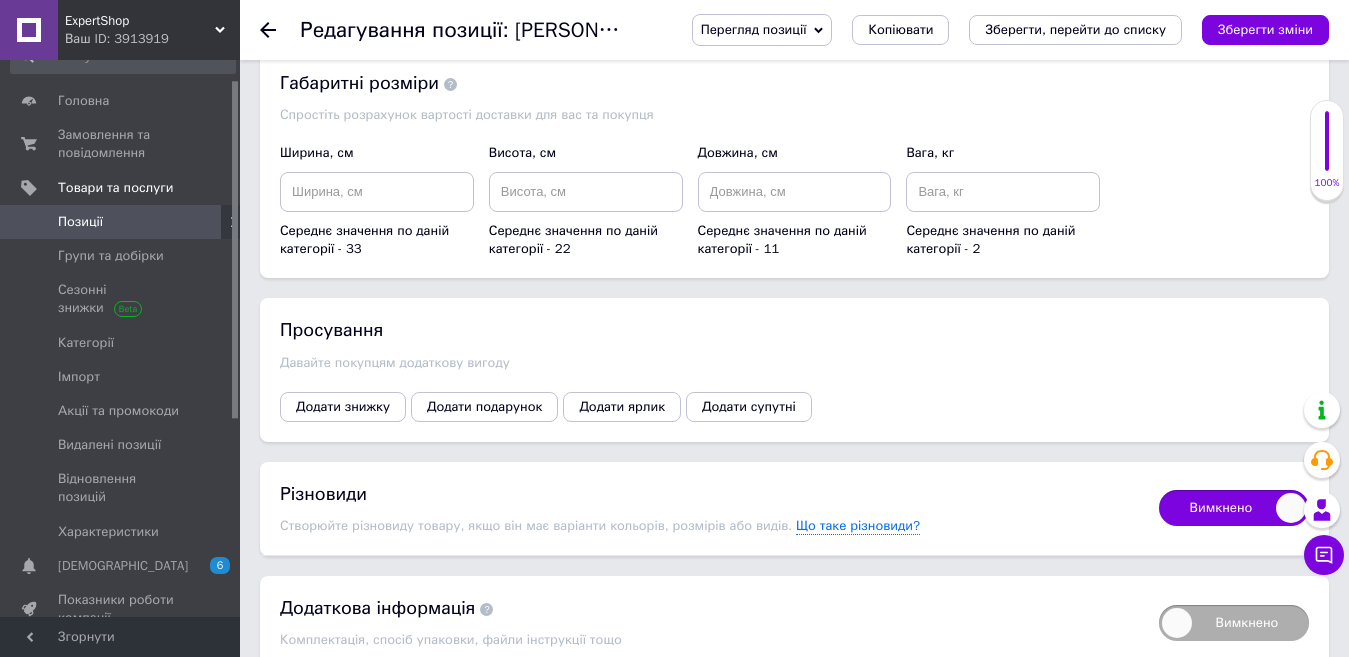 checkbox on "true" 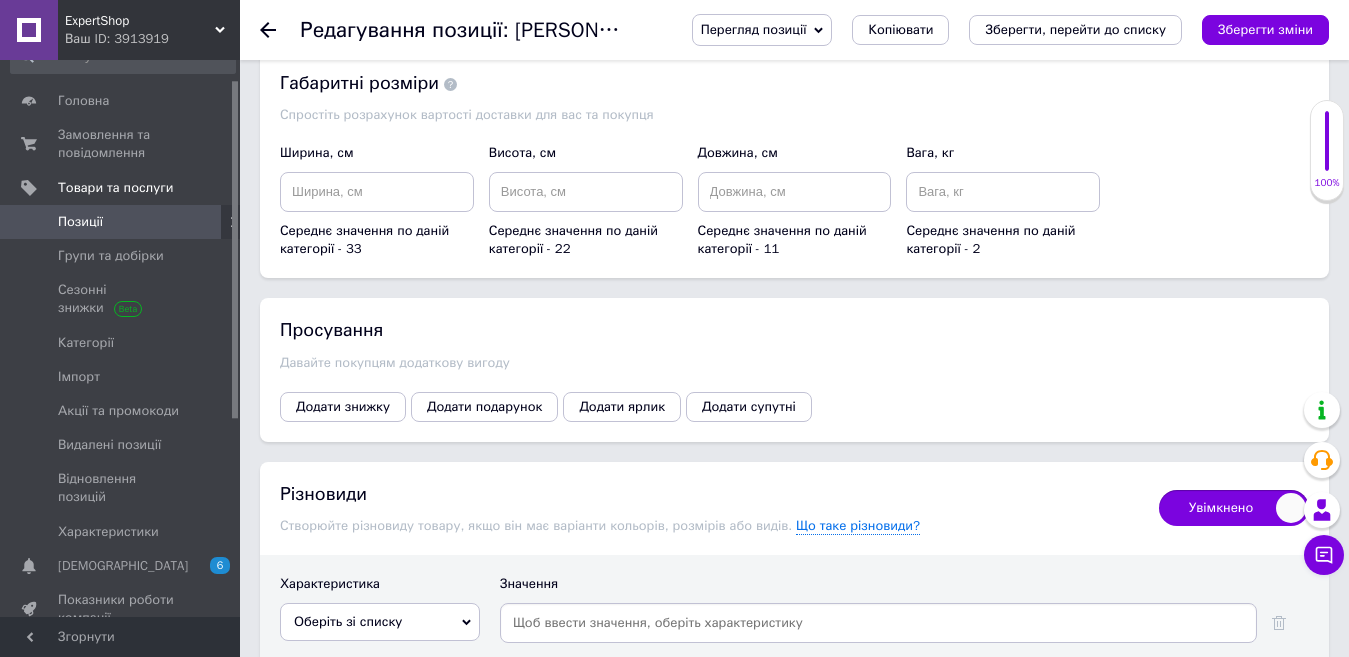 scroll, scrollTop: 2600, scrollLeft: 0, axis: vertical 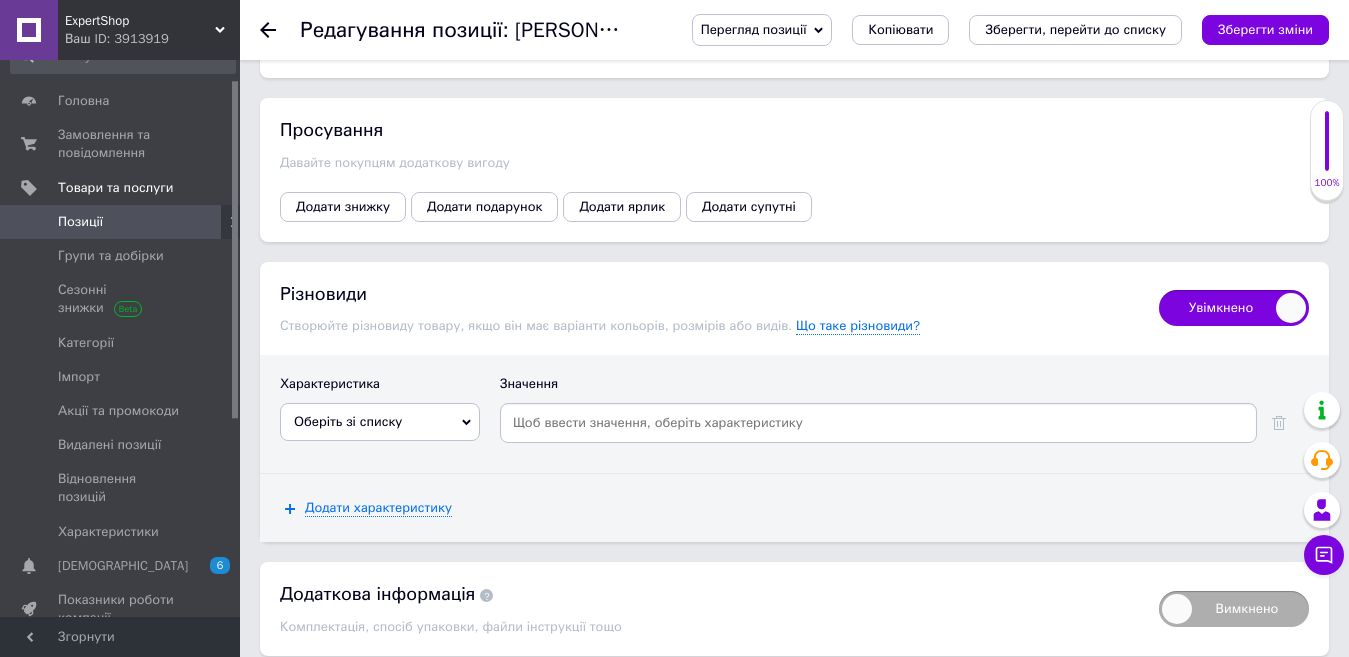 click on "Оберіть зі списку" at bounding box center [380, 422] 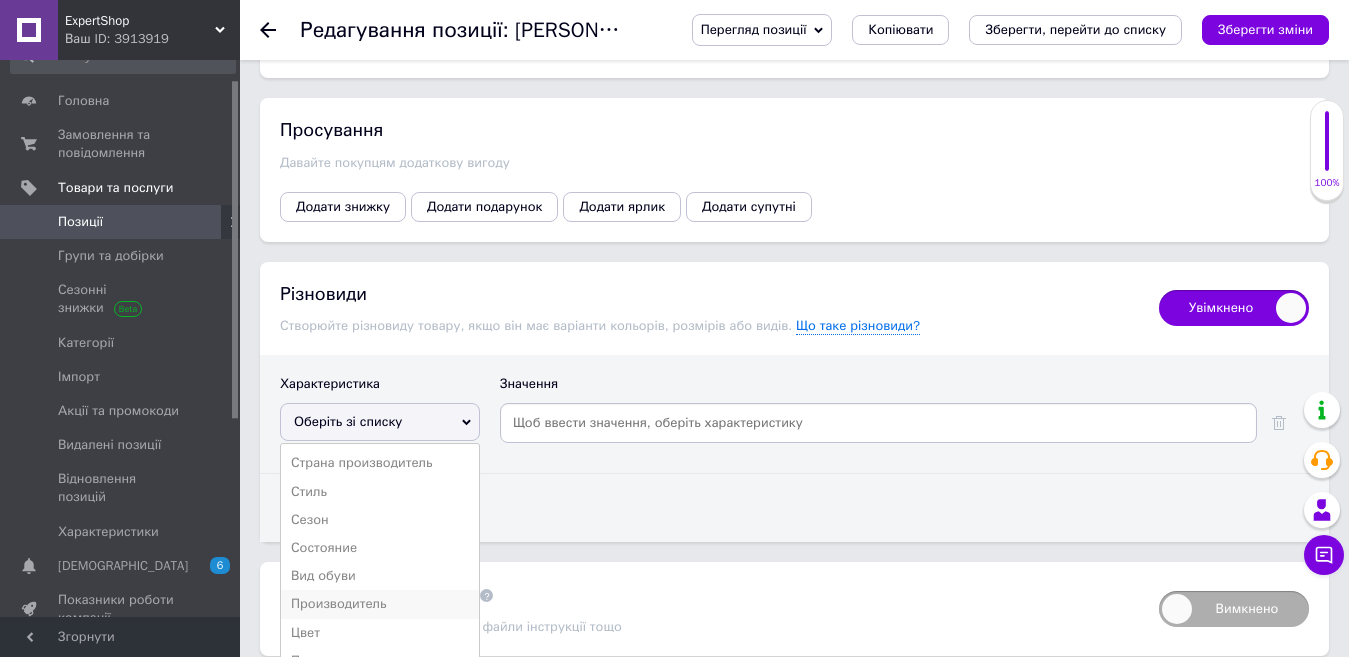 click on "Производитель" at bounding box center [380, 604] 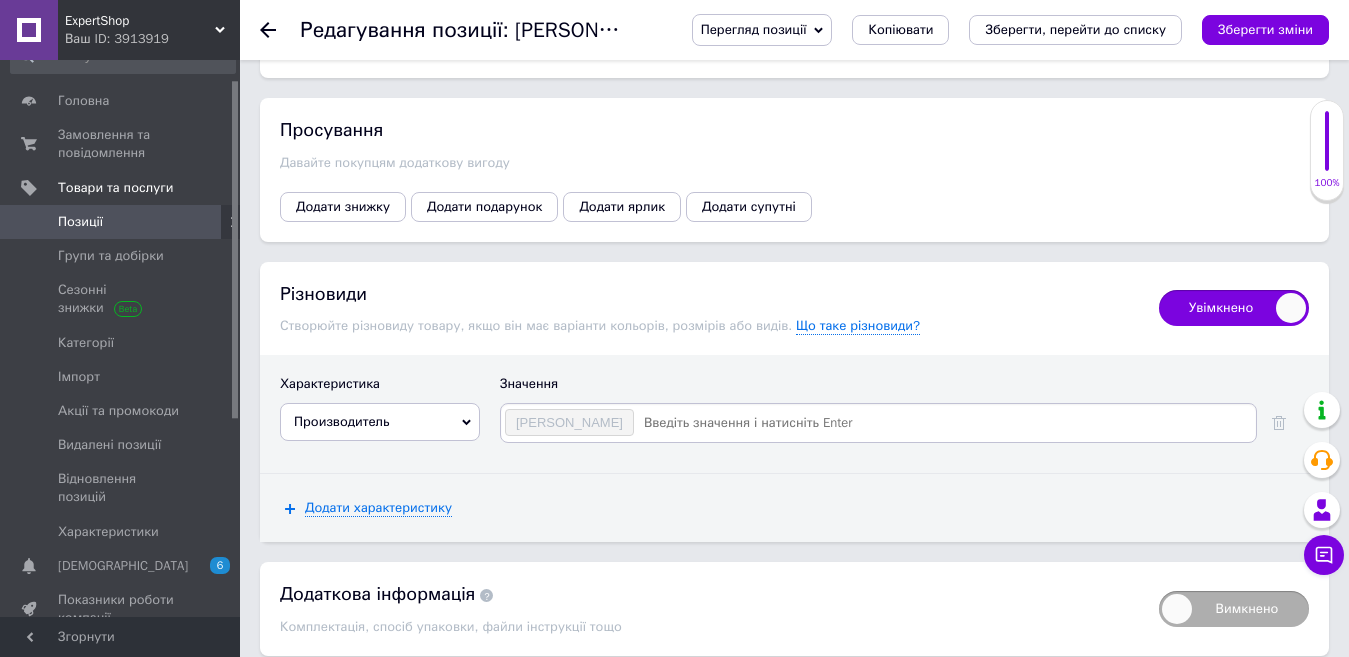 click at bounding box center [944, 423] 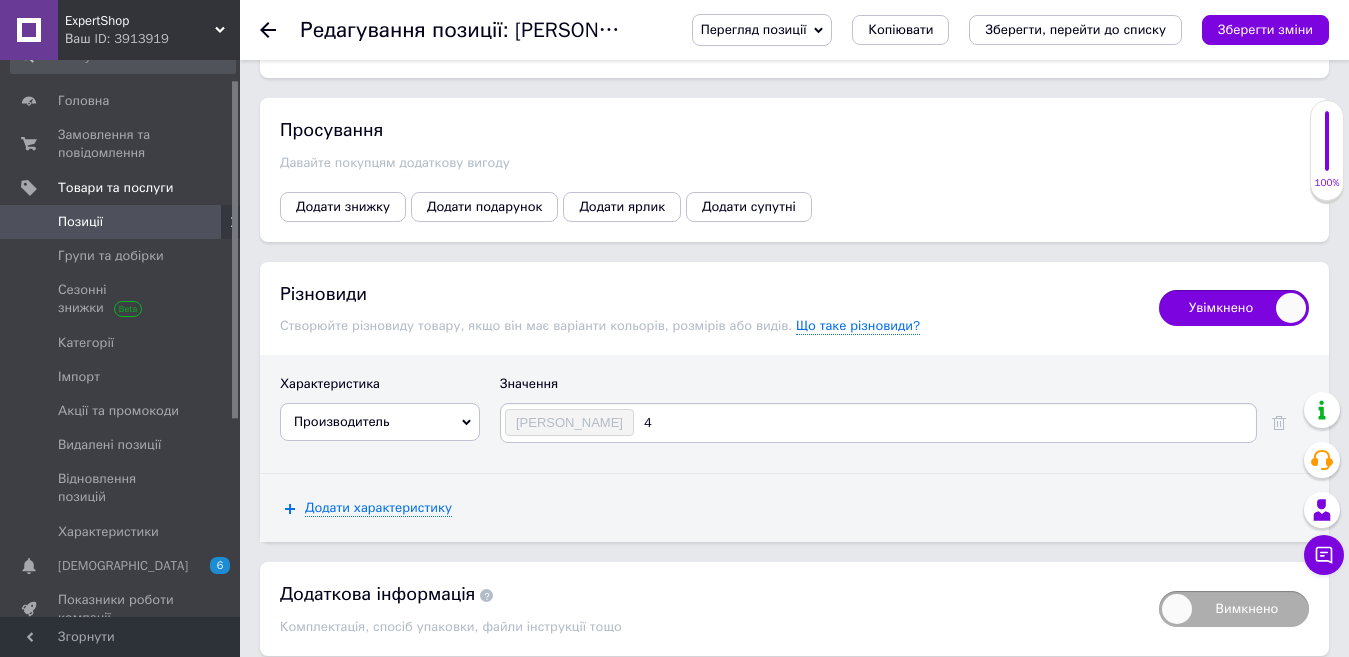 type on "41" 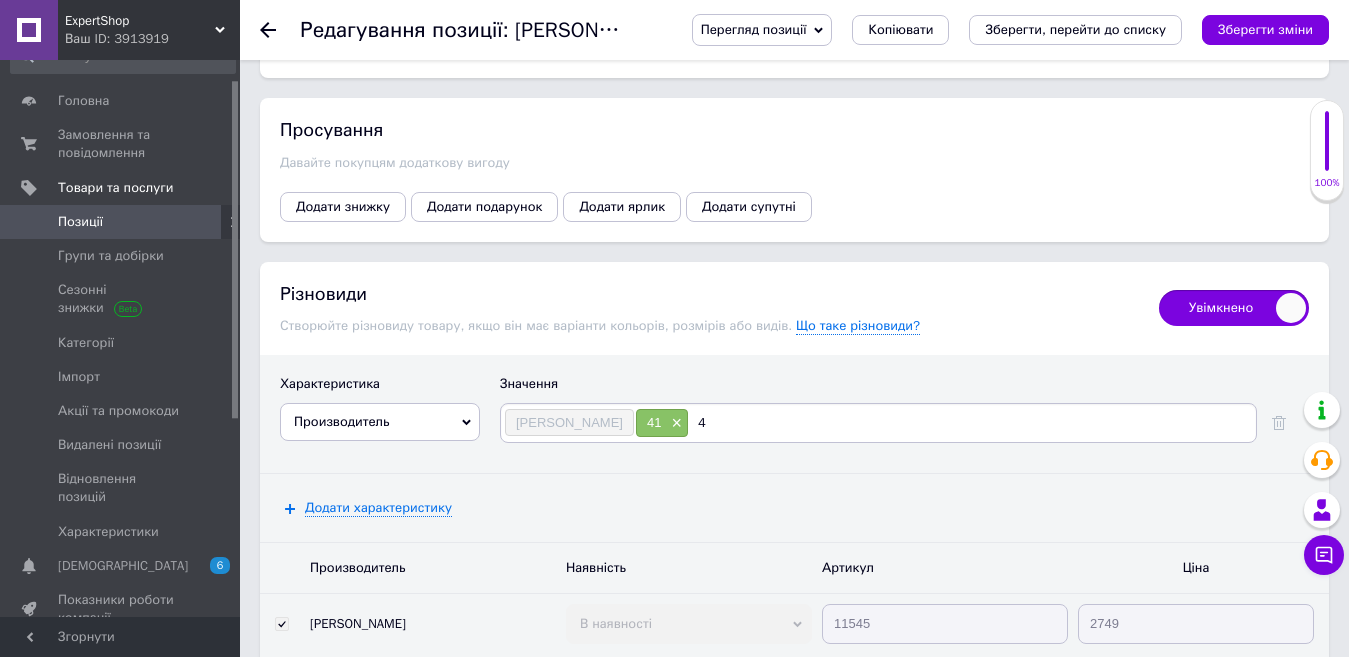 type on "42" 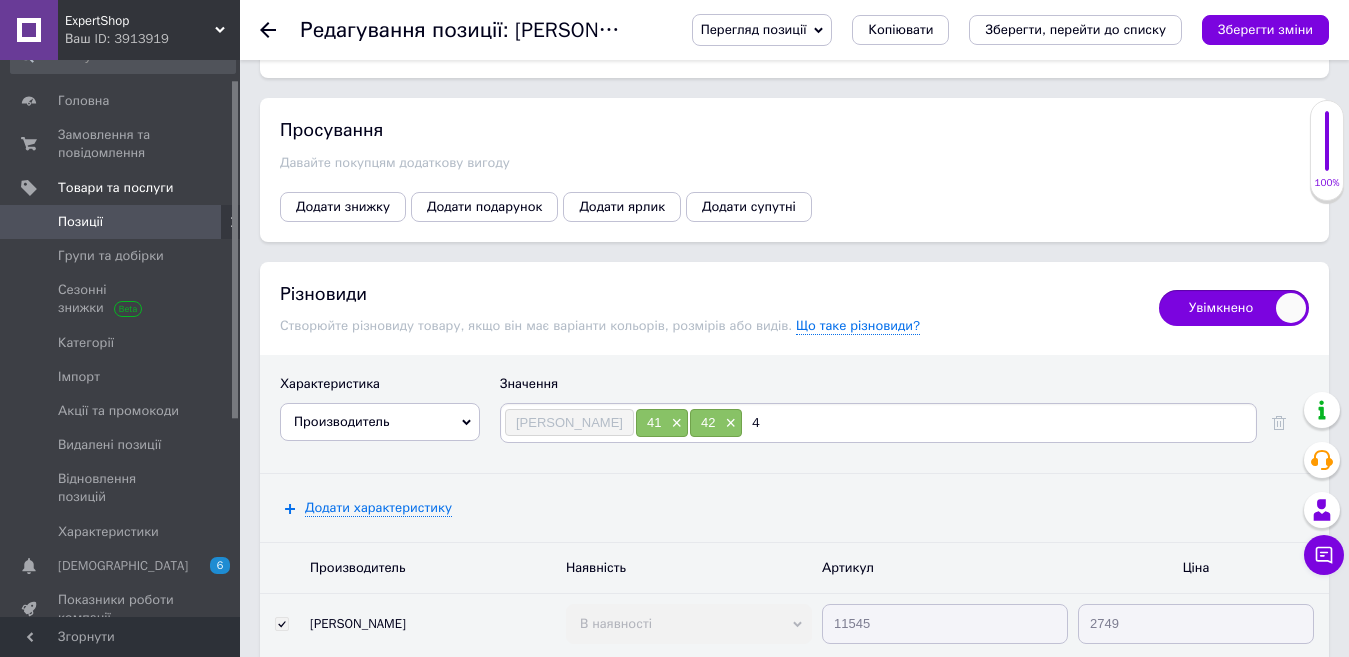 type on "43" 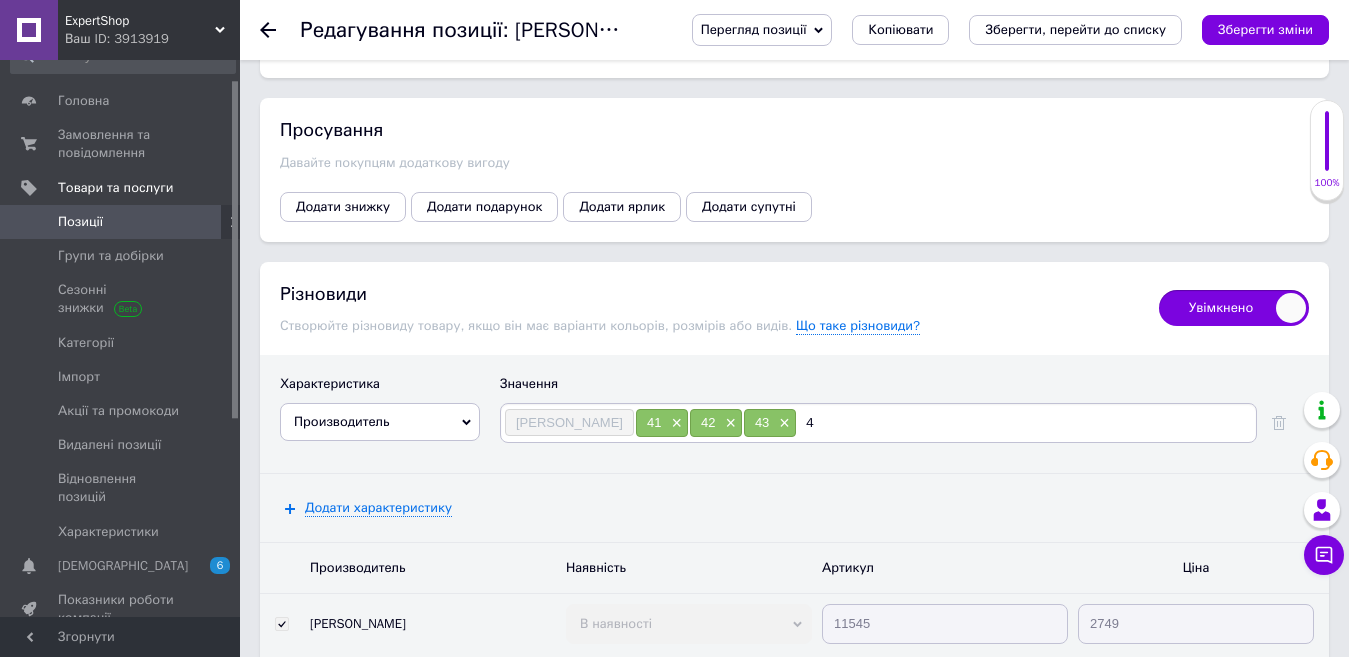 type on "44" 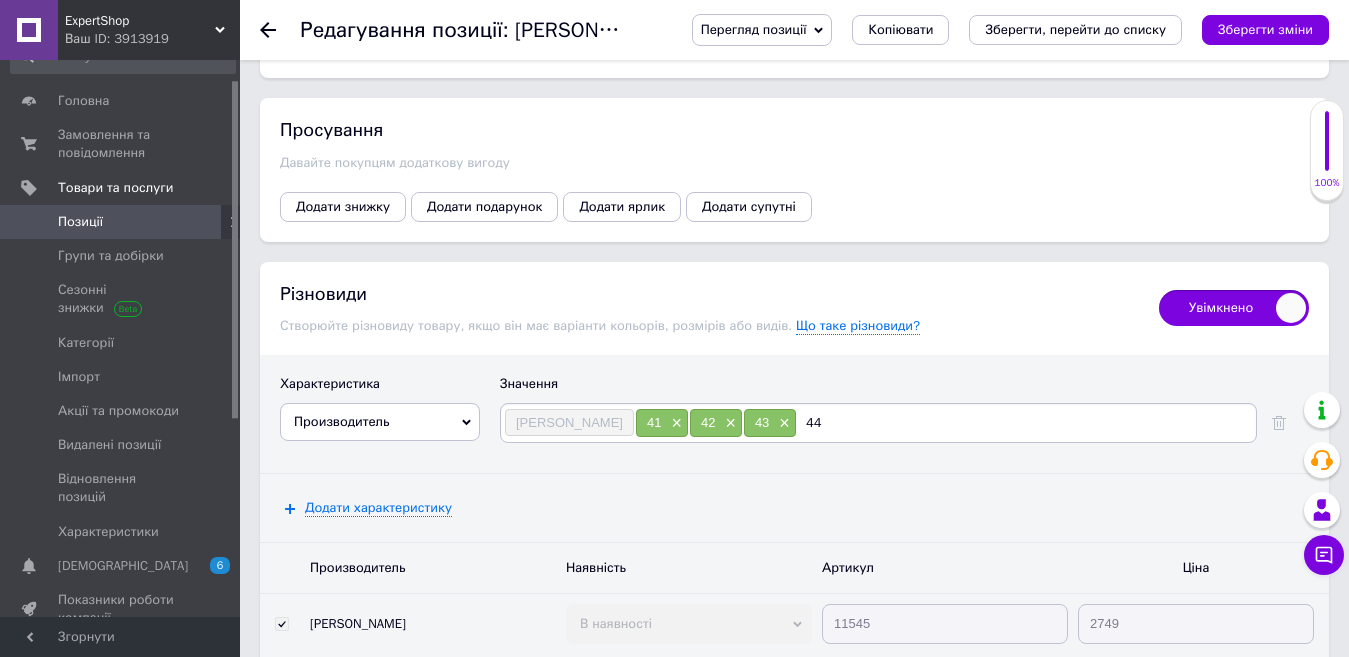 type 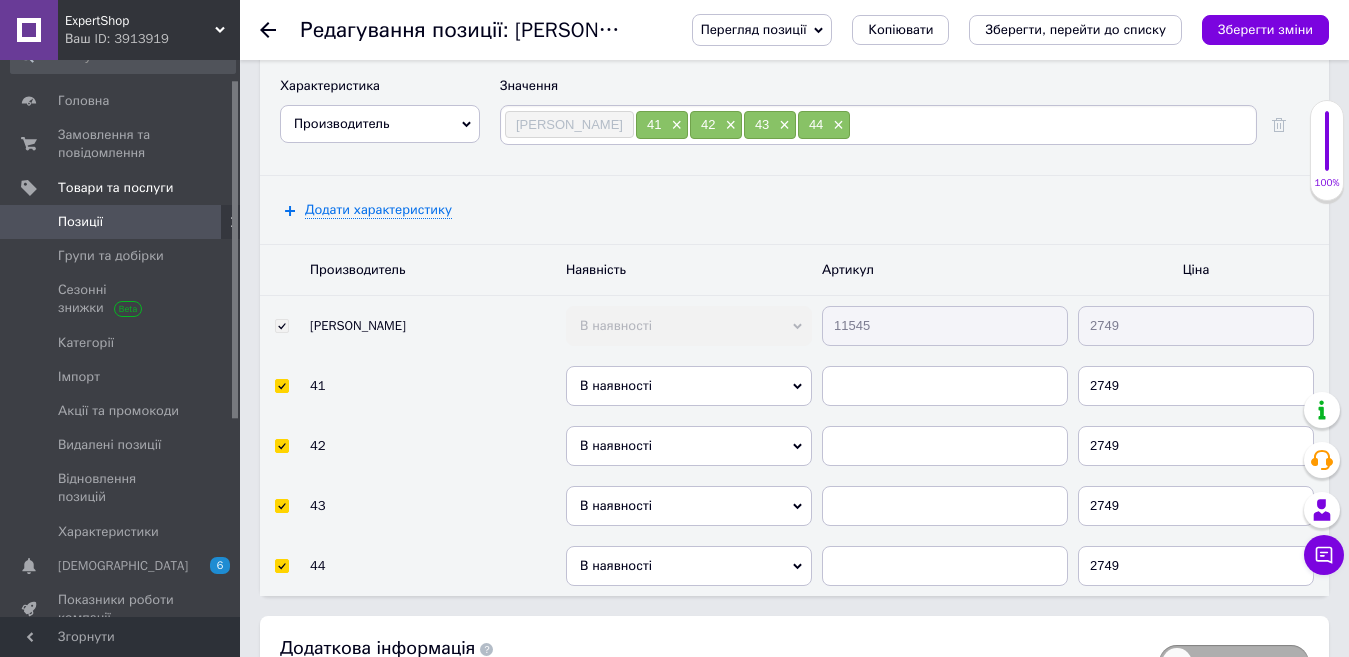 scroll, scrollTop: 2900, scrollLeft: 0, axis: vertical 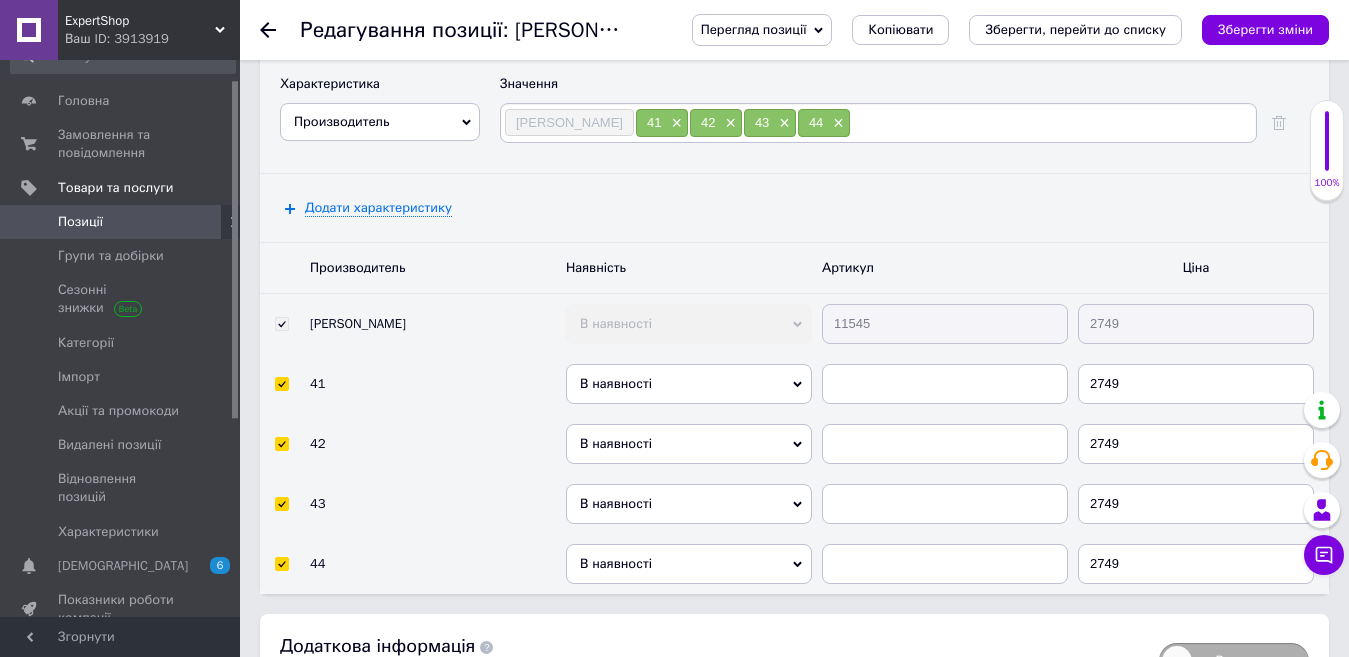 click on "11545" at bounding box center [945, 324] 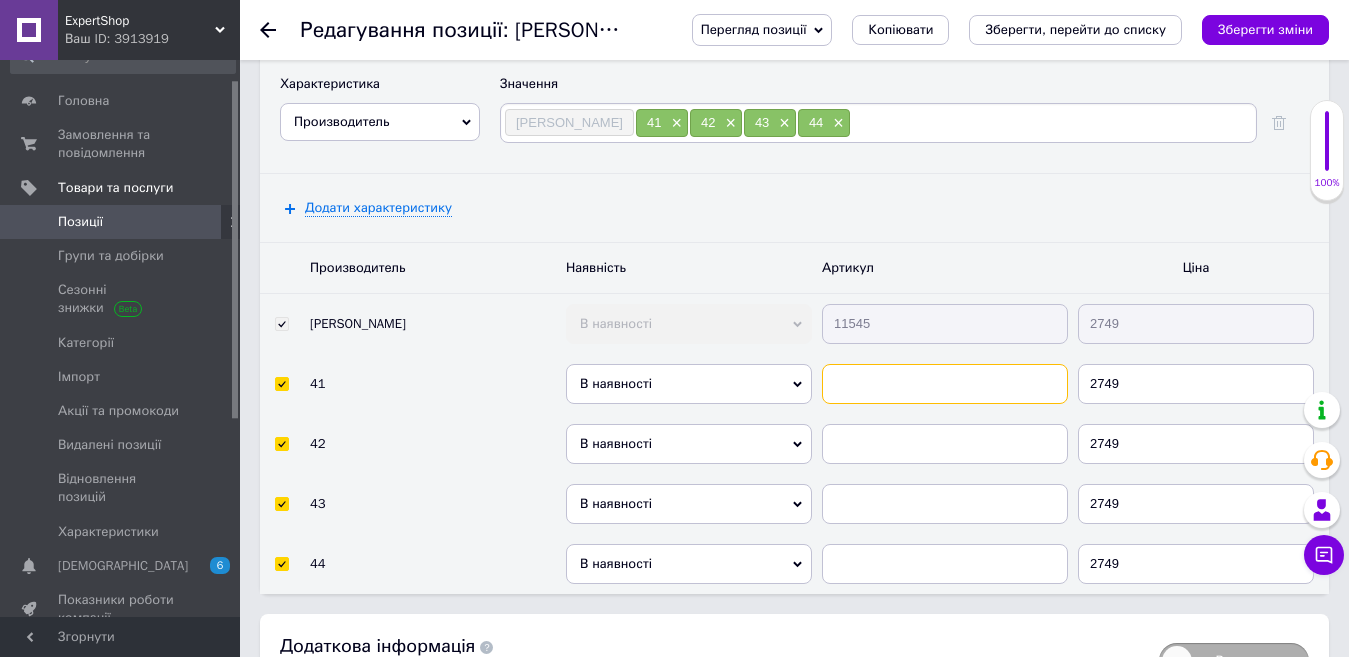 click at bounding box center [945, 384] 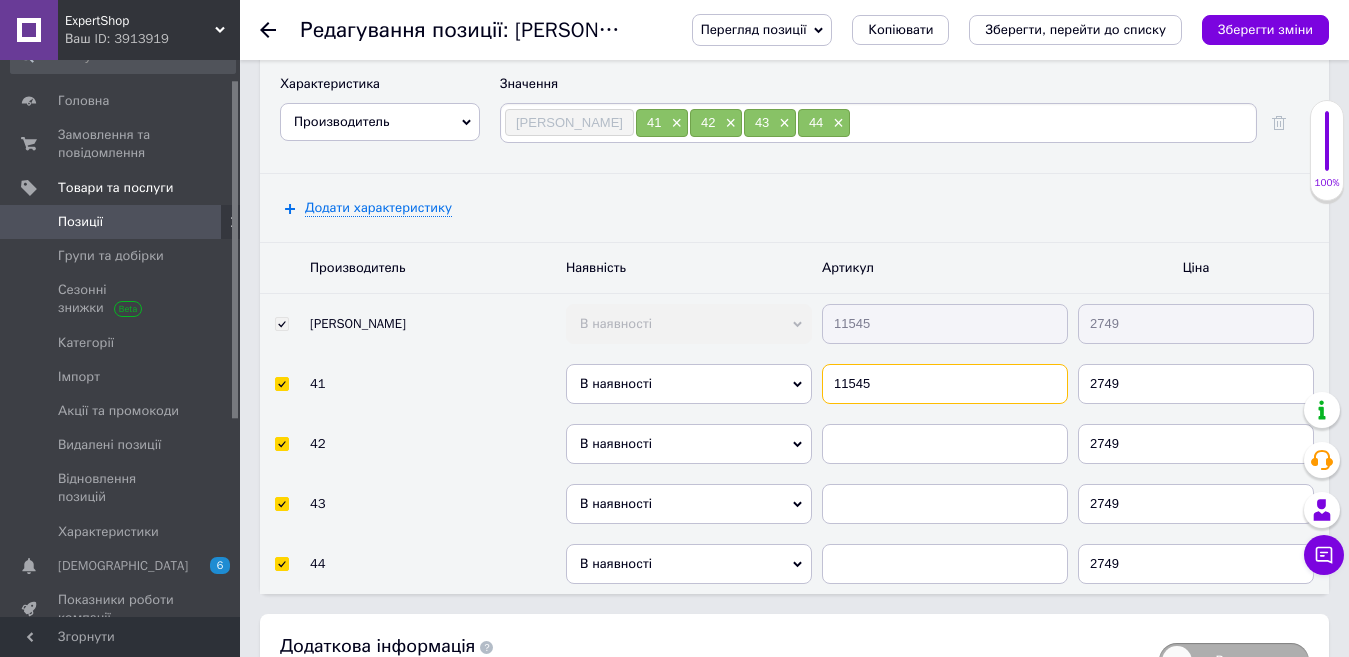 type on "11545" 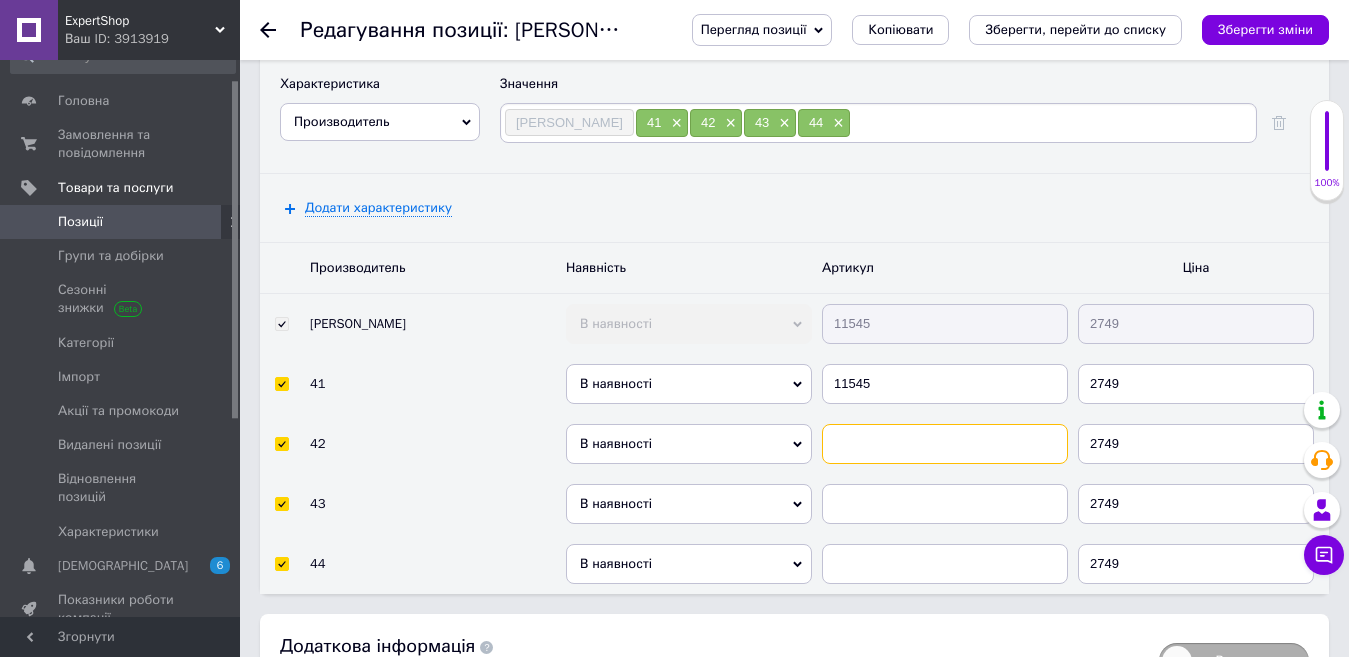 click at bounding box center (945, 444) 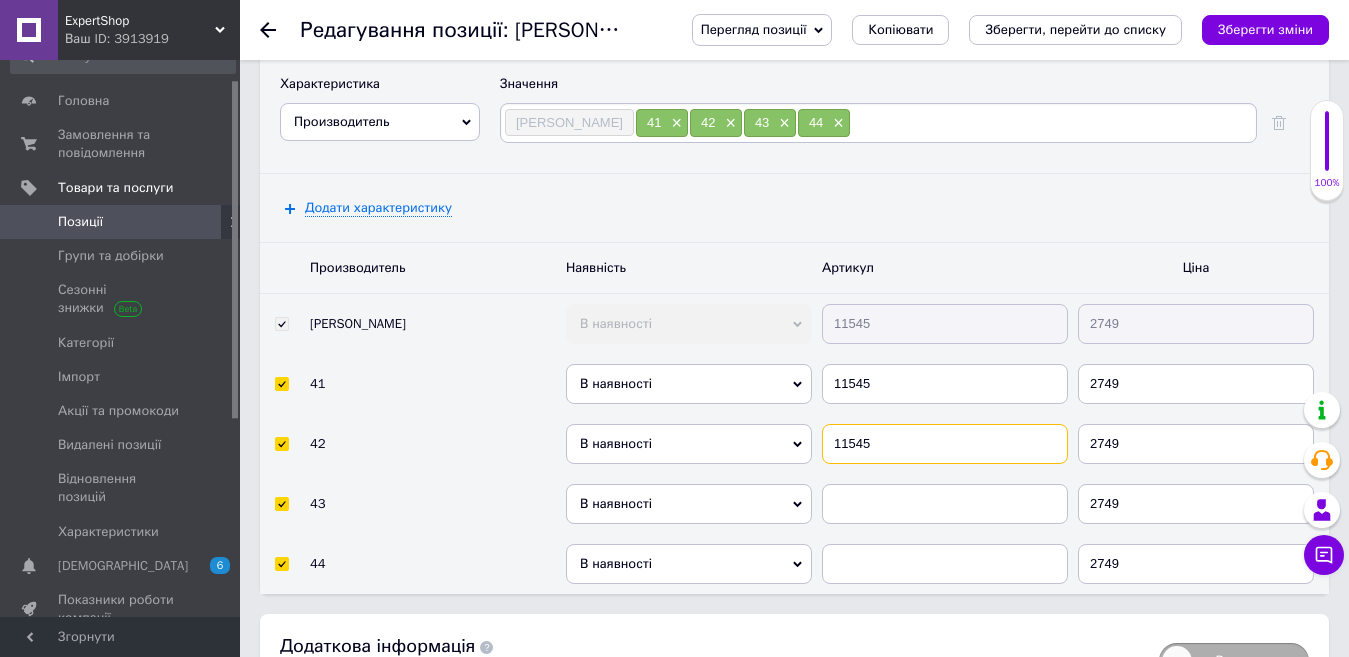 type on "11545" 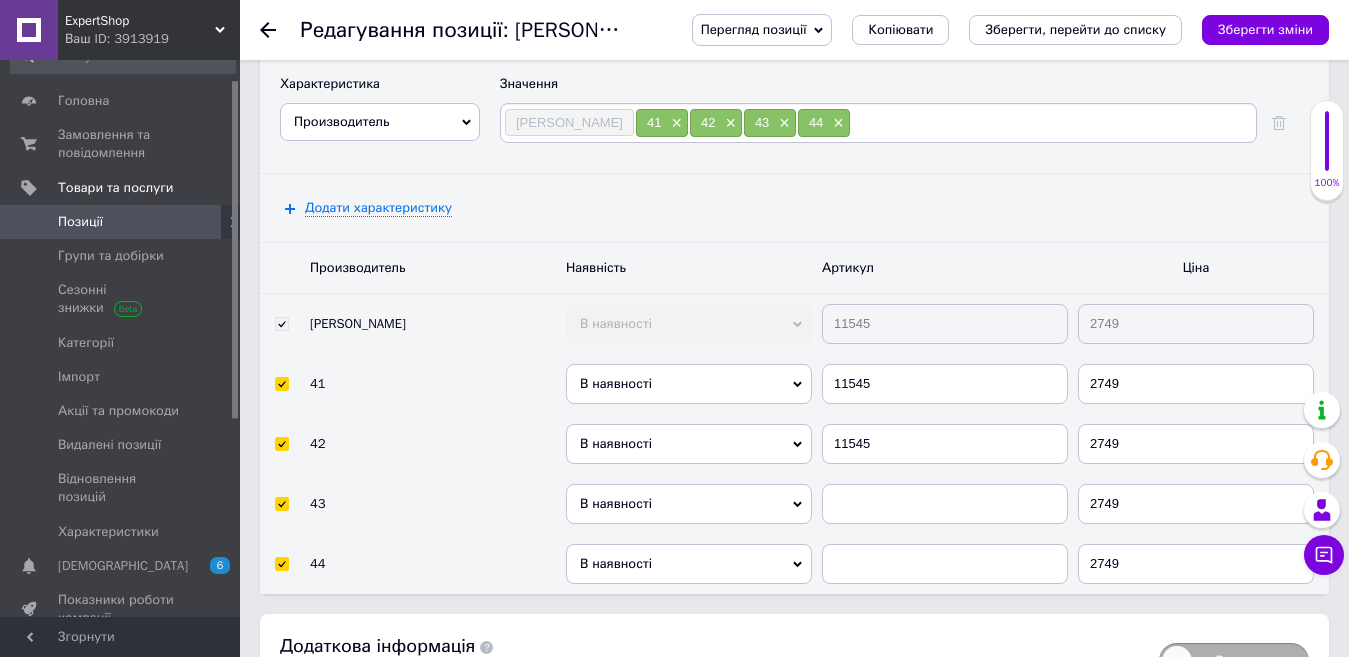 click at bounding box center (945, 504) 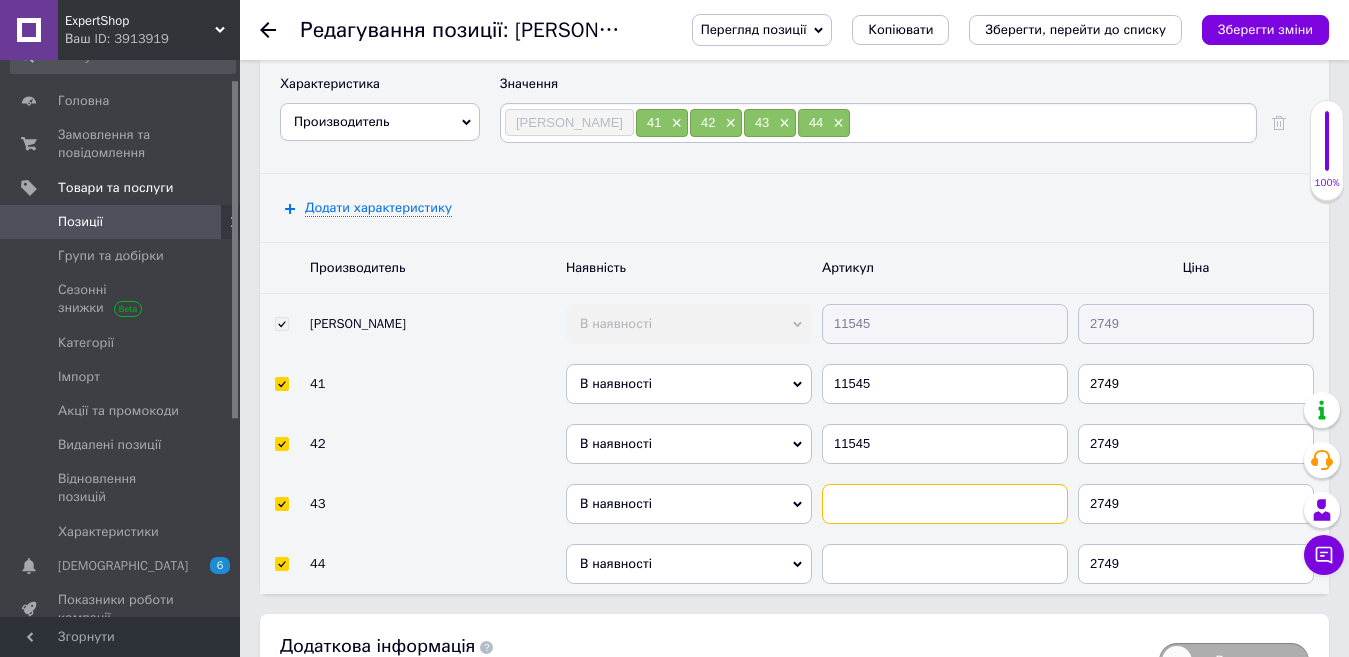 click at bounding box center [945, 504] 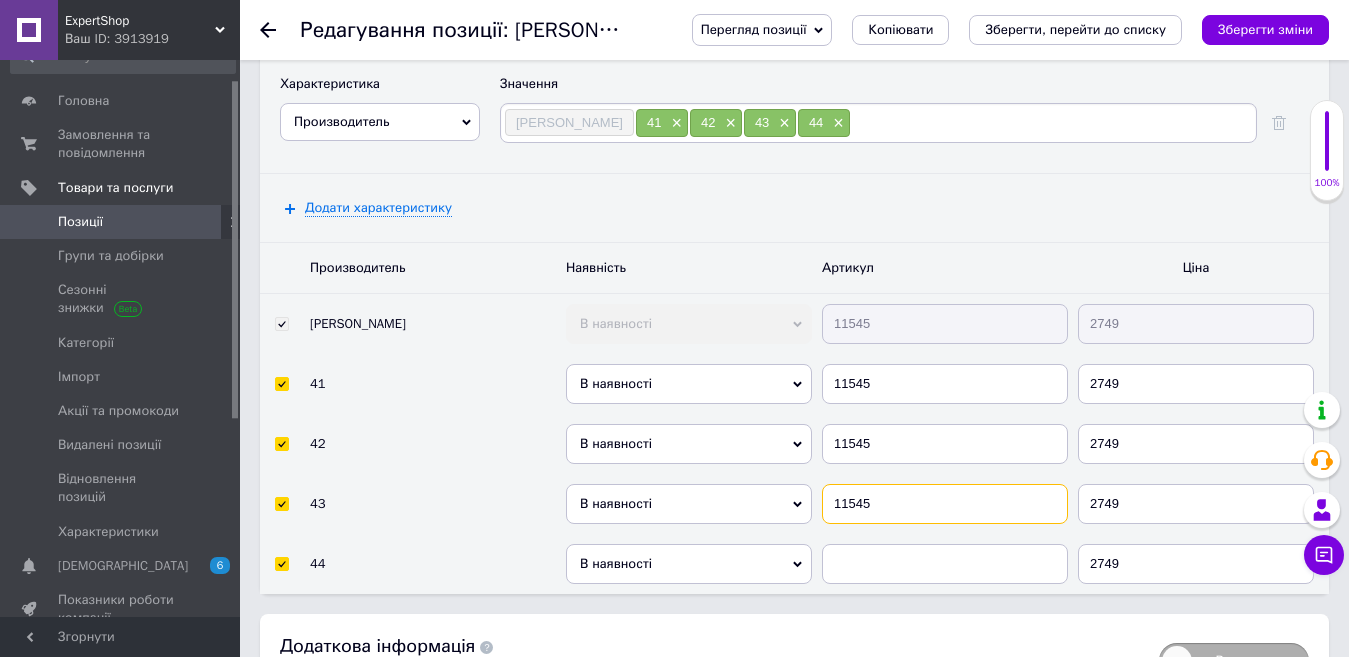 type on "11545" 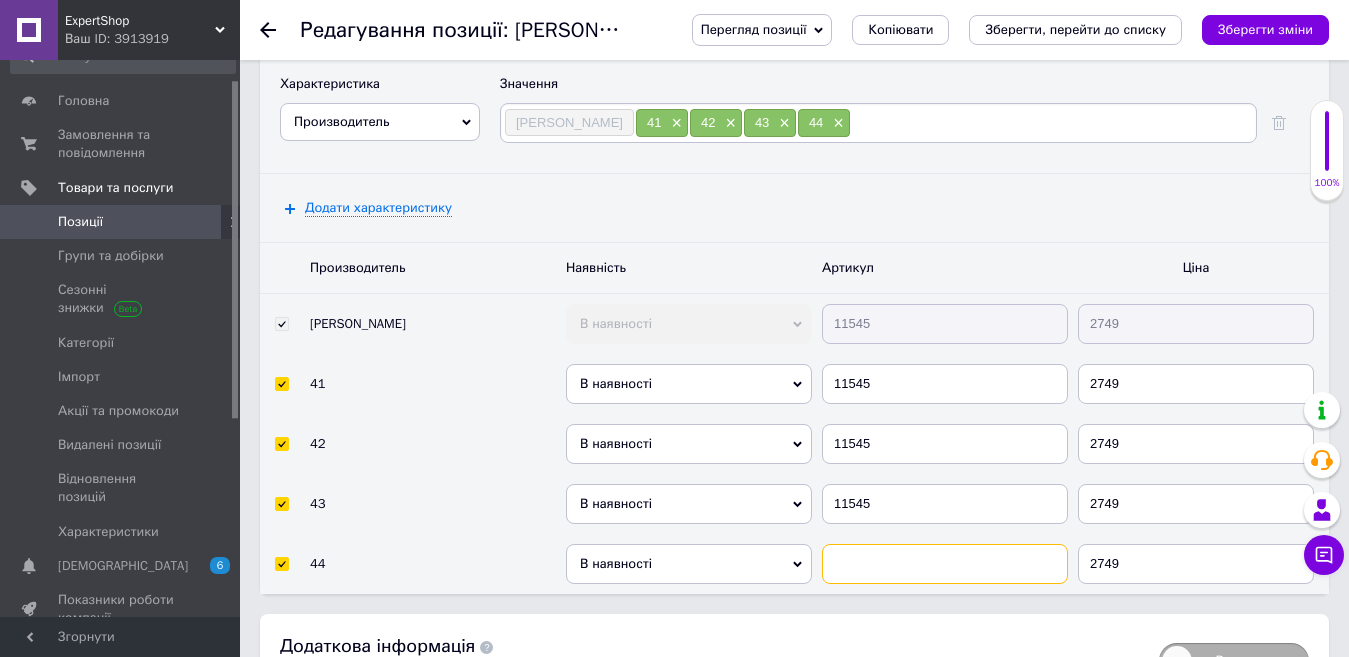 click at bounding box center (945, 564) 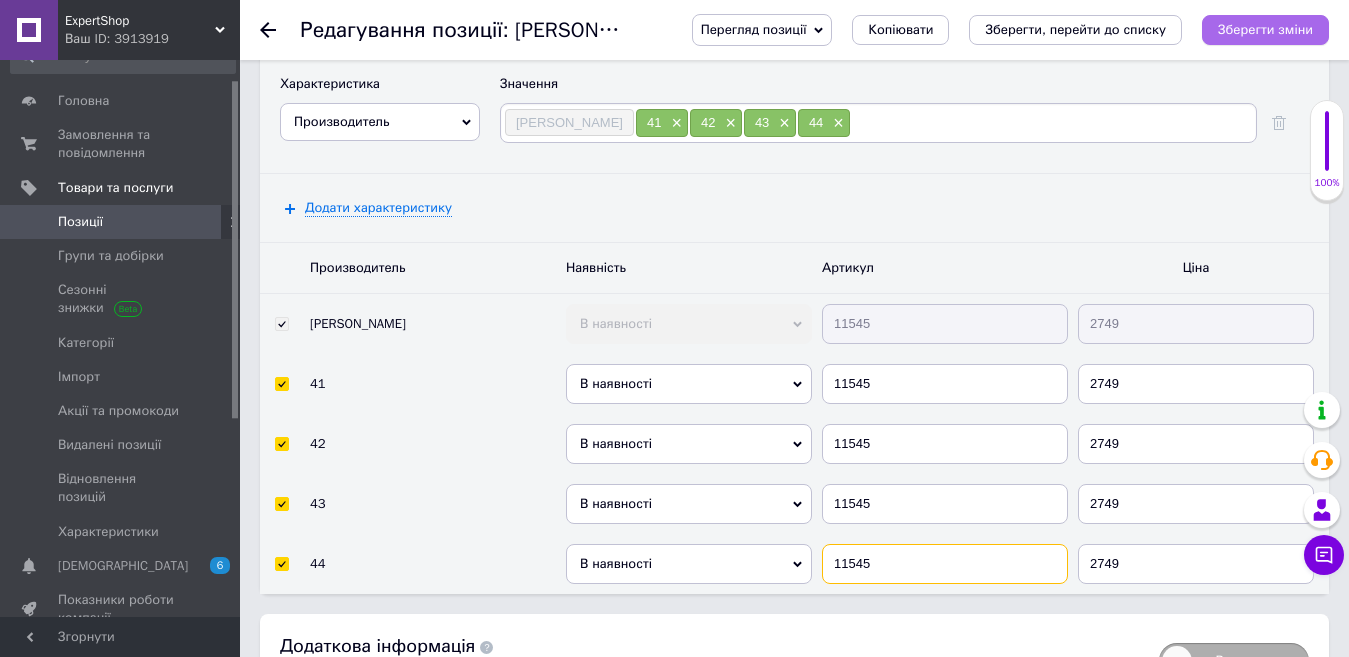 type on "11545" 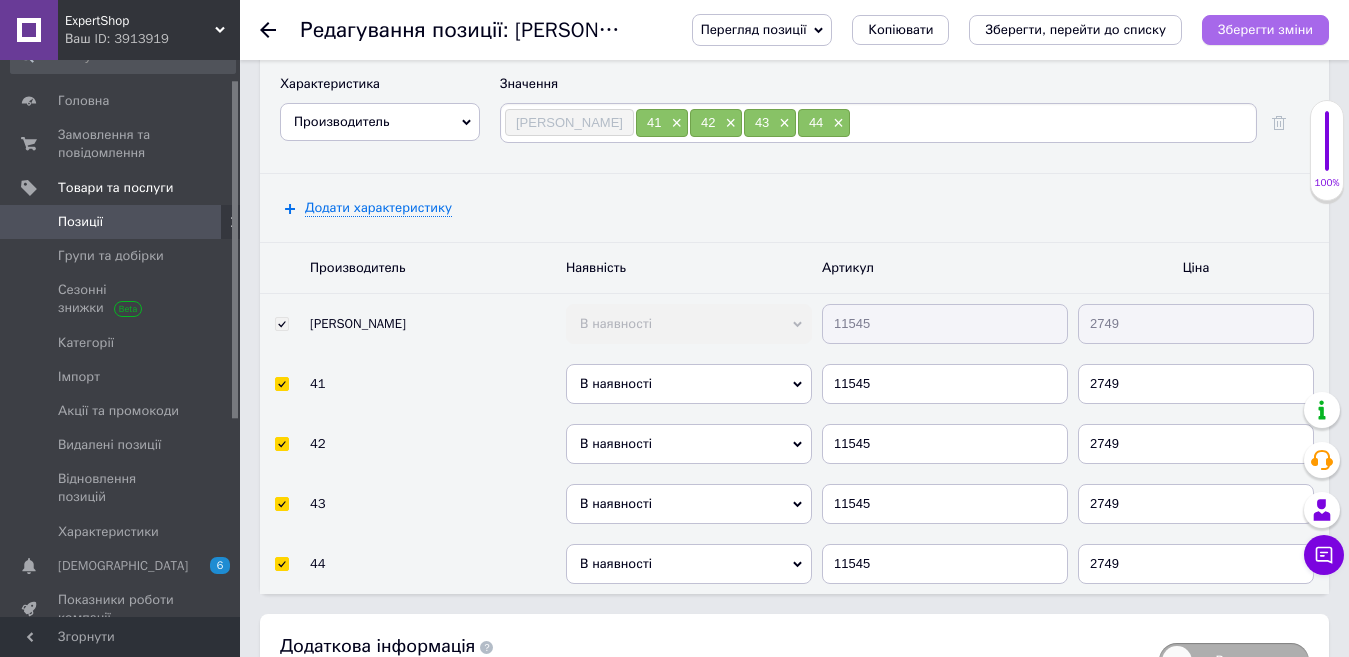 click on "Зберегти зміни" at bounding box center (1265, 29) 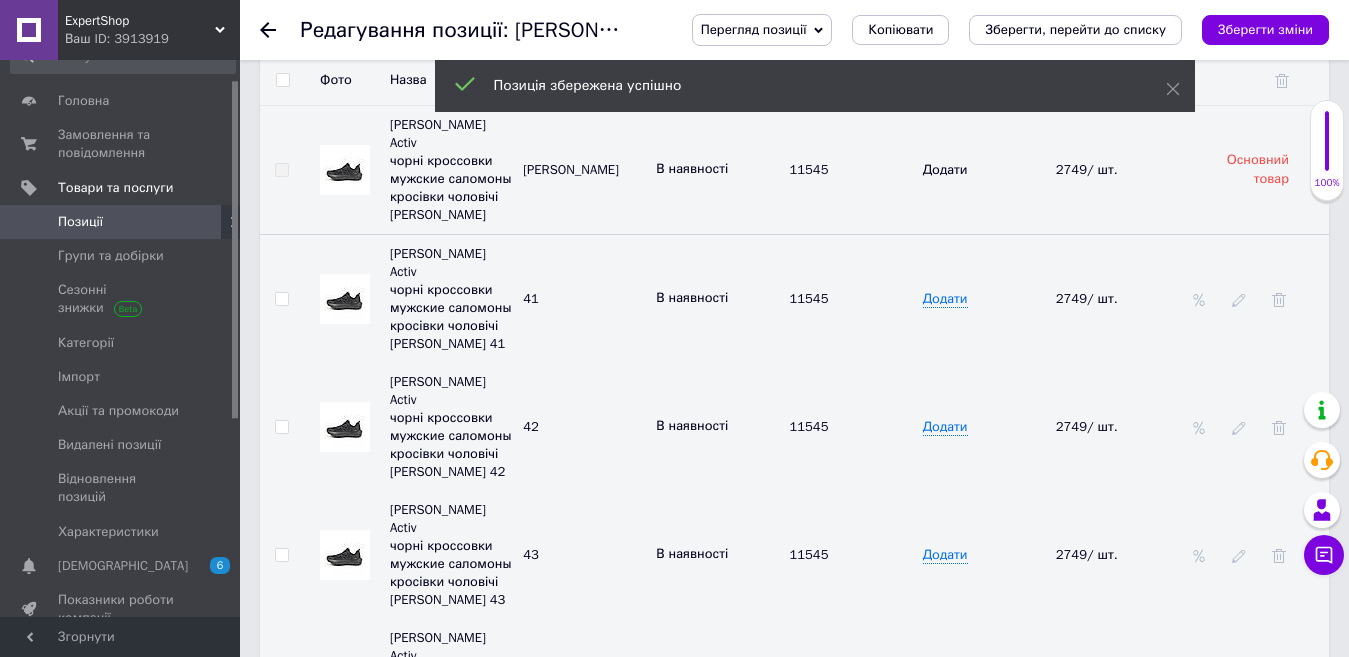 click on "Додати" at bounding box center (945, 683) 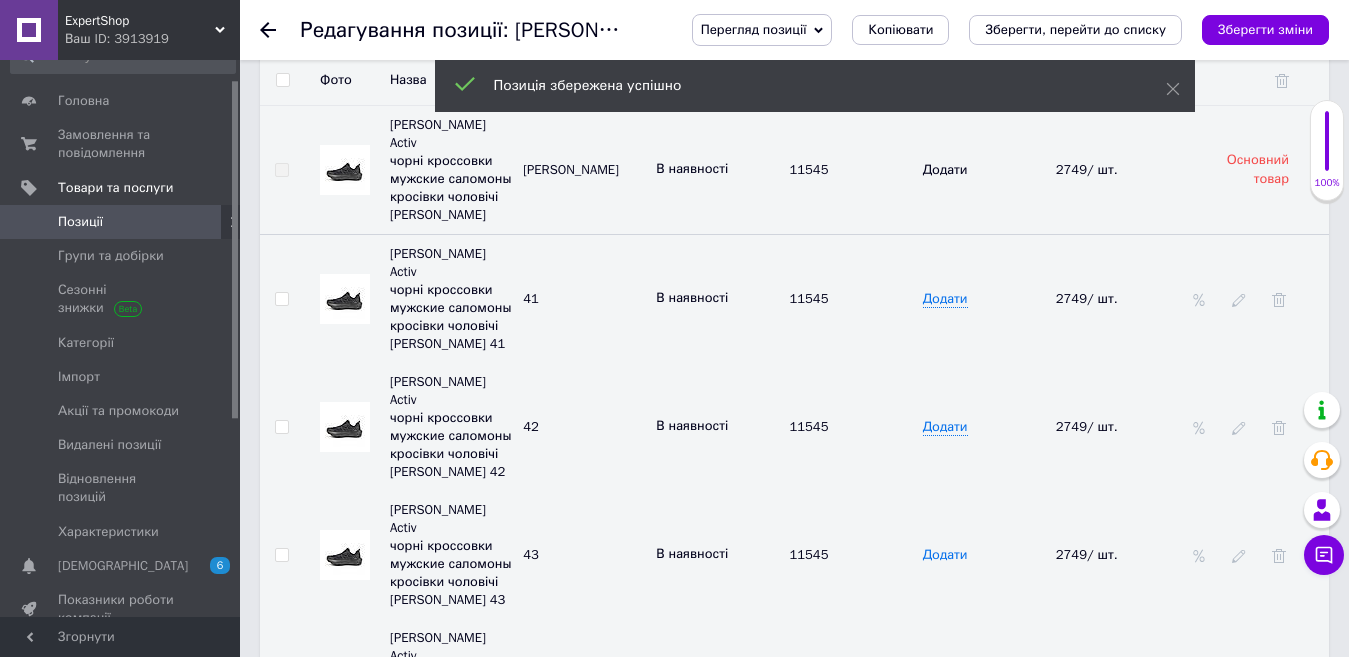 type on "2" 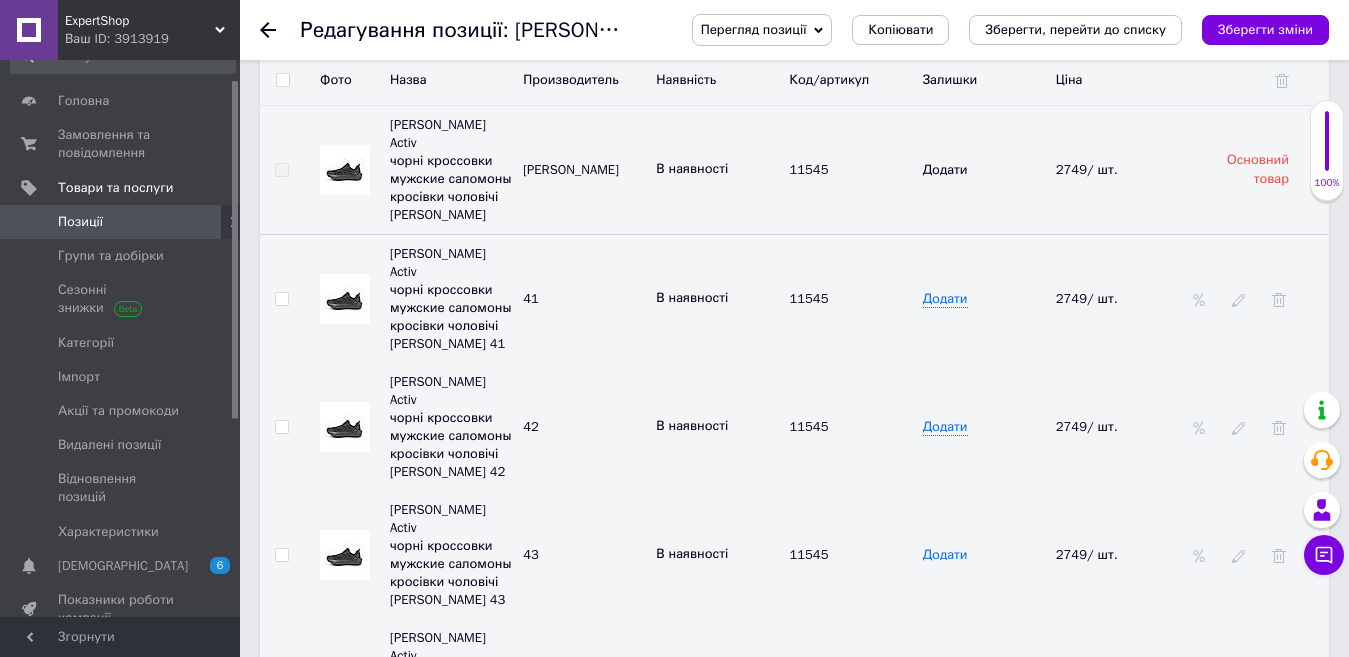 click on "Додати" at bounding box center [945, 555] 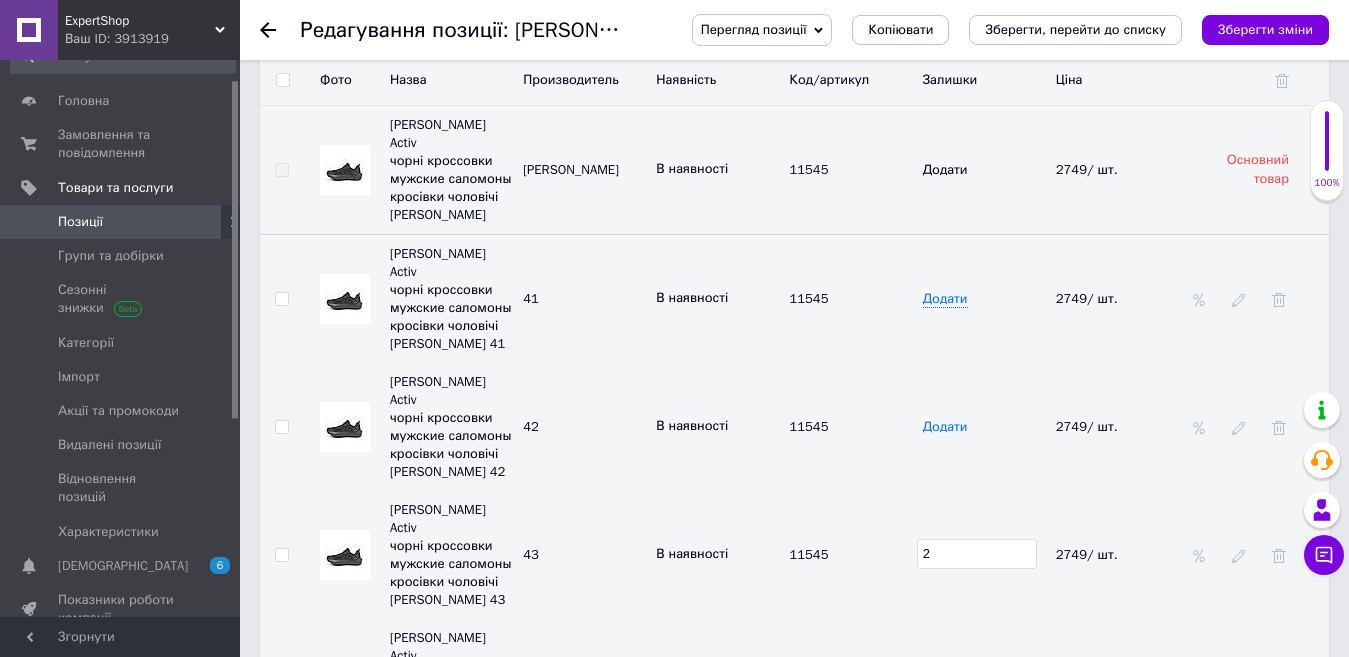 type on "2" 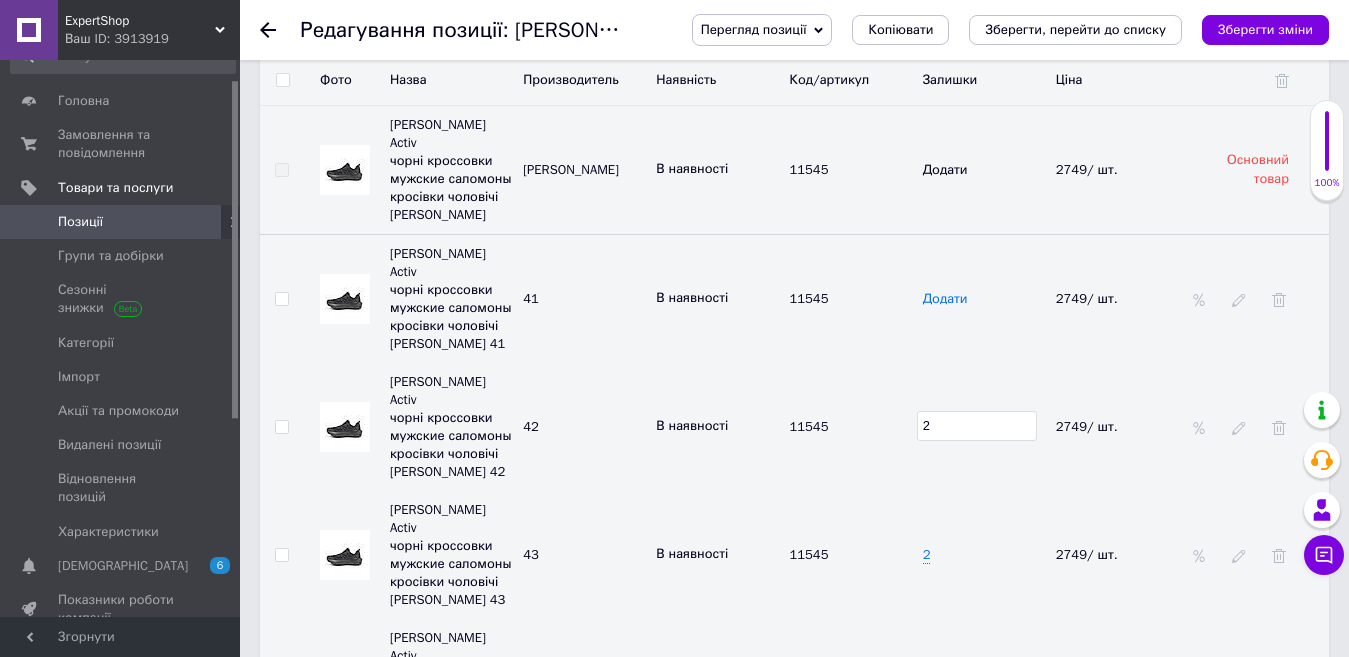 type on "2" 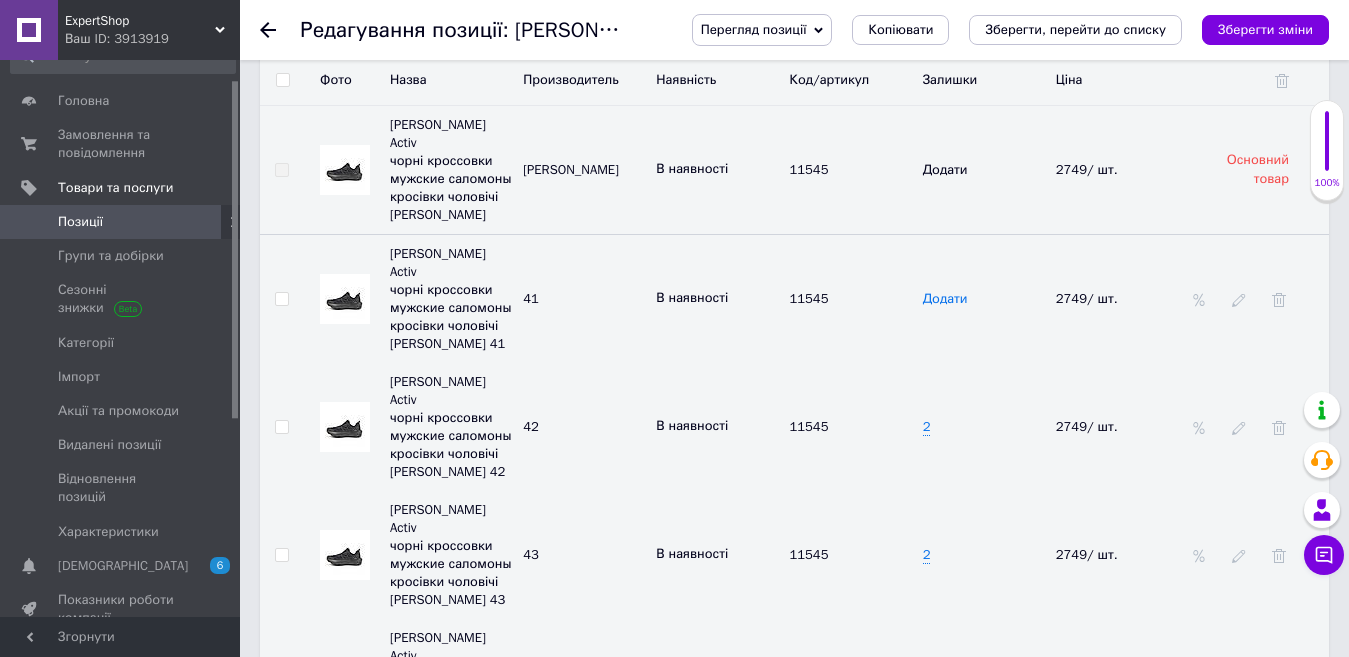 click on "Додати" at bounding box center (945, 299) 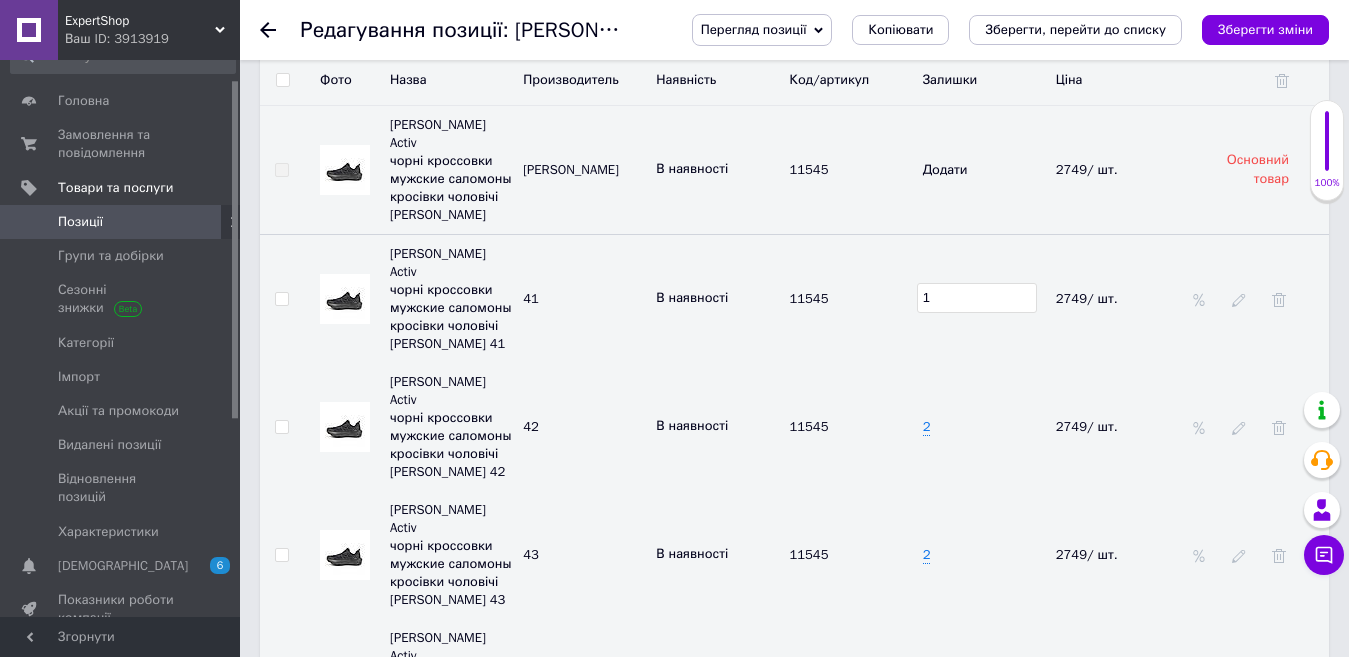 type on "1" 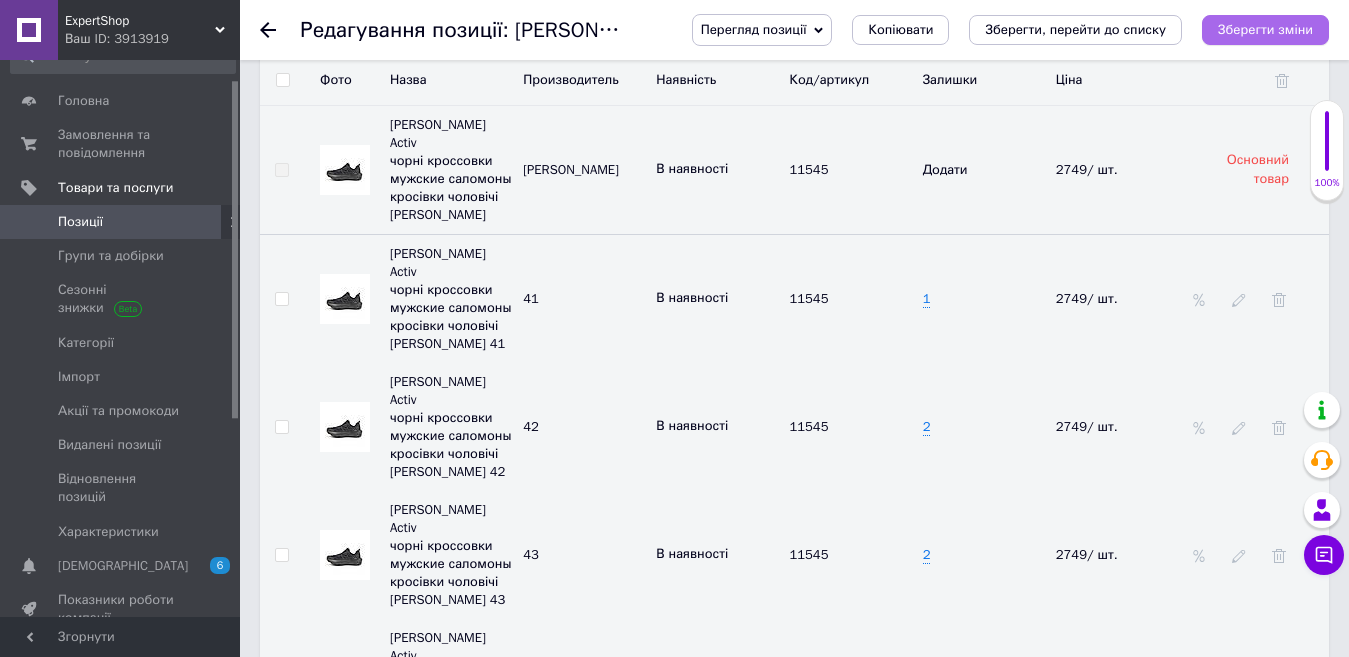 click on "Зберегти зміни" at bounding box center [1265, 29] 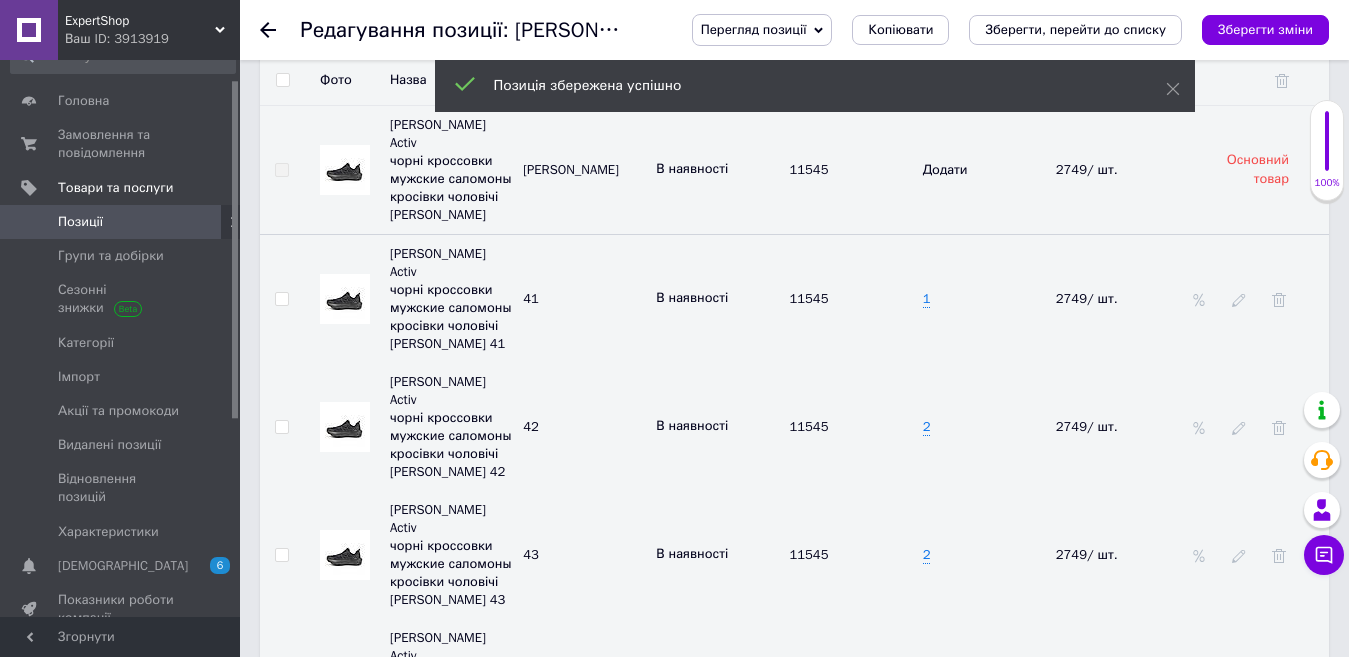 click on "Позиції" at bounding box center (121, 222) 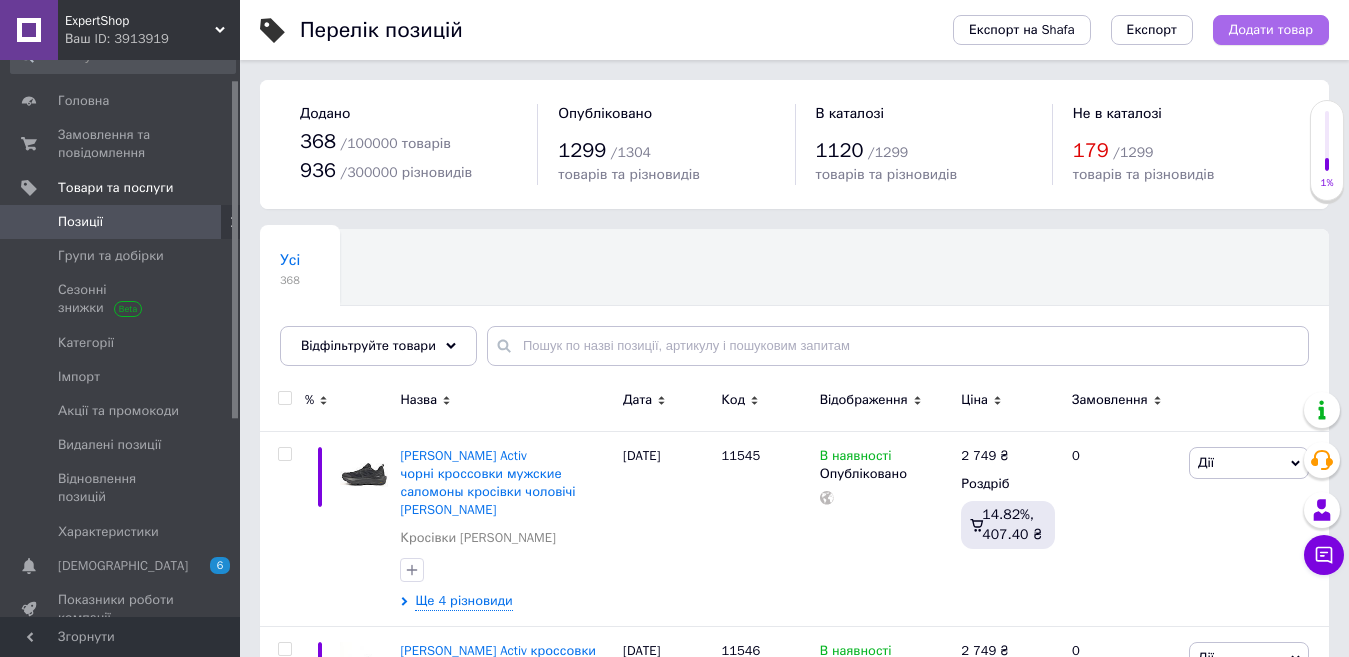 click on "Додати товар" at bounding box center (1271, 30) 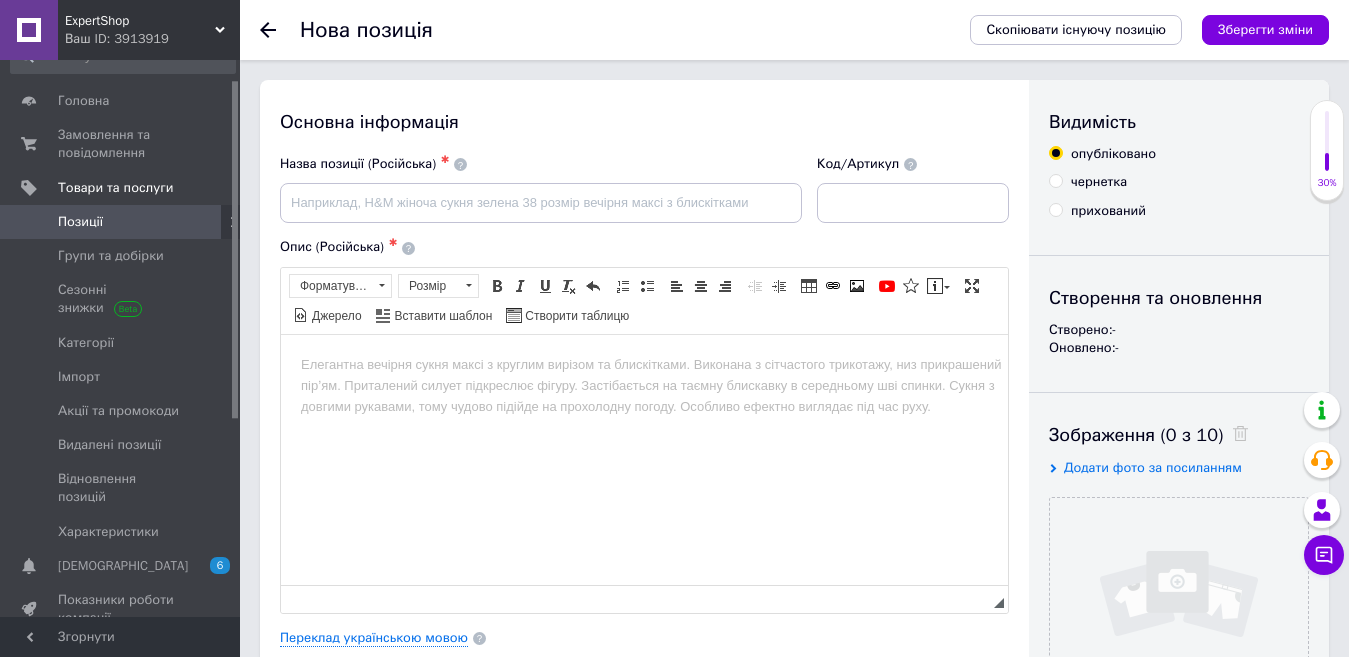 scroll, scrollTop: 0, scrollLeft: 0, axis: both 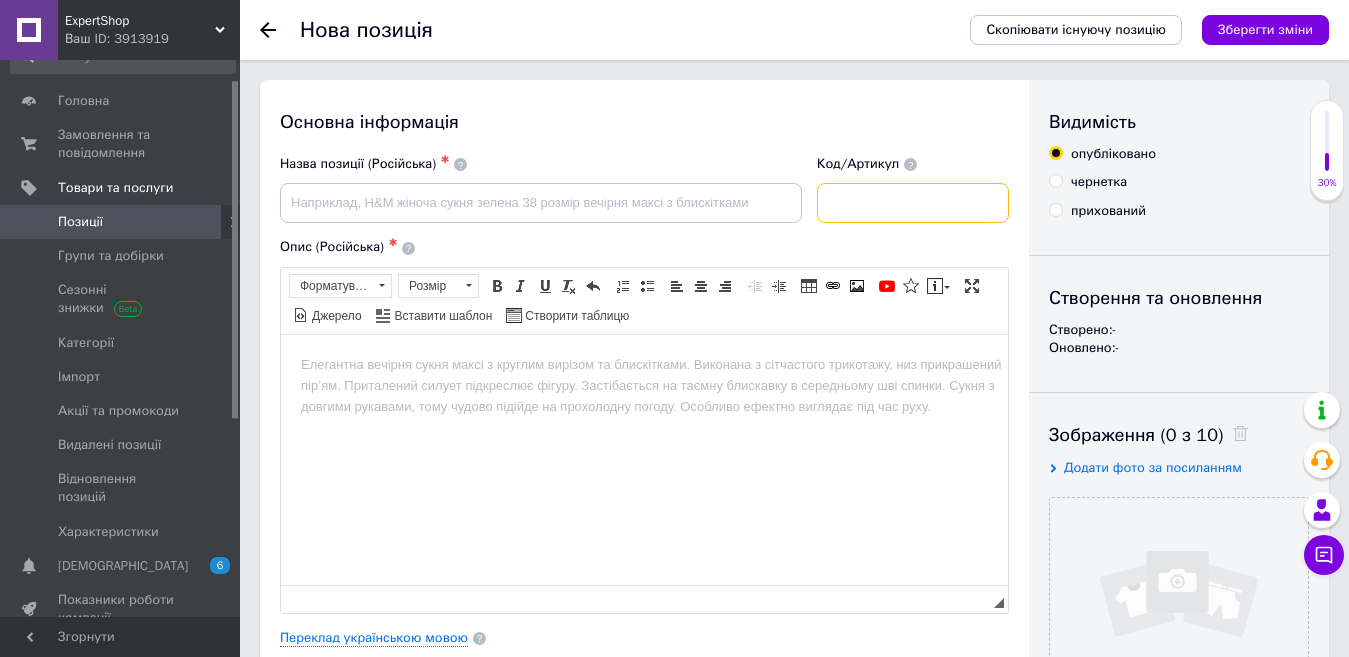 click at bounding box center [913, 203] 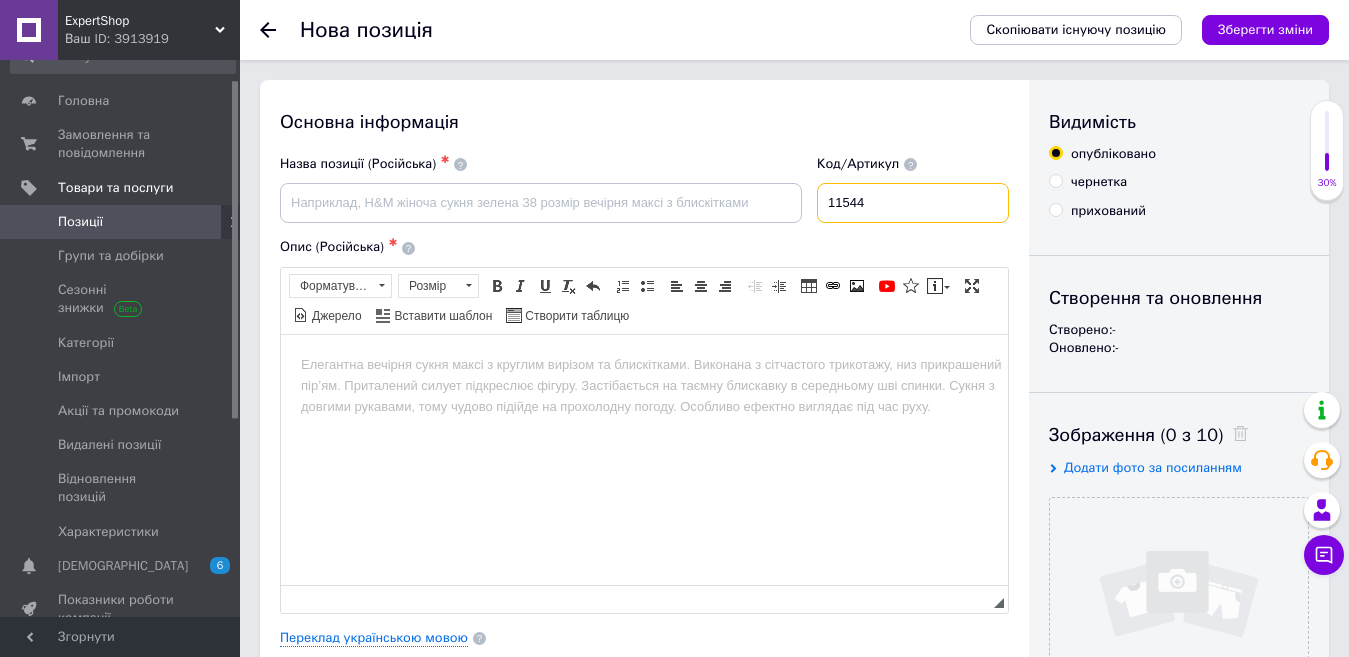 type on "11544" 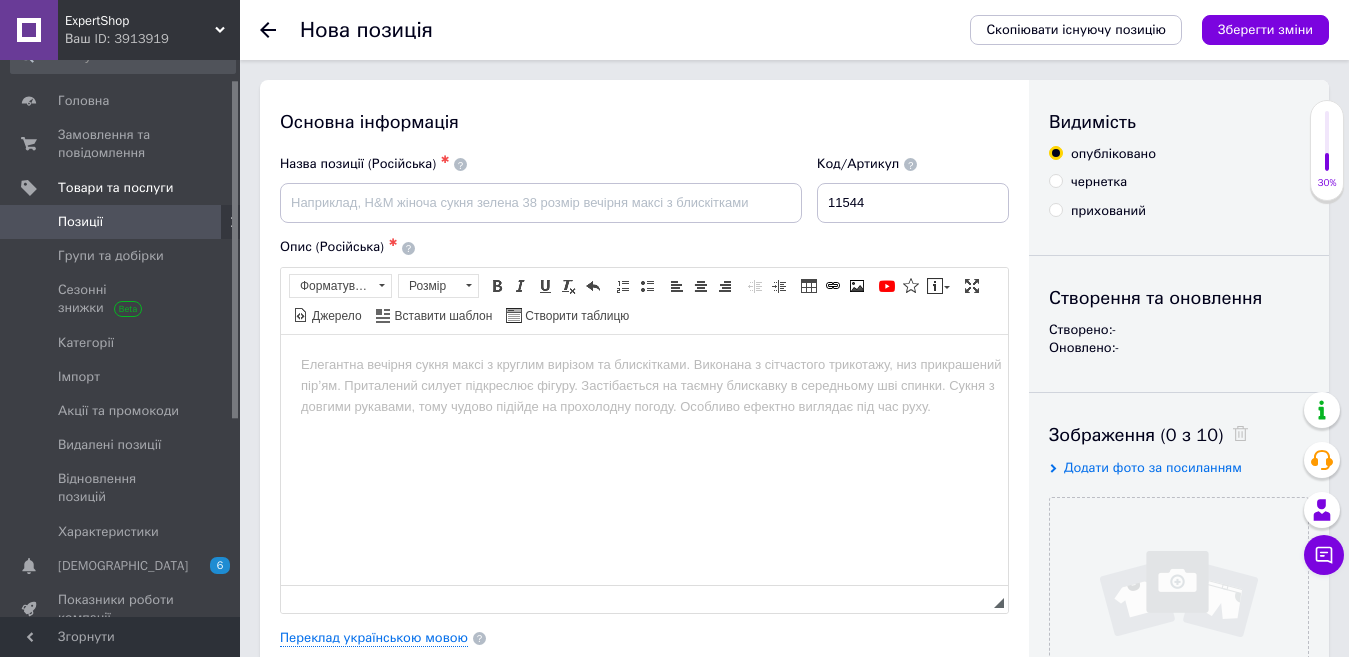 click at bounding box center (644, 364) 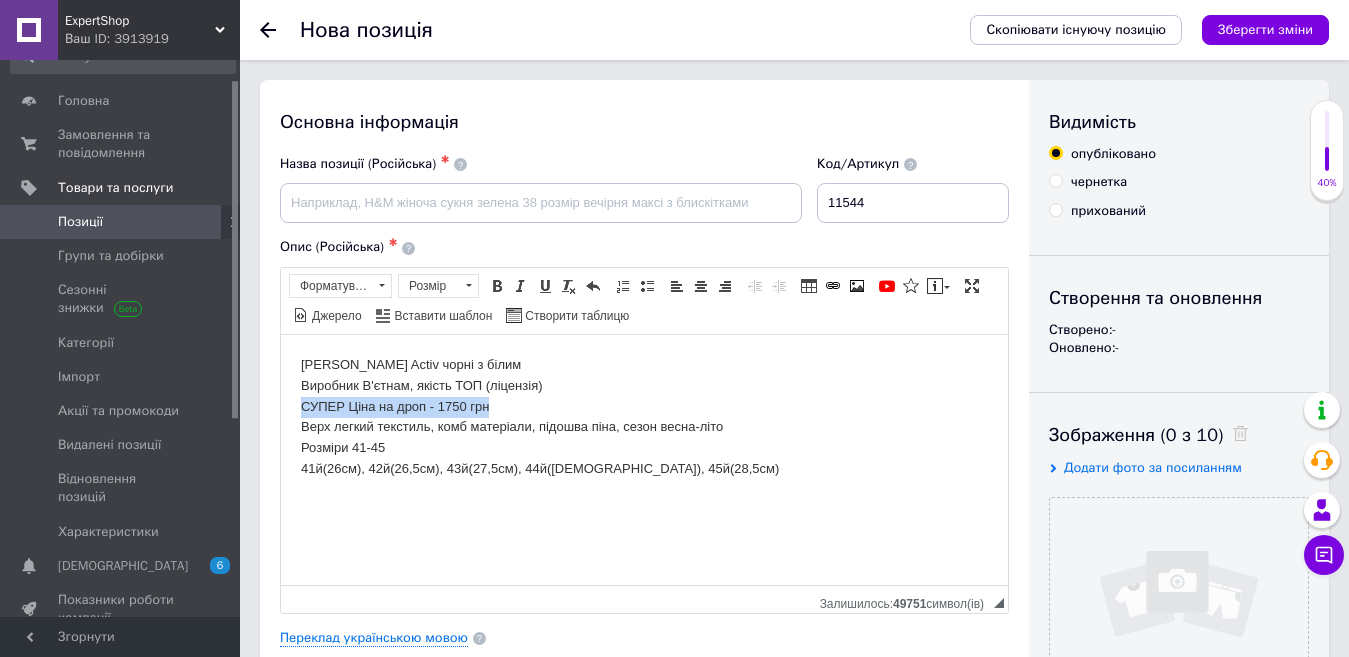 drag, startPoint x: 517, startPoint y: 404, endPoint x: 530, endPoint y: 744, distance: 340.24844 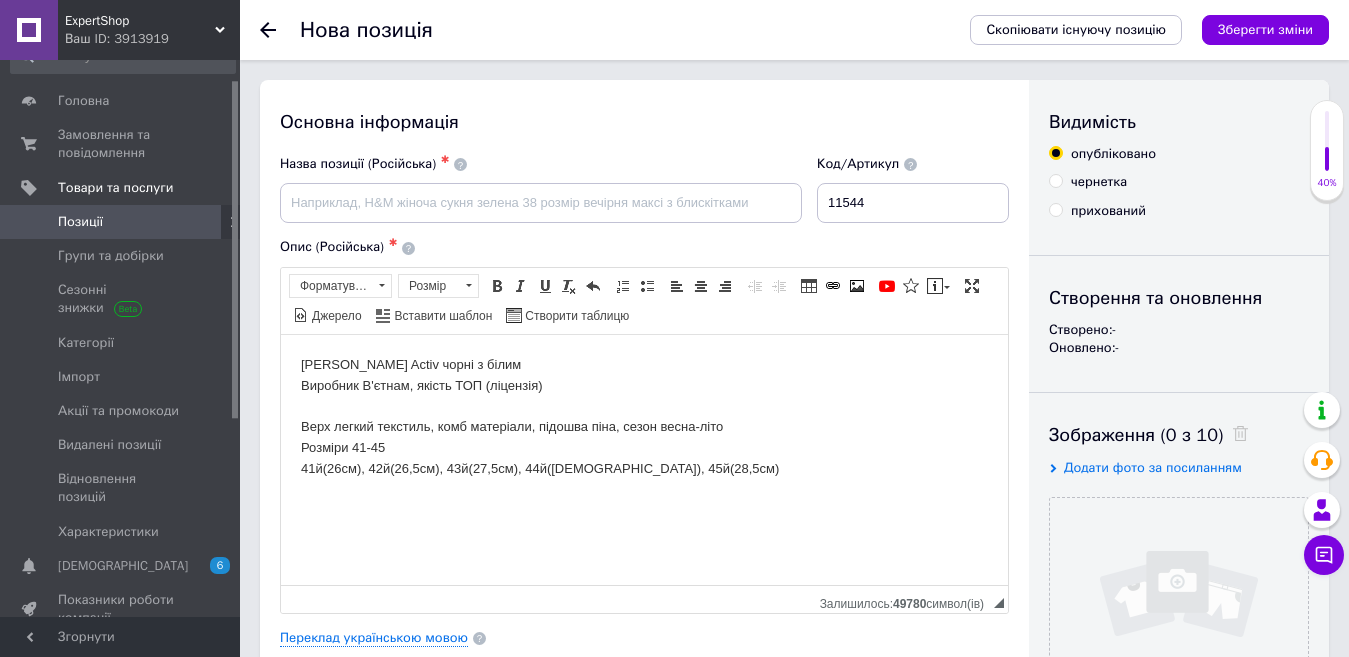 drag, startPoint x: 513, startPoint y: 362, endPoint x: 282, endPoint y: 346, distance: 231.55345 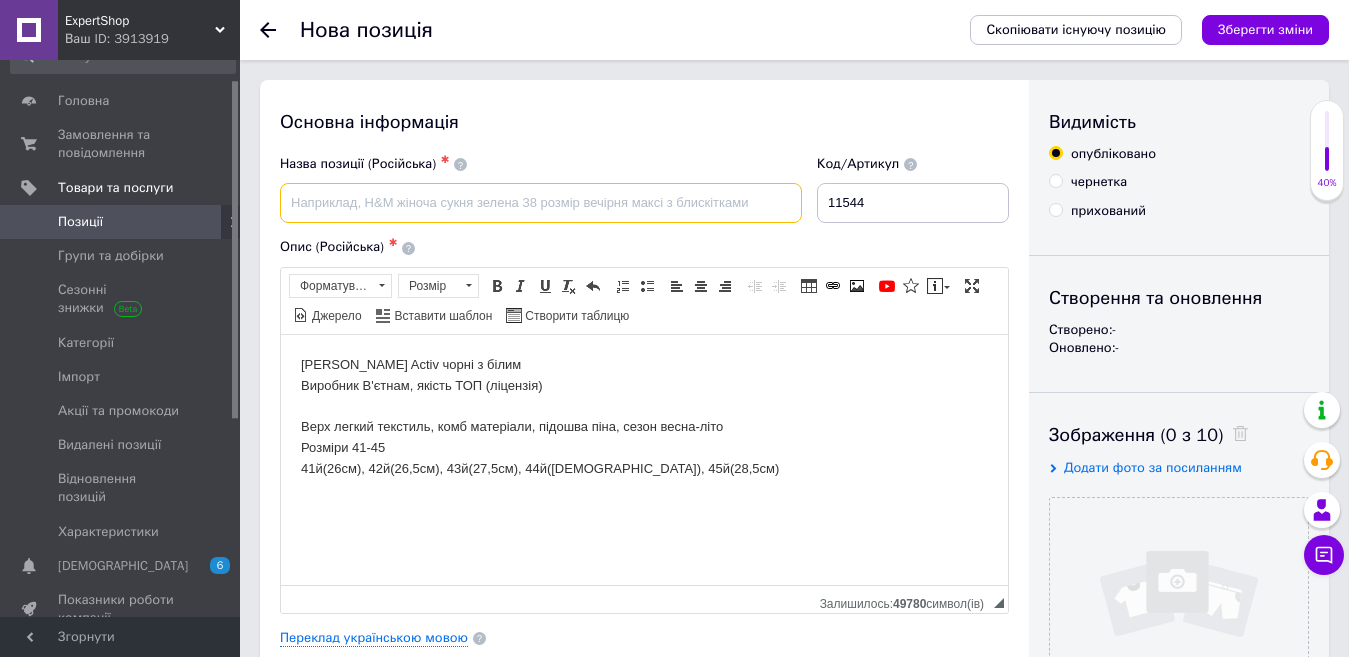 click at bounding box center (541, 203) 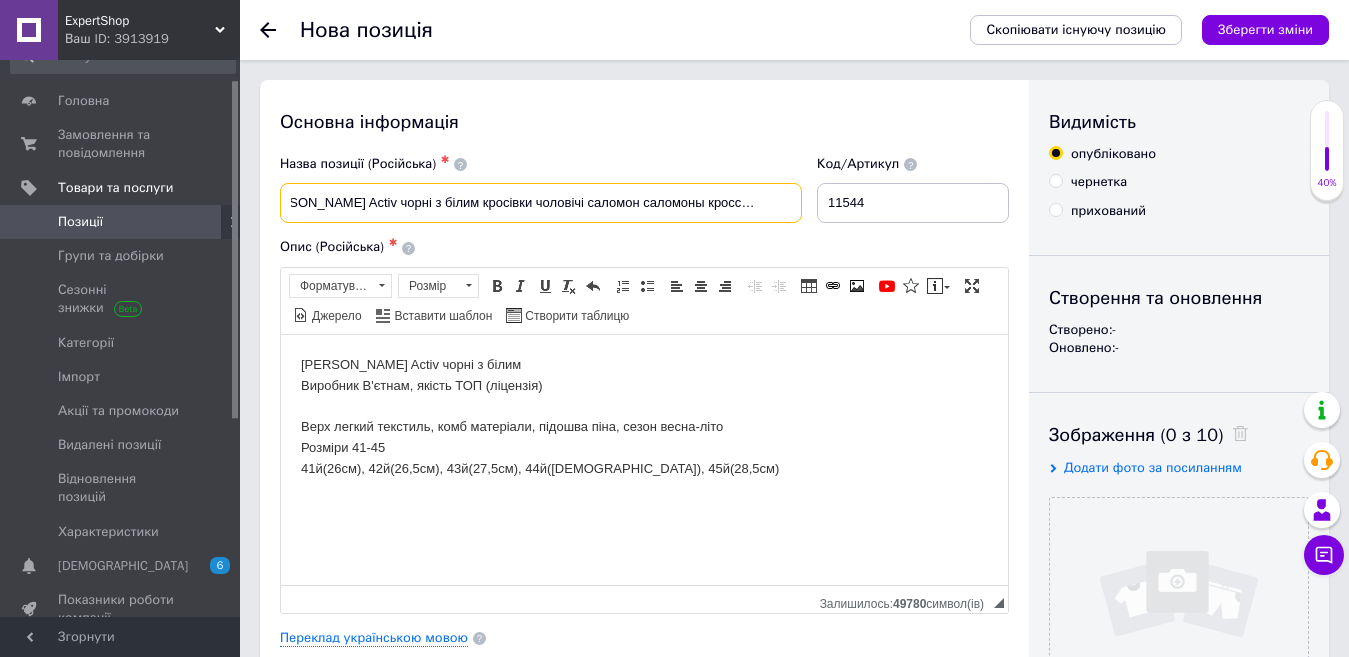 scroll, scrollTop: 0, scrollLeft: 45, axis: horizontal 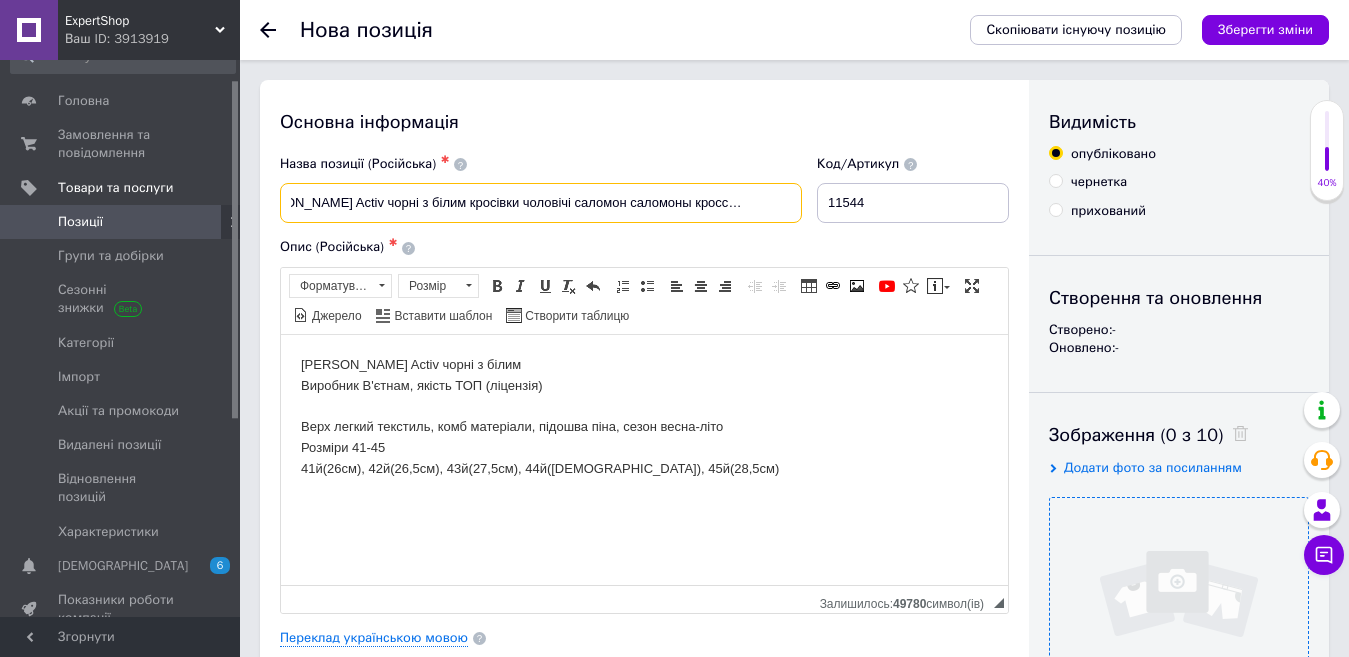 type on "[PERSON_NAME] Activ чорні з білим кросівки чоловічі саломон саломоны кроссовки кросовки" 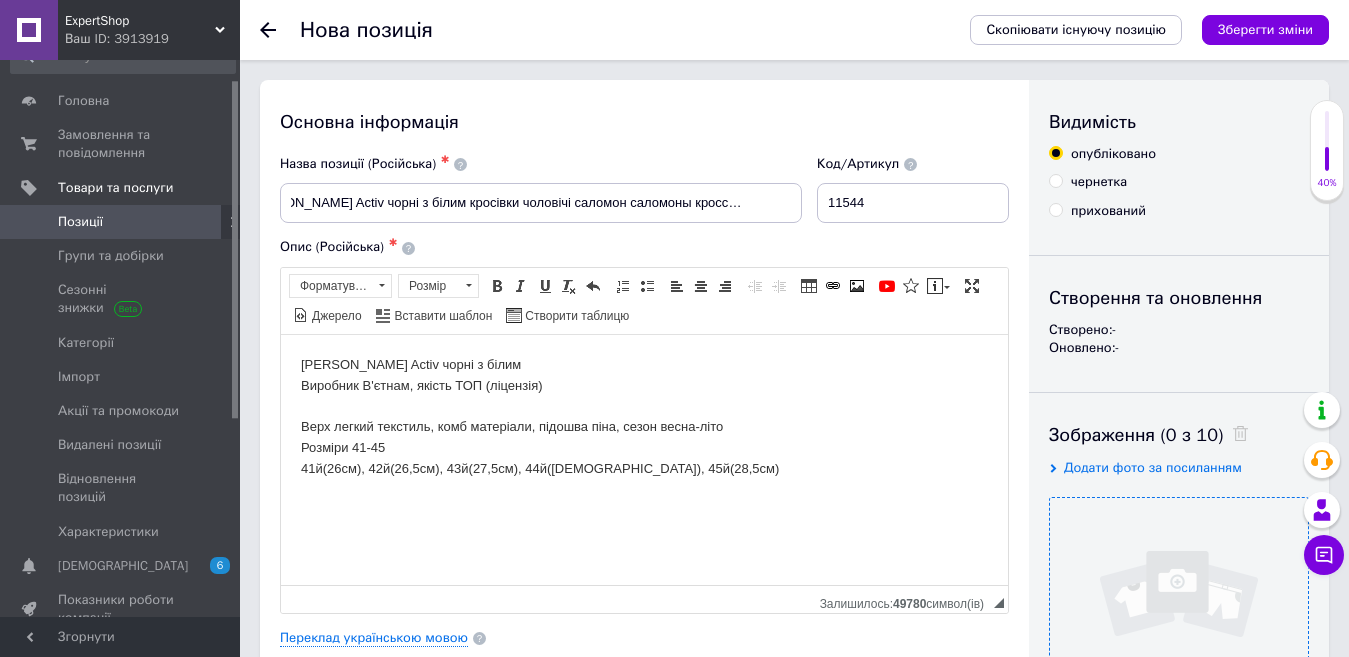 scroll, scrollTop: 0, scrollLeft: 0, axis: both 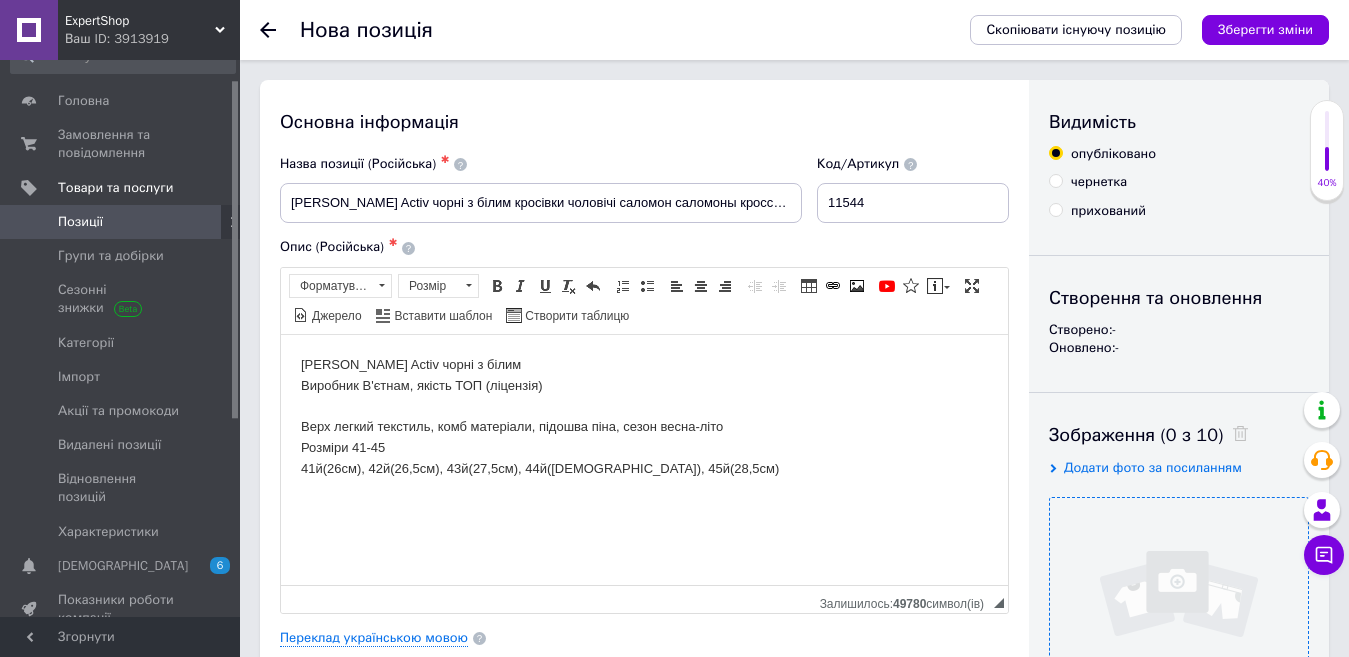 click at bounding box center (1179, 627) 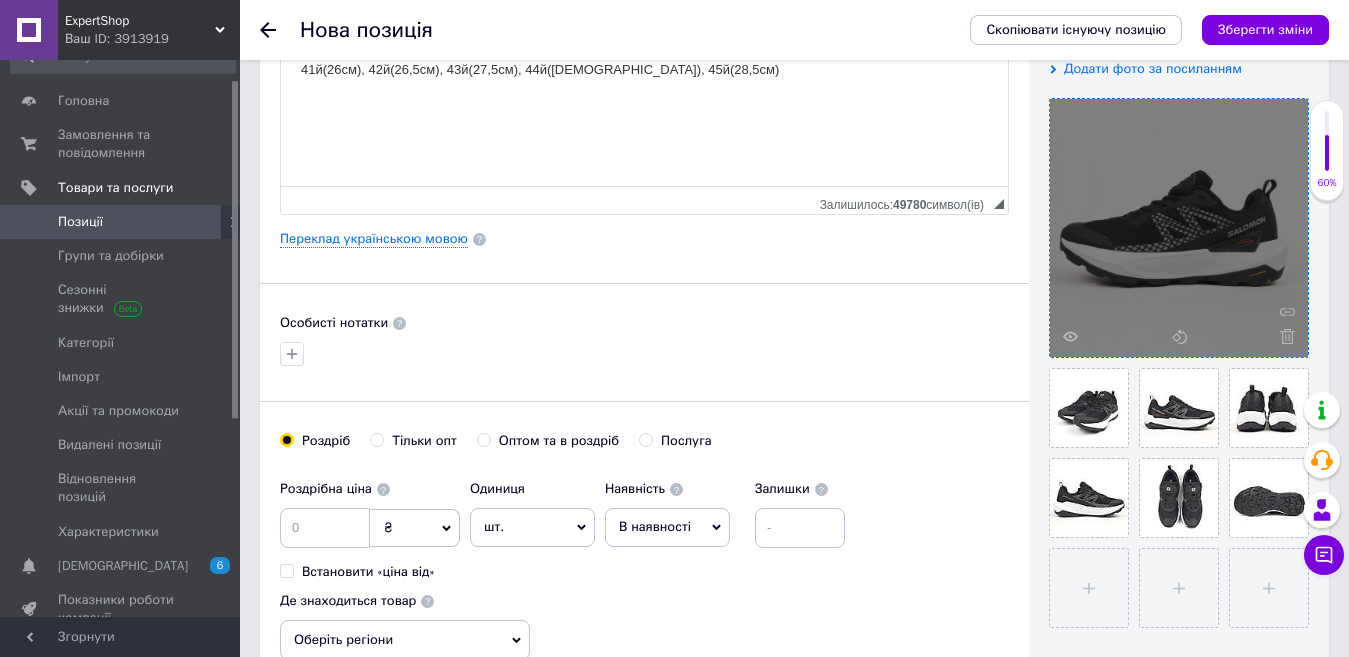 scroll, scrollTop: 400, scrollLeft: 0, axis: vertical 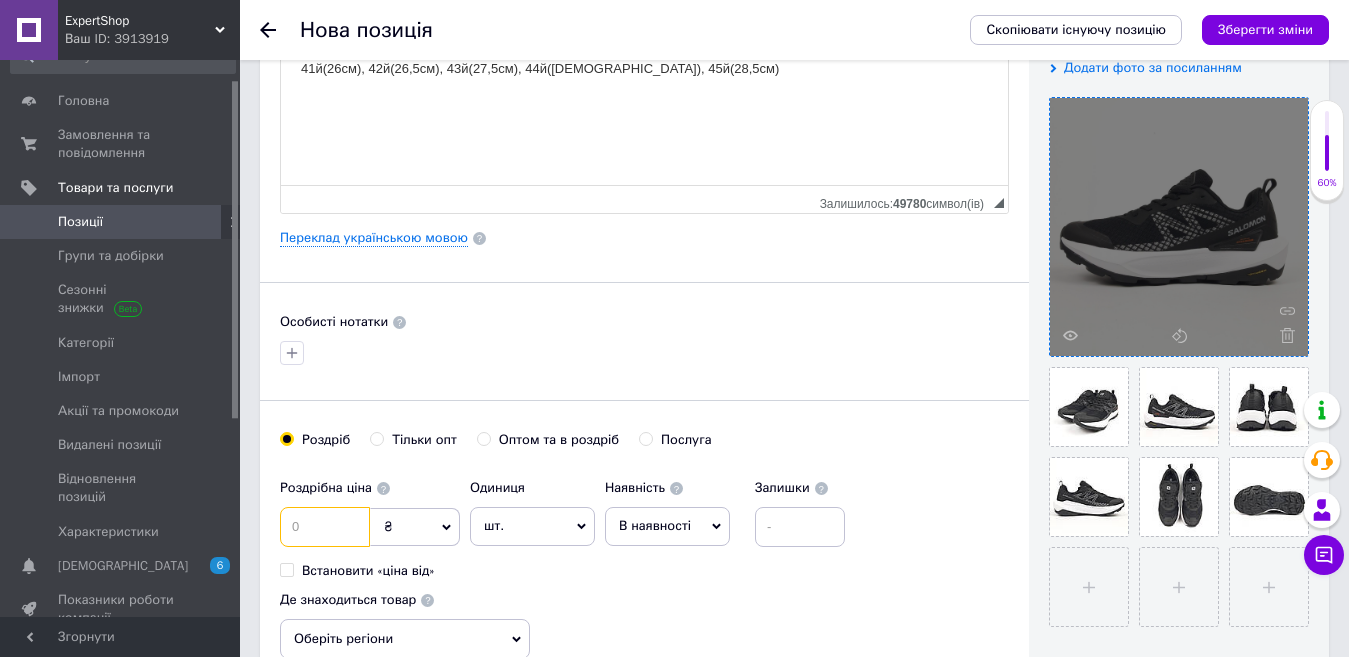 click at bounding box center (325, 527) 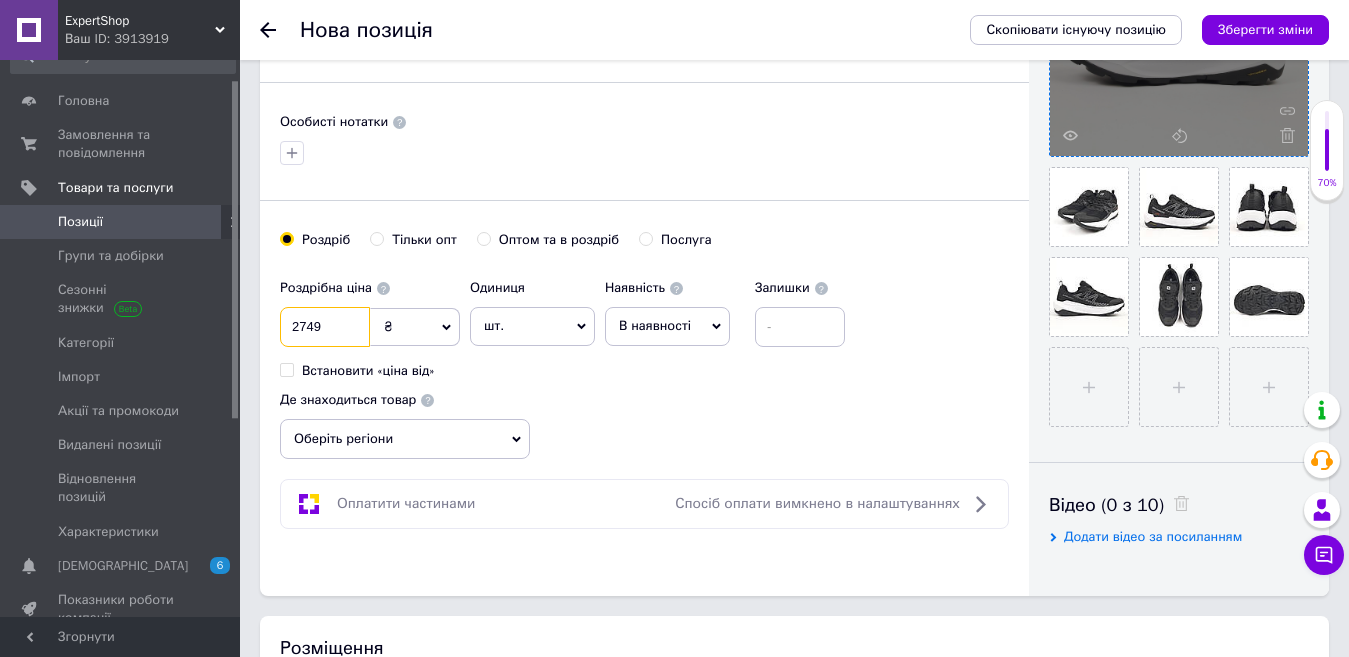 type on "2749" 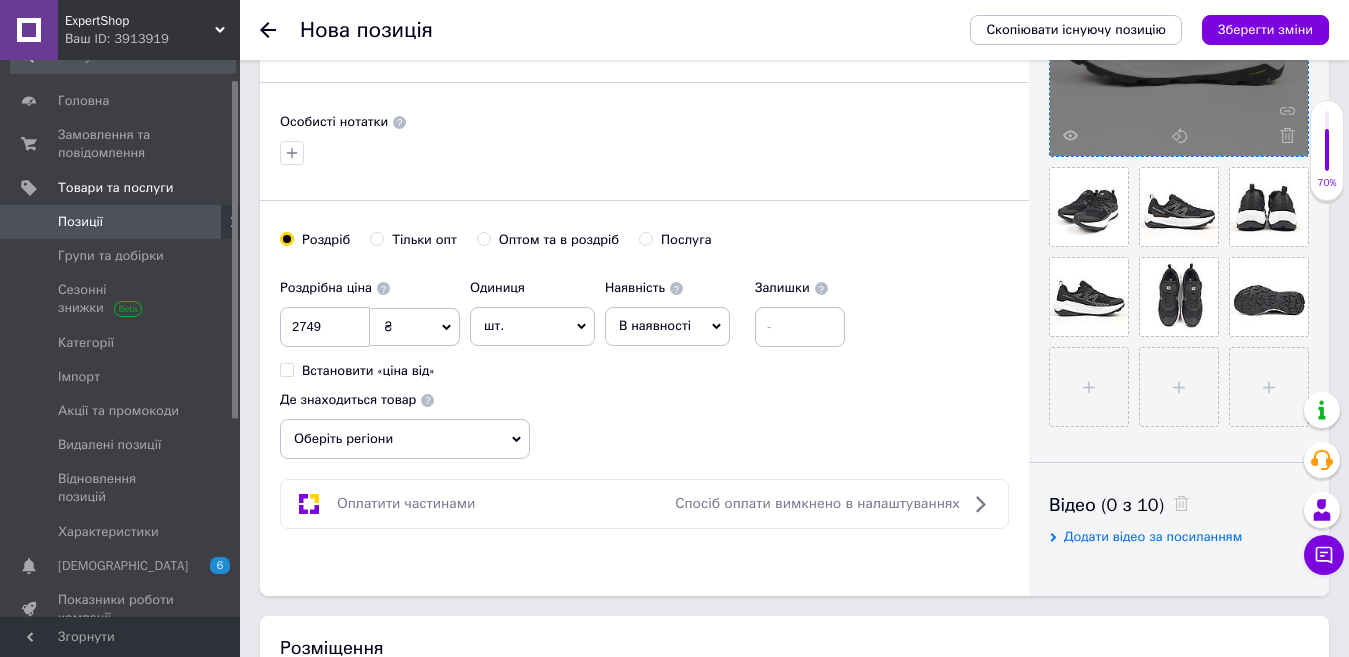 click on "Оберіть регіони" at bounding box center (405, 439) 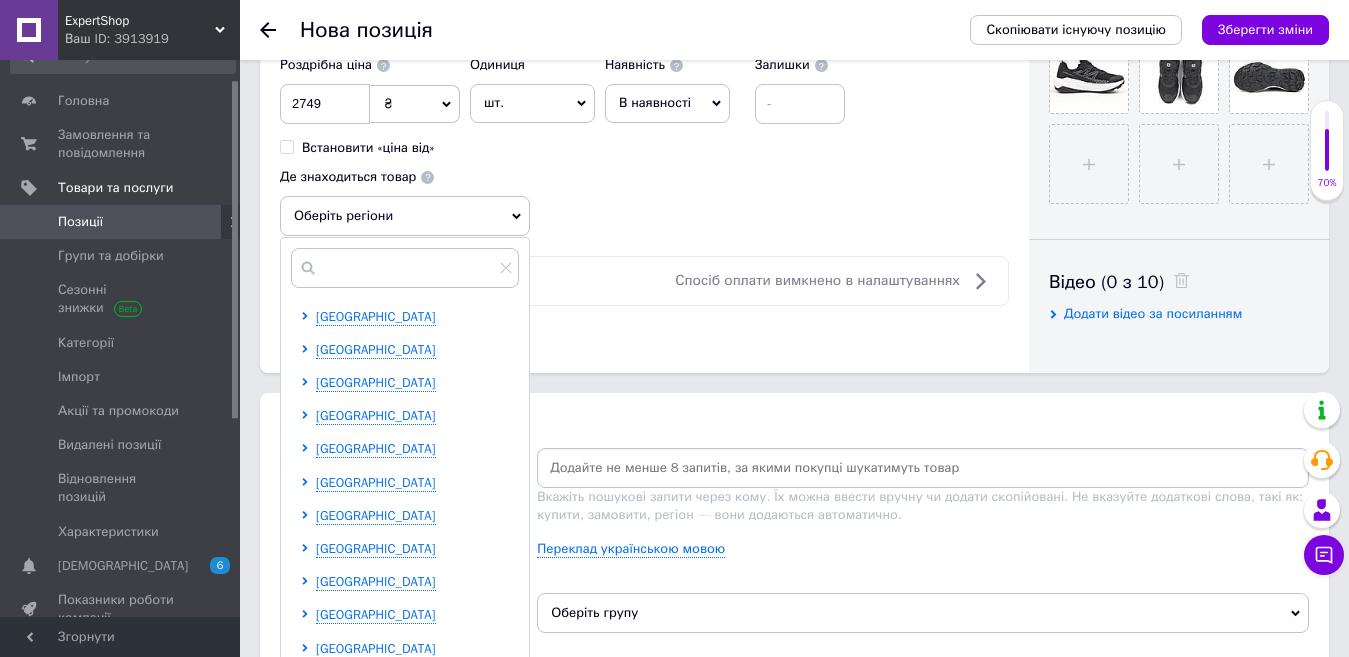 scroll, scrollTop: 900, scrollLeft: 0, axis: vertical 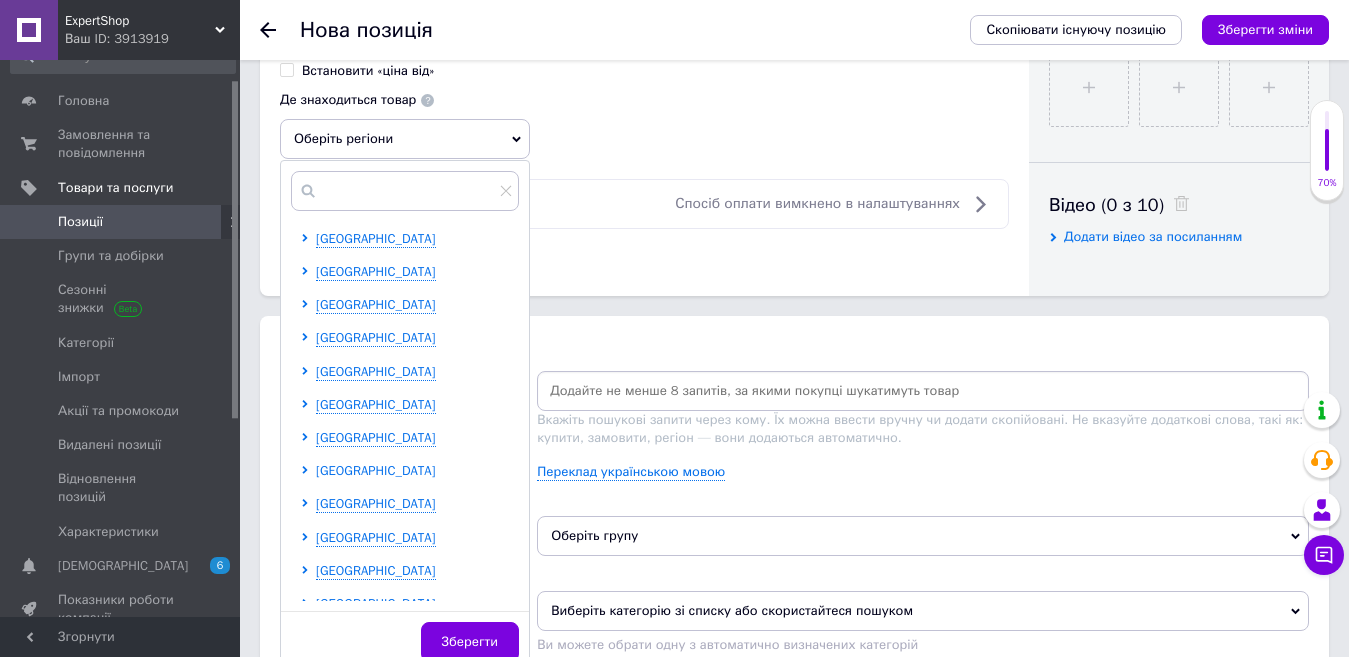 click on "[GEOGRAPHIC_DATA]" at bounding box center [376, 470] 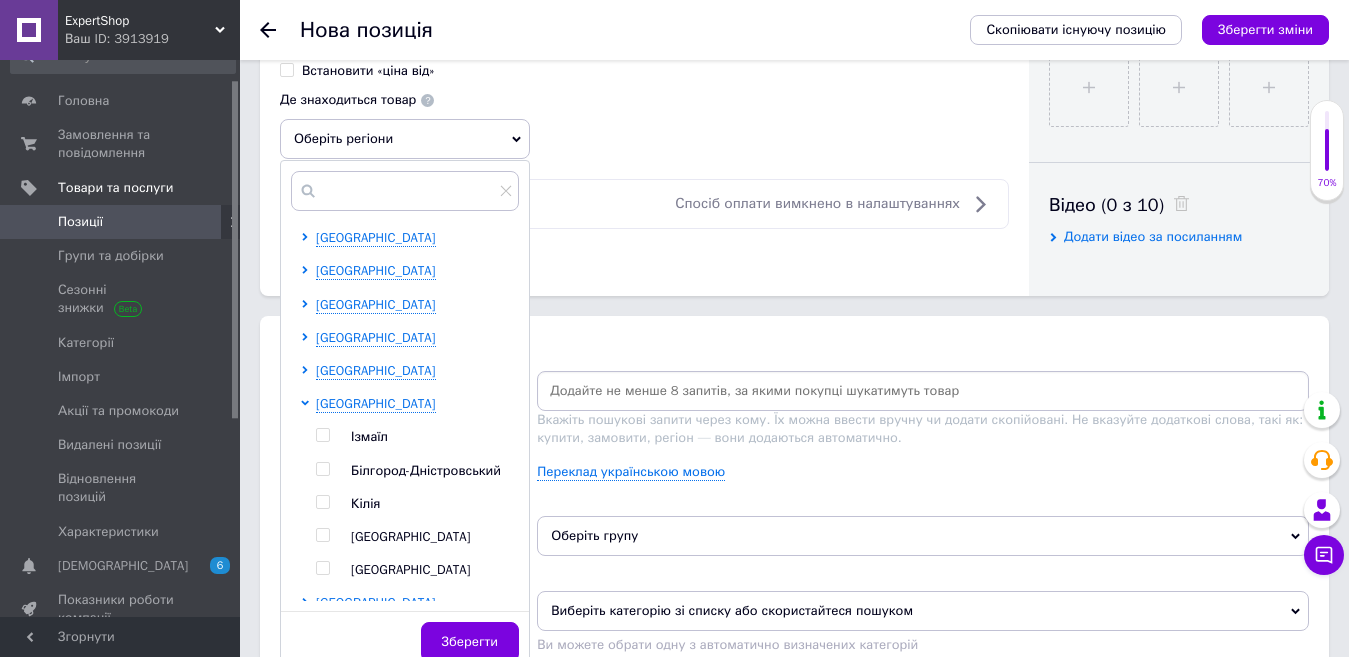 scroll, scrollTop: 300, scrollLeft: 0, axis: vertical 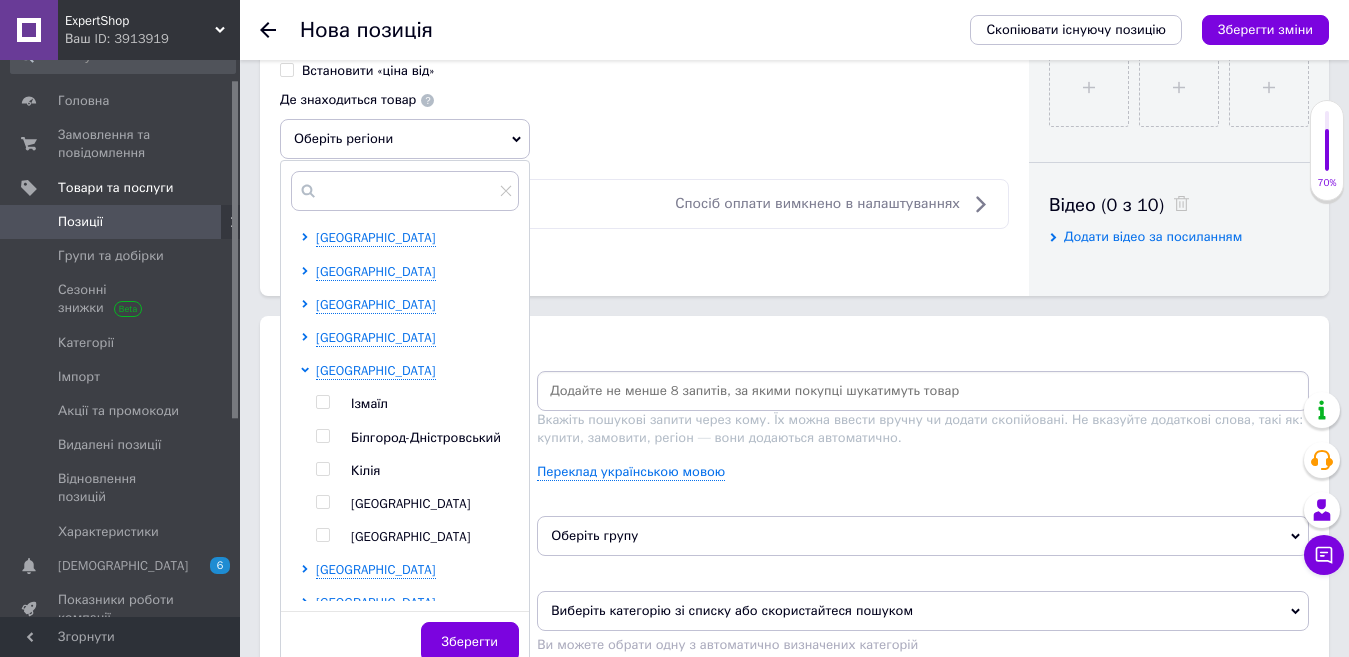drag, startPoint x: 366, startPoint y: 503, endPoint x: 391, endPoint y: 518, distance: 29.15476 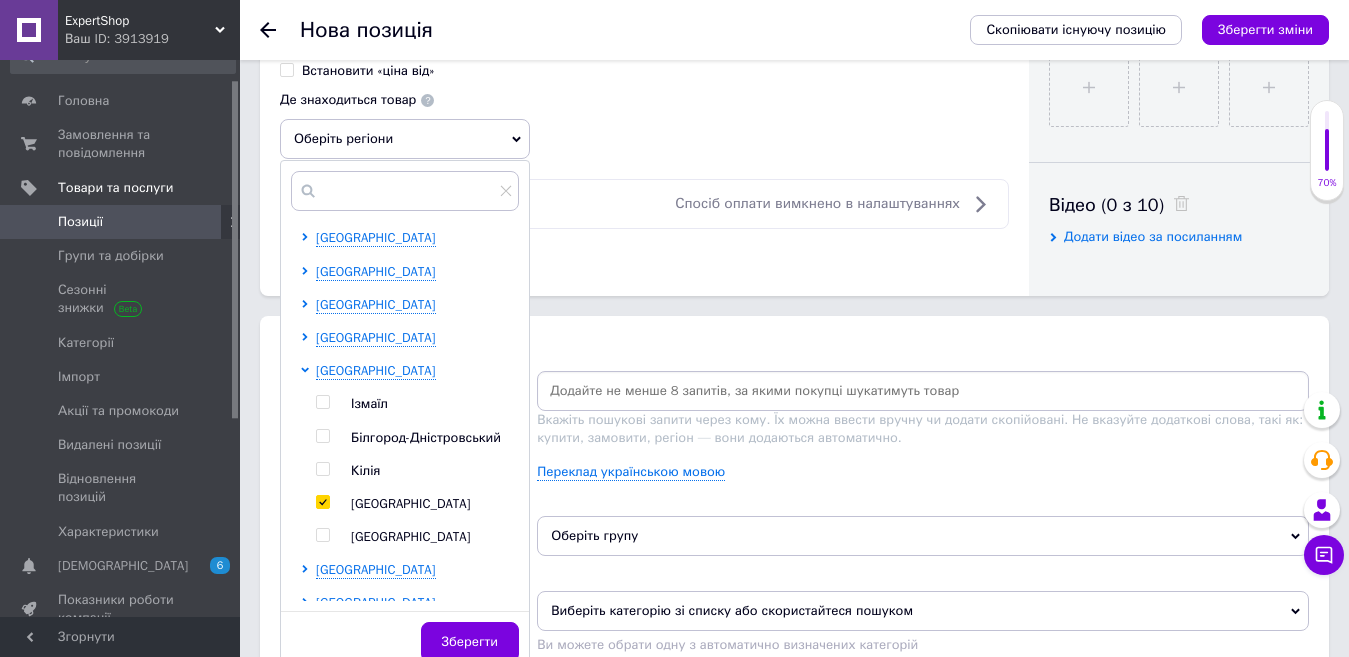 checkbox on "true" 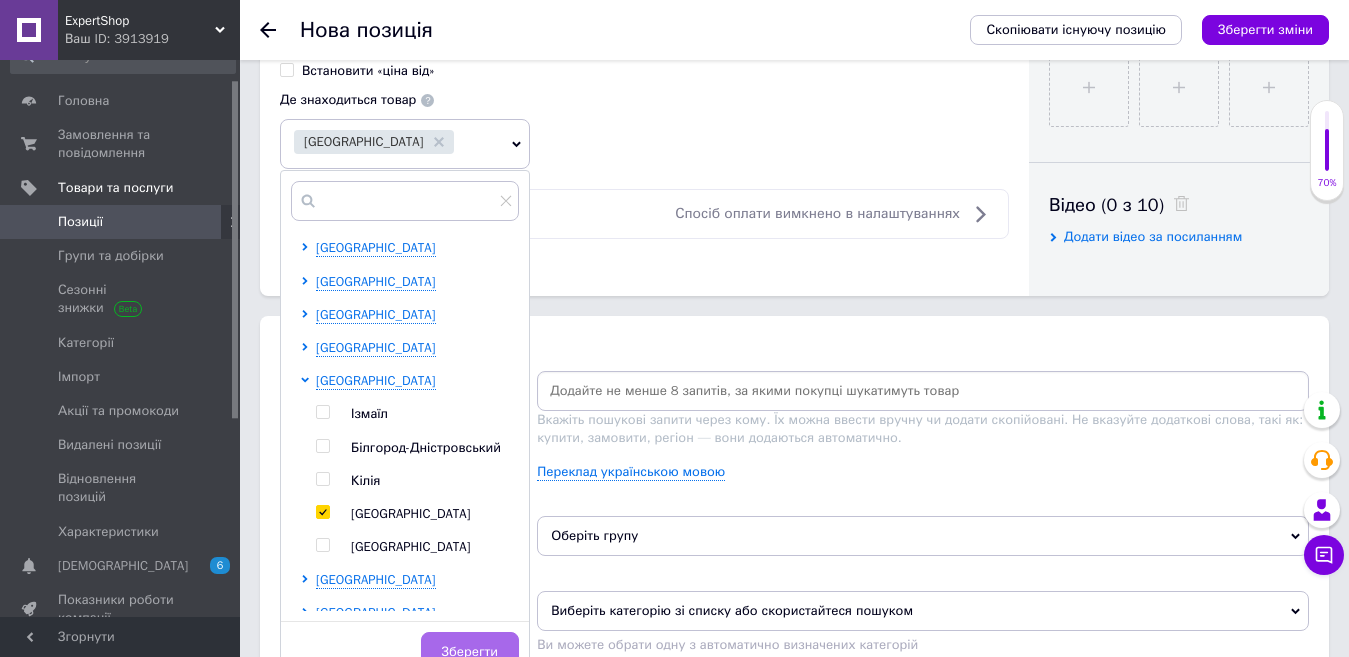 click on "Зберегти" at bounding box center (470, 652) 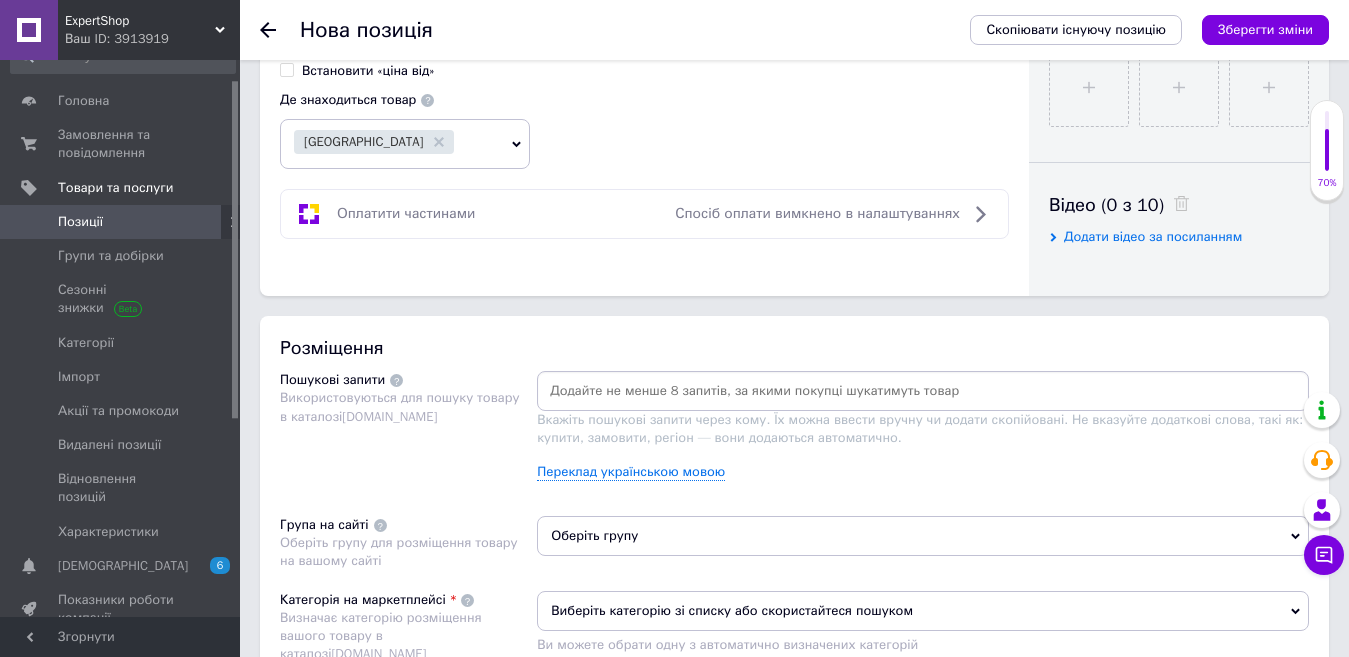 click at bounding box center [923, 391] 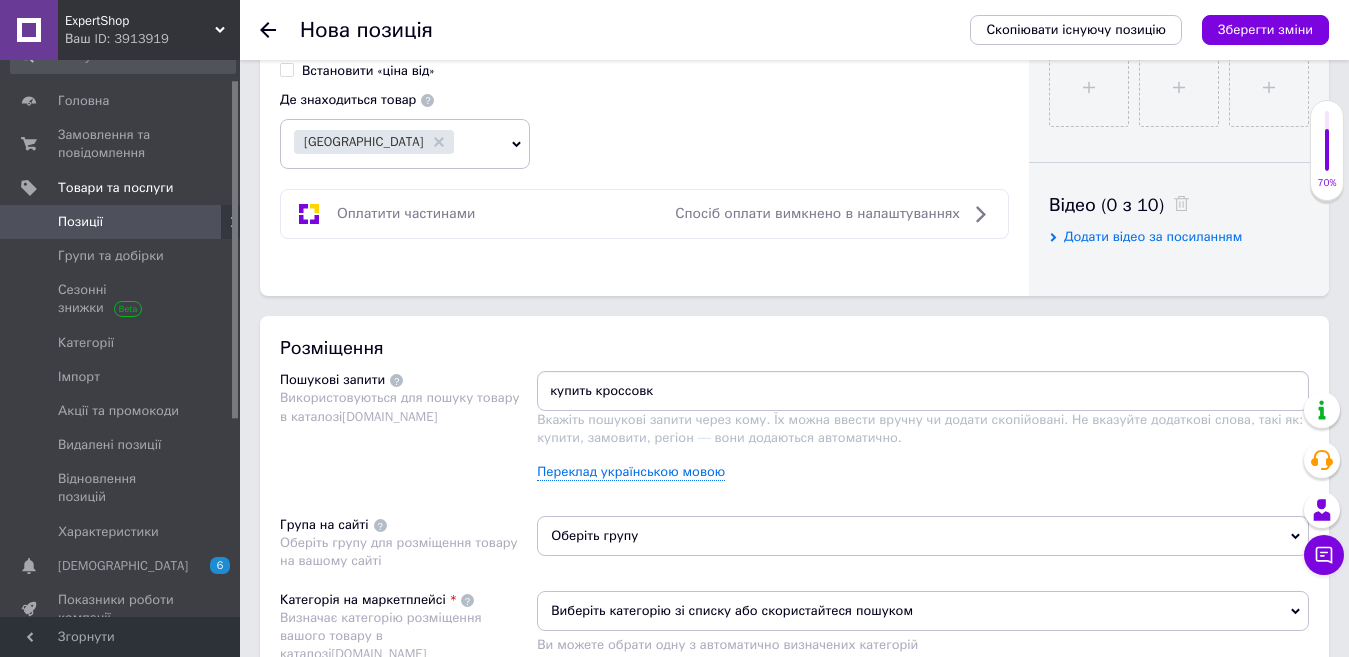 type on "купить кроссовки" 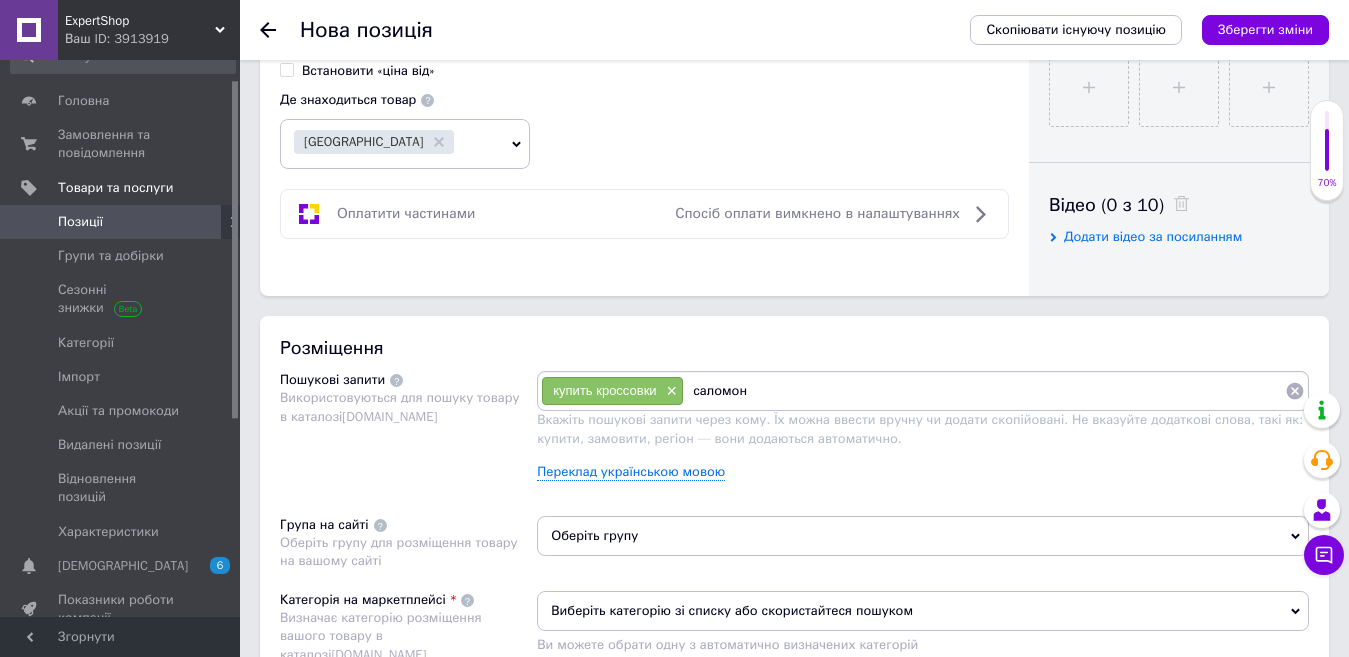 type on "саломоны" 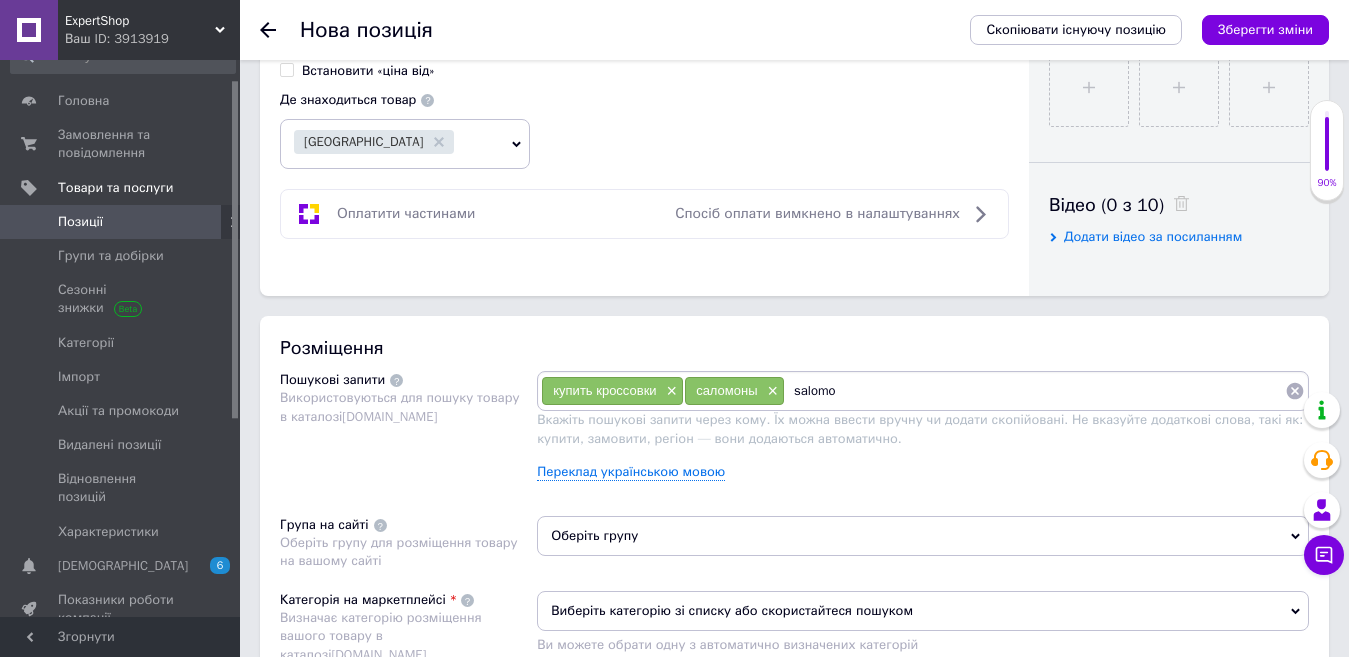 type on "[PERSON_NAME]" 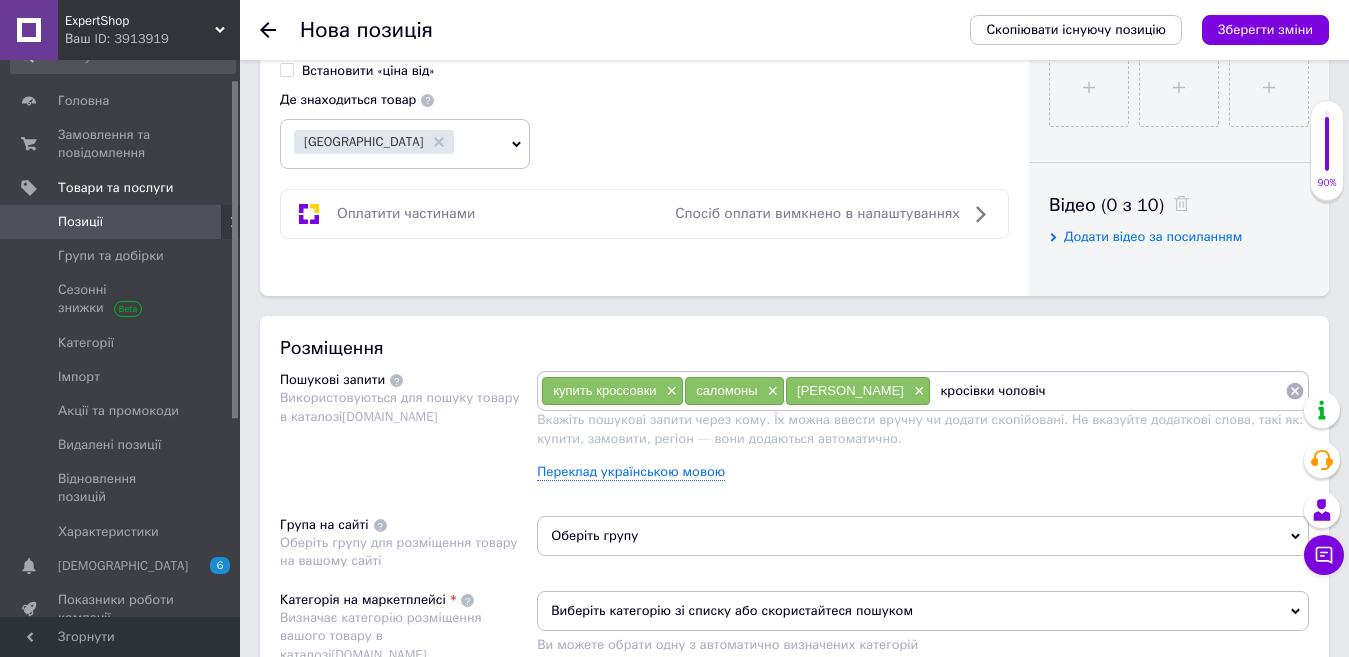 type on "кросівки чоловічі" 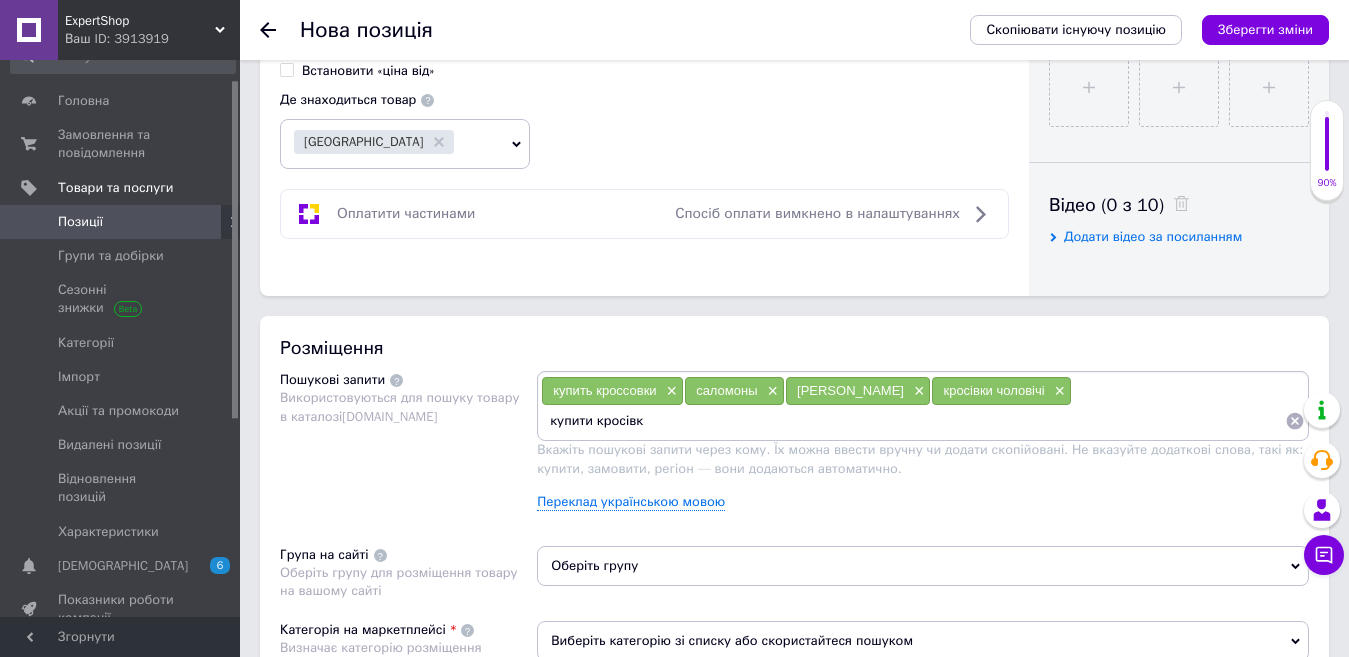 type on "купити кросівки" 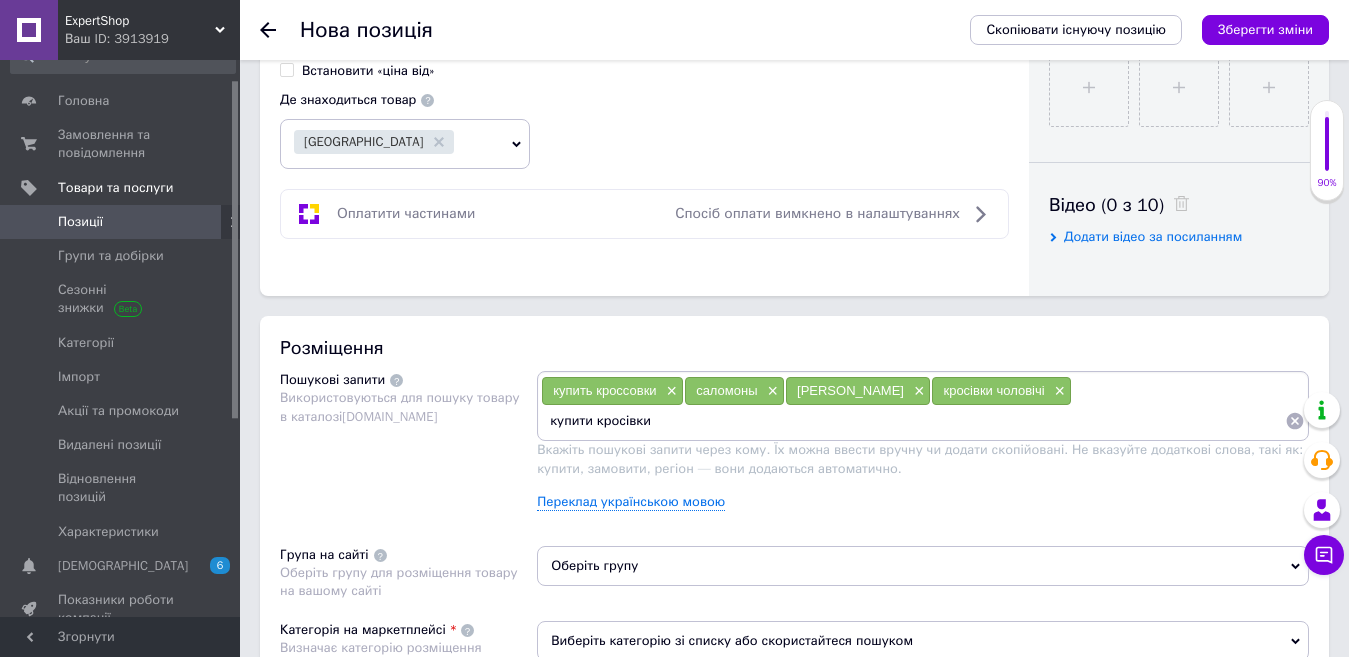 type 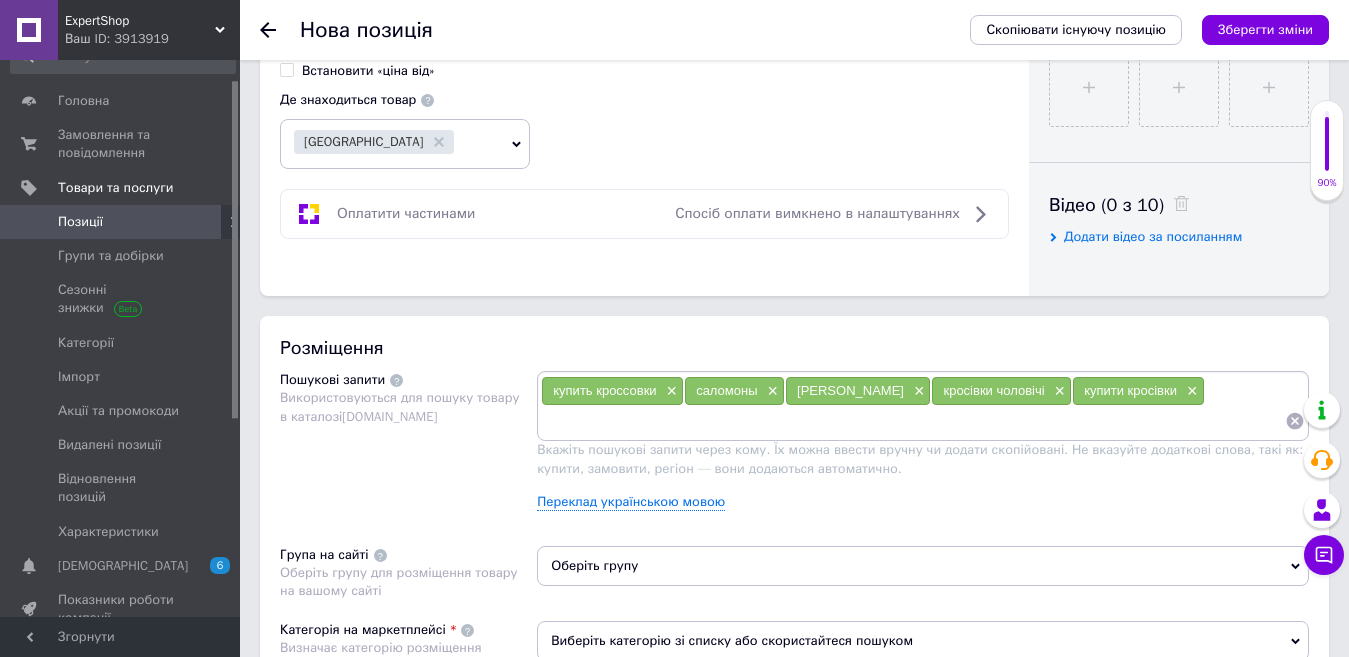 scroll, scrollTop: 1100, scrollLeft: 0, axis: vertical 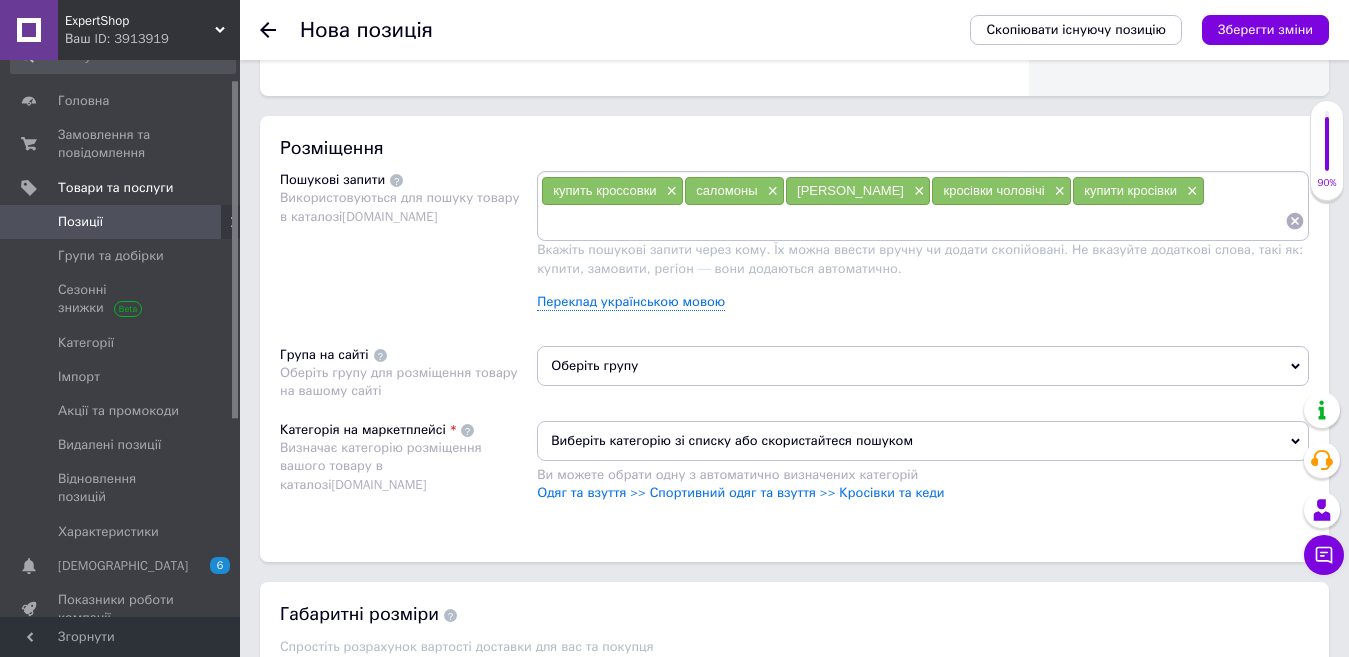 click on "Оберіть групу" at bounding box center [923, 366] 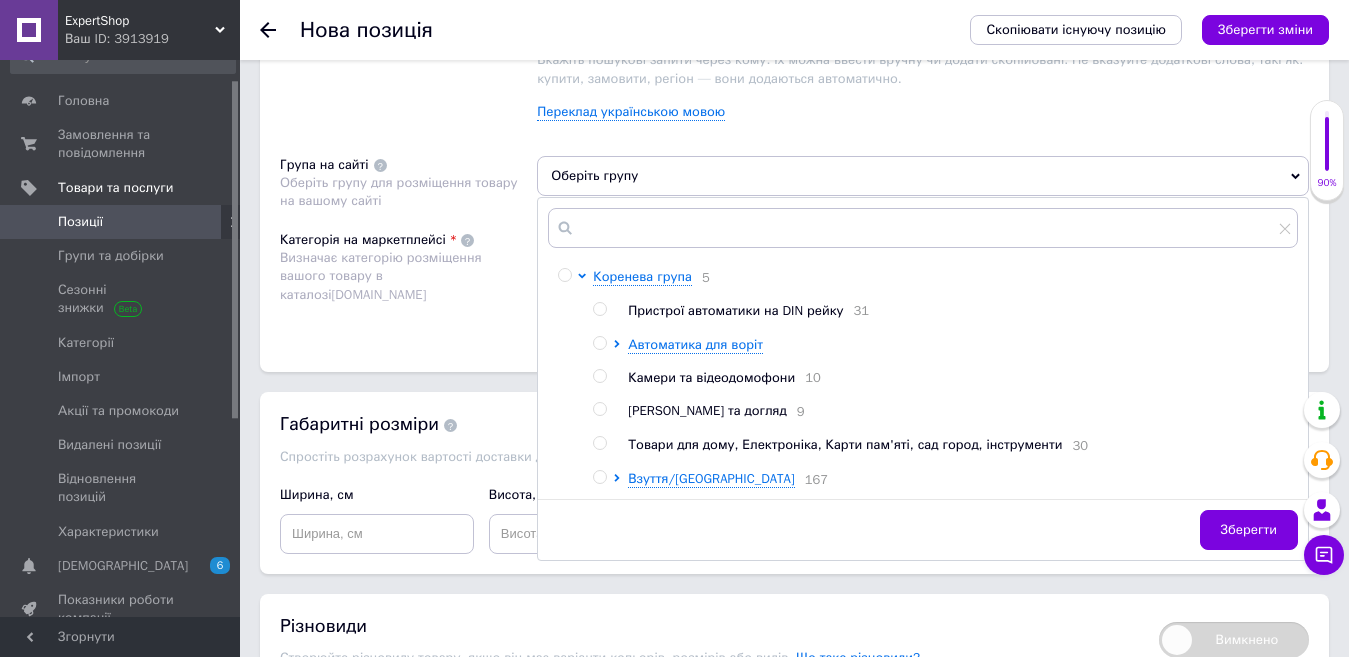 scroll, scrollTop: 1300, scrollLeft: 0, axis: vertical 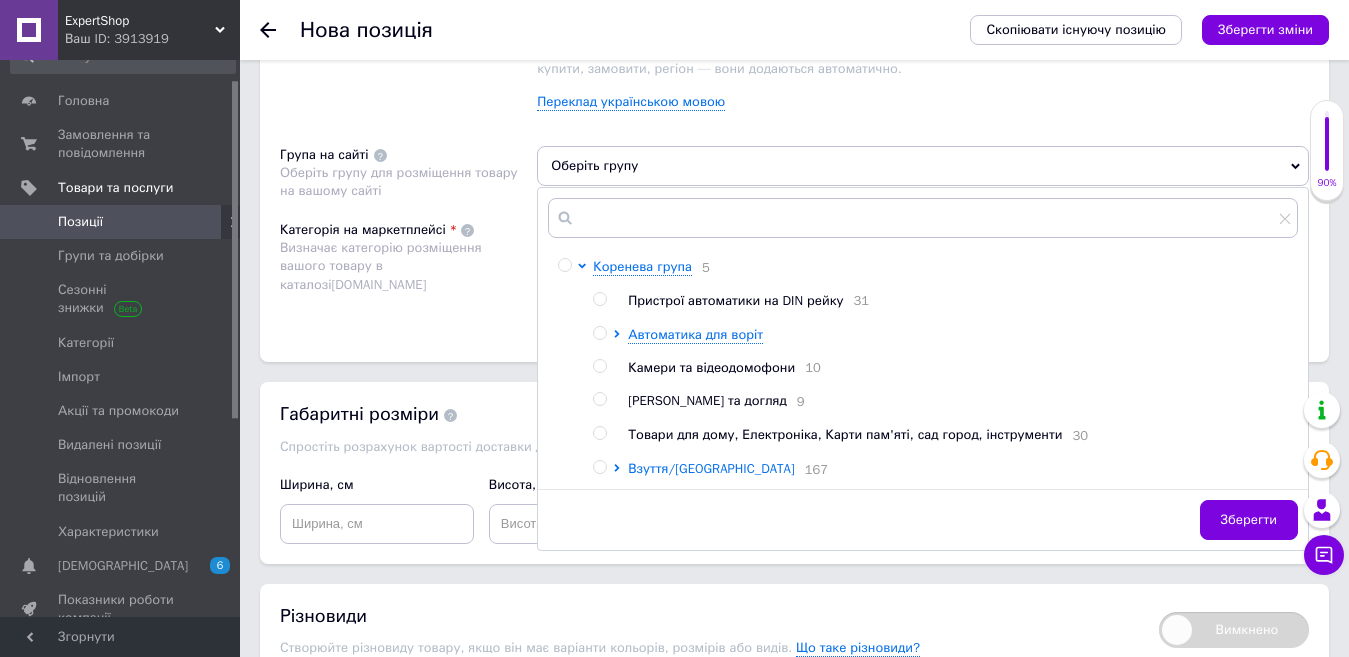 click on "Взуття/[GEOGRAPHIC_DATA]" at bounding box center [711, 468] 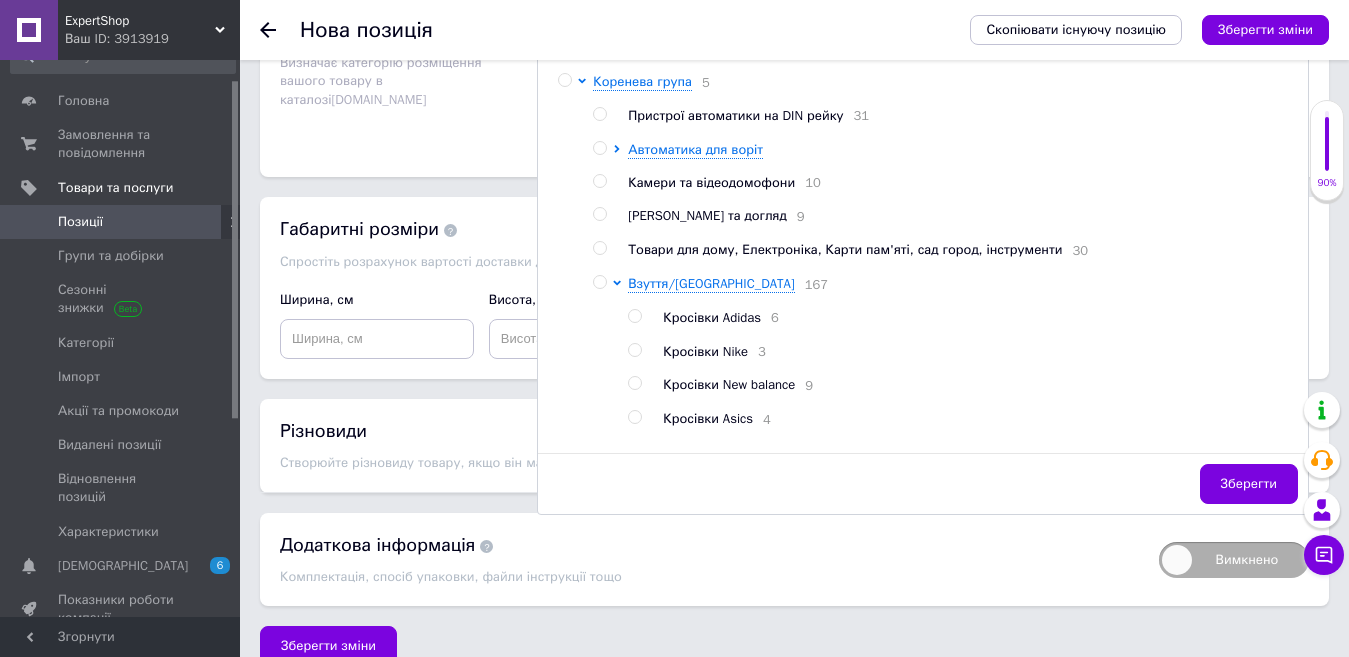 scroll, scrollTop: 1512, scrollLeft: 0, axis: vertical 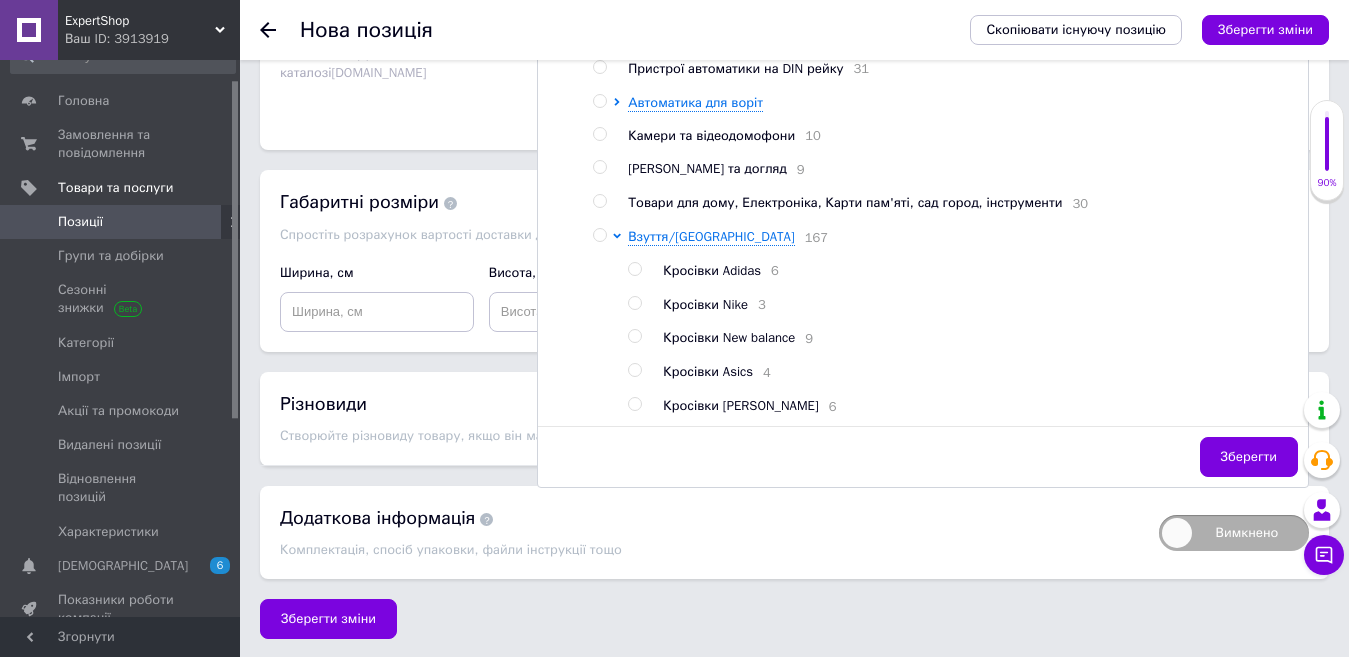 click on "Кросівки [PERSON_NAME]" at bounding box center (740, 405) 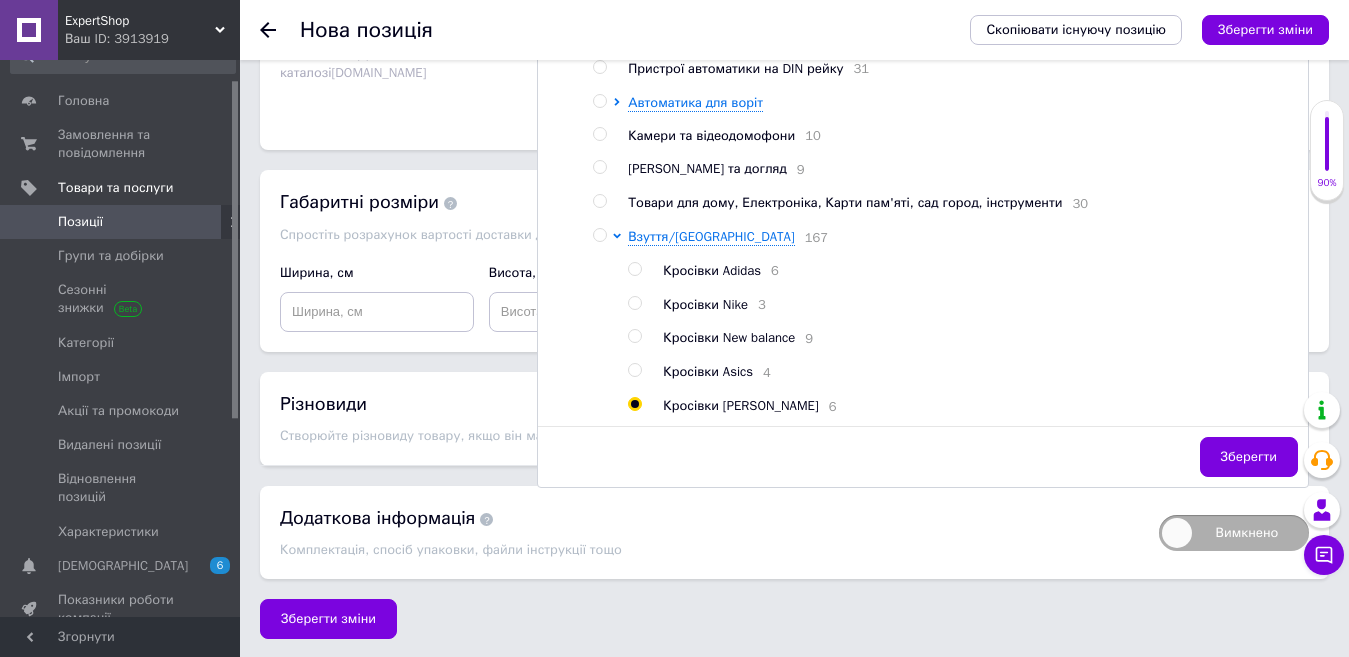 radio on "true" 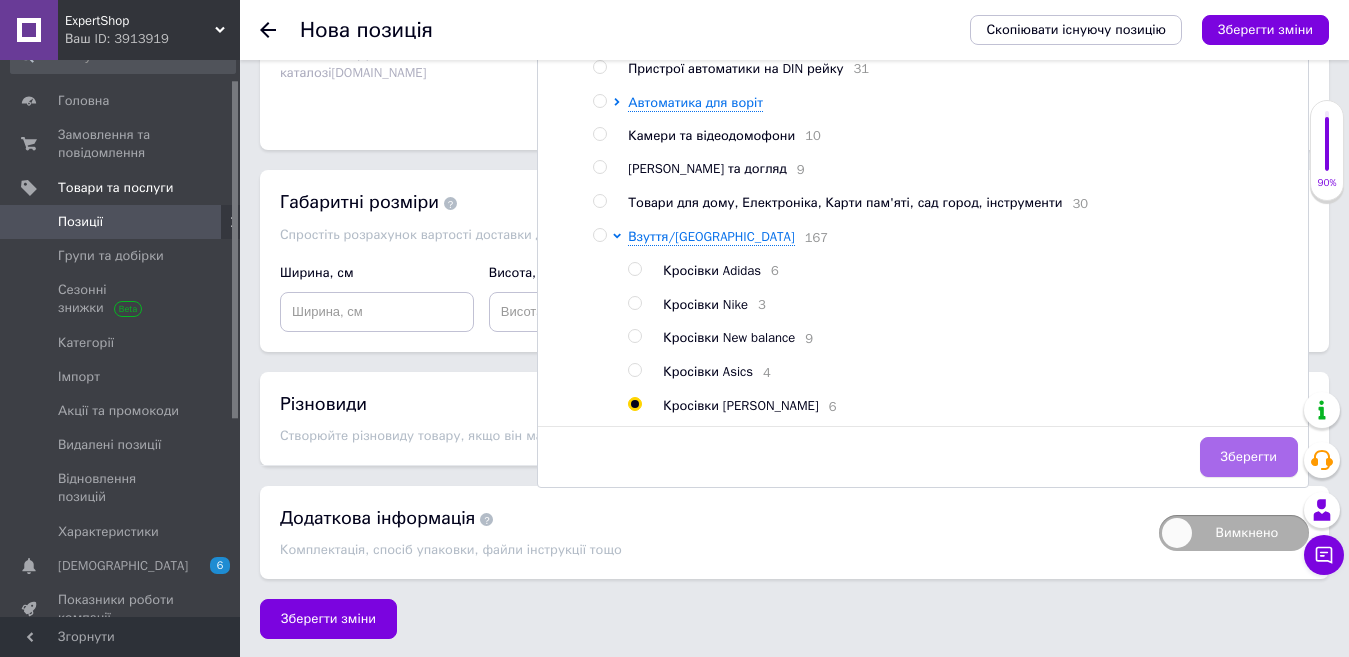 click on "Зберегти" at bounding box center [1249, 457] 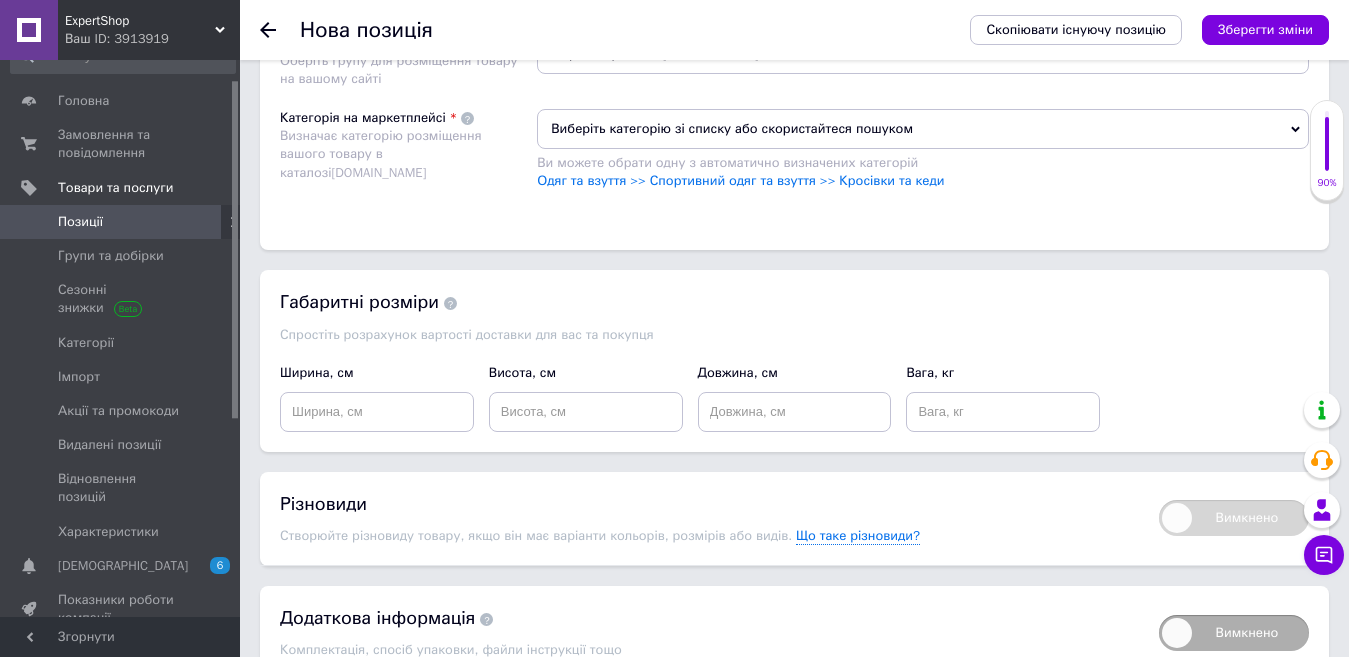 scroll, scrollTop: 1312, scrollLeft: 0, axis: vertical 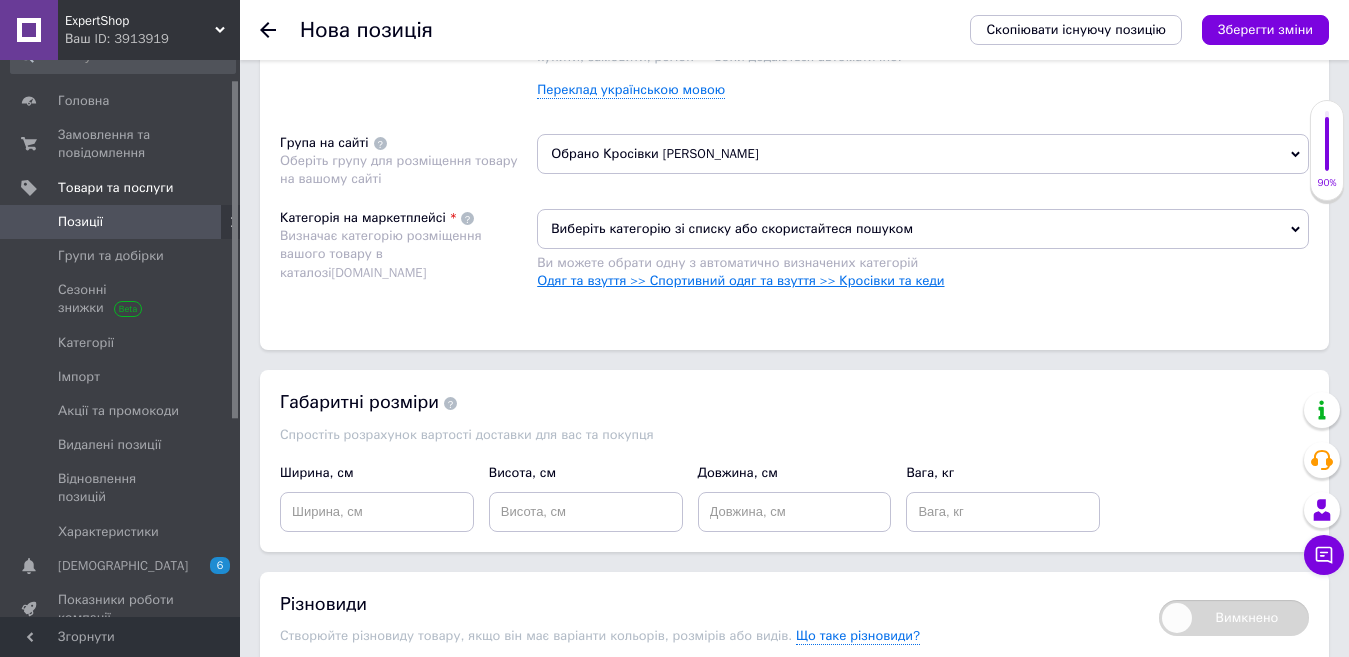 click on "Одяг та взуття >> Спортивний одяг та взуття >> Кросівки та кеди" at bounding box center (740, 280) 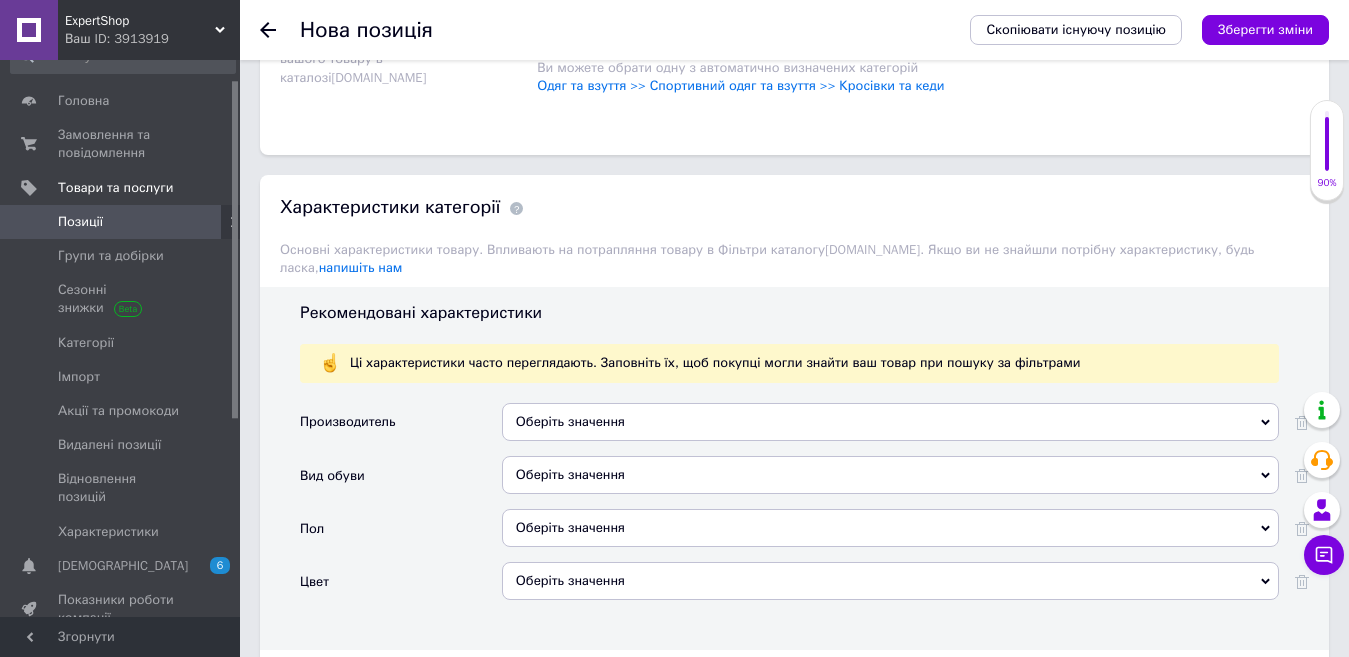 scroll, scrollTop: 1512, scrollLeft: 0, axis: vertical 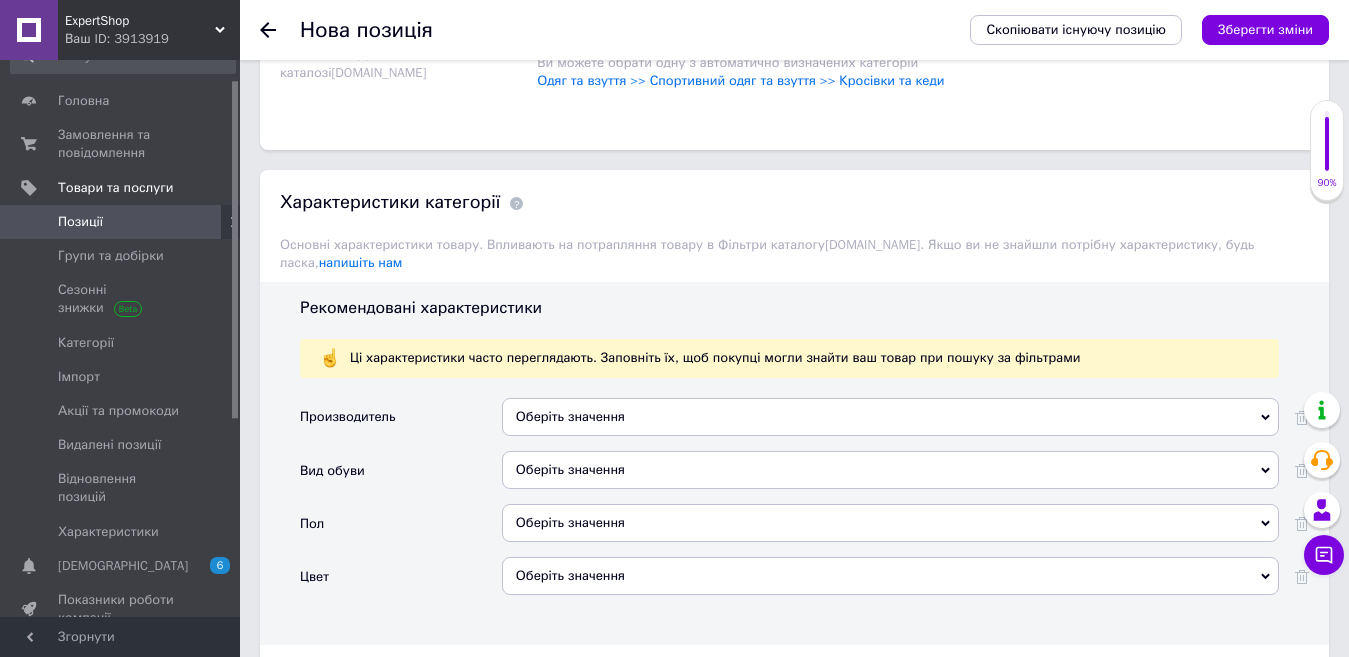 click on "Оберіть значення" at bounding box center (890, 417) 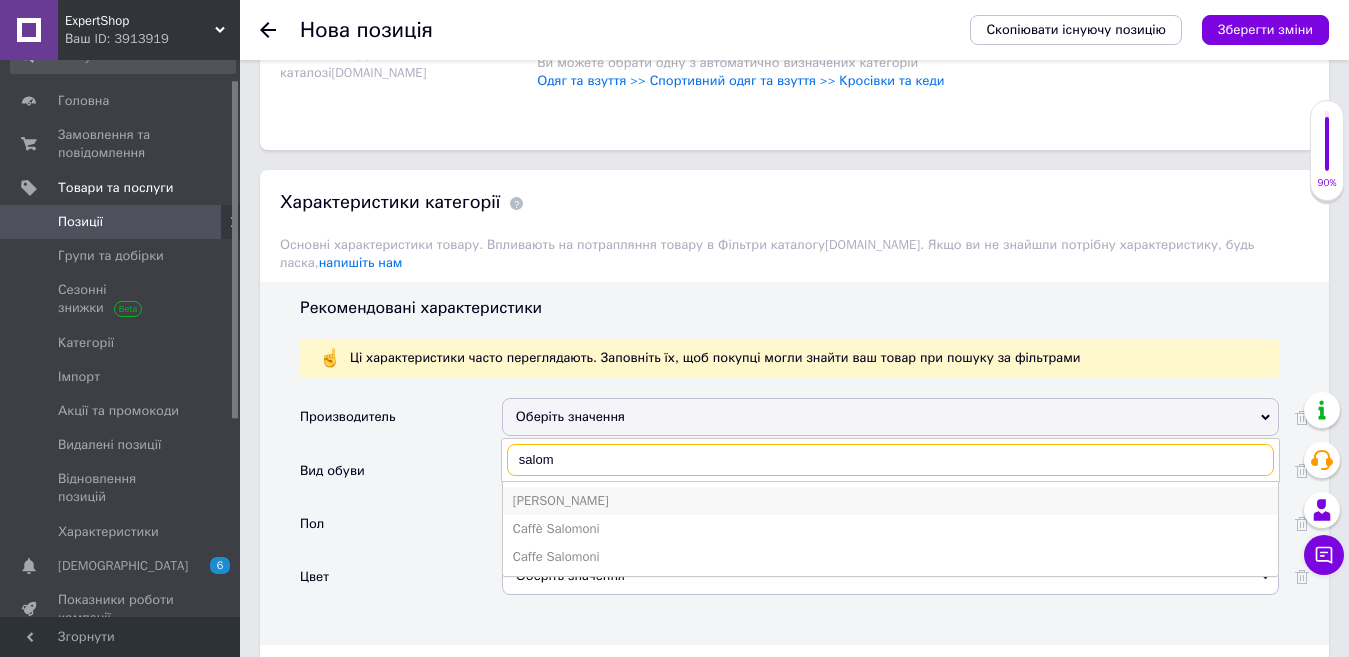 type on "salom" 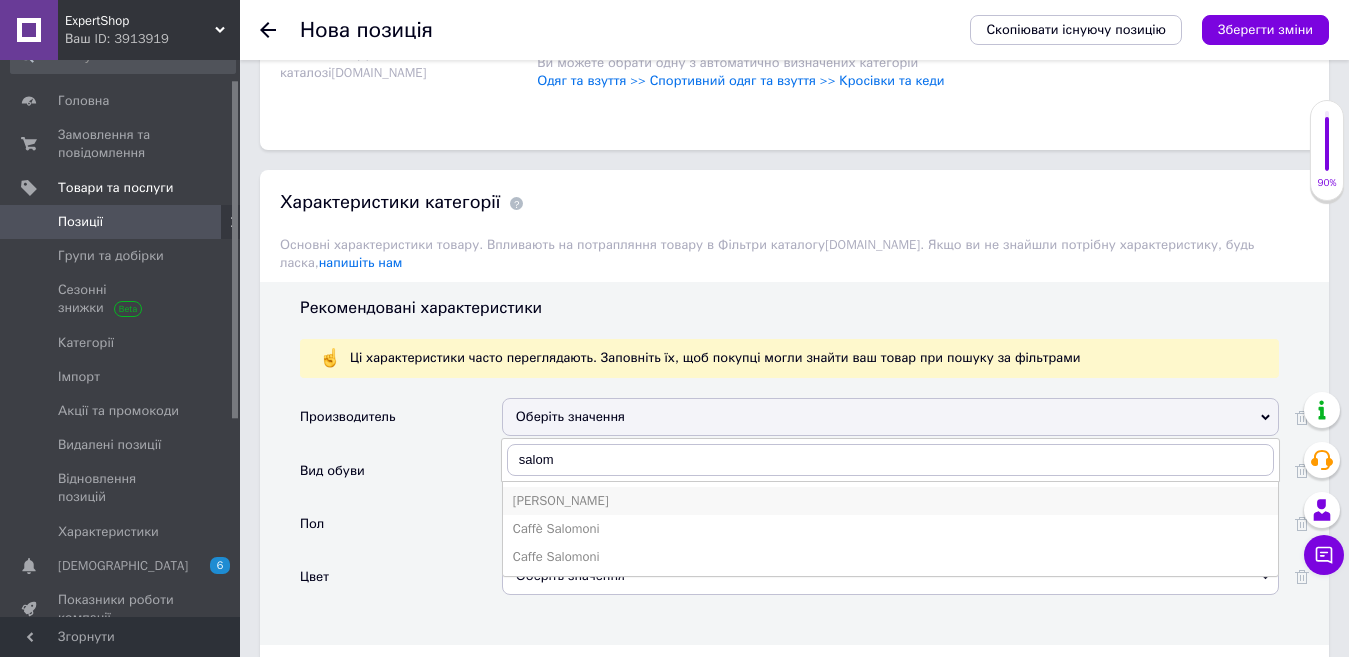 click on "[PERSON_NAME]" at bounding box center [890, 501] 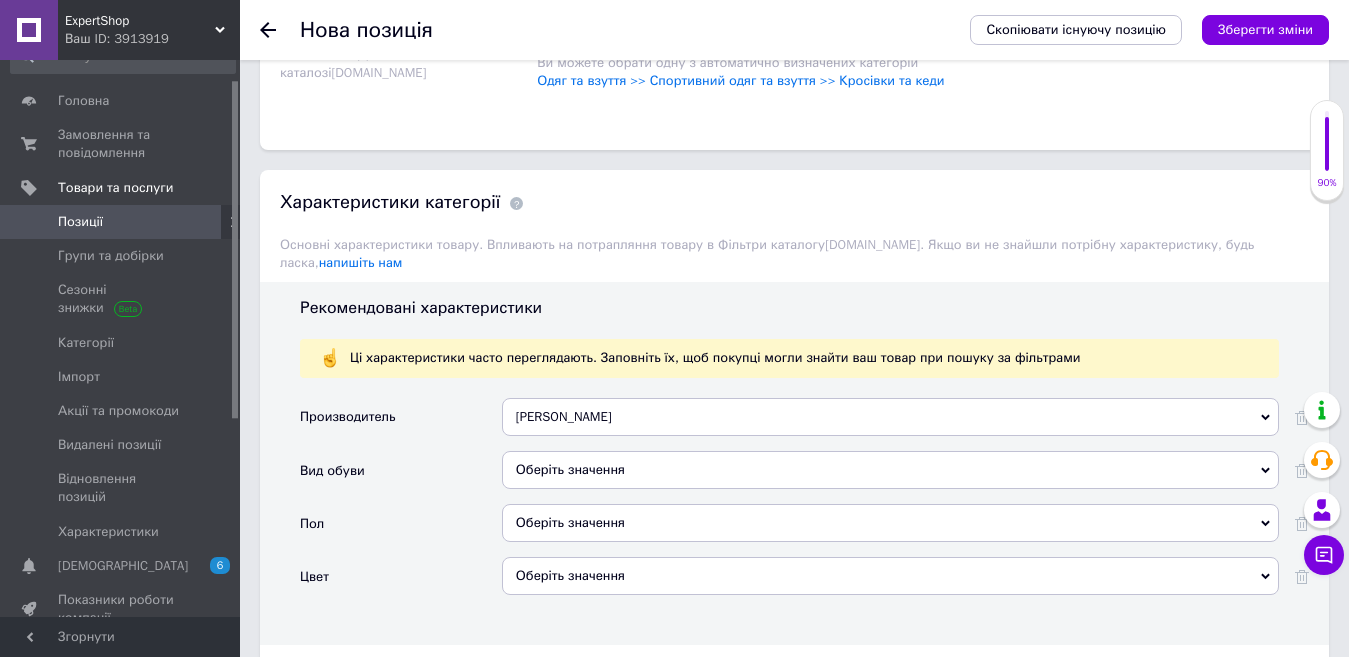click on "Оберіть значення" at bounding box center [890, 470] 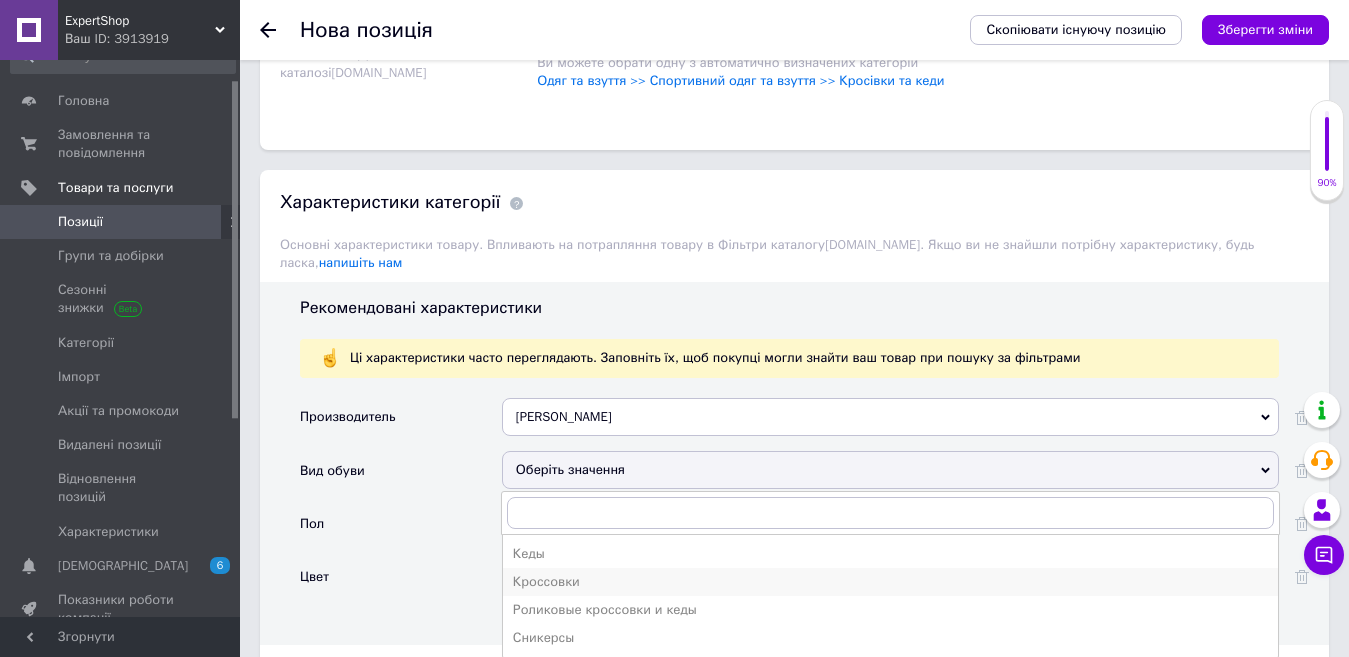 click on "Кроссовки" at bounding box center [890, 582] 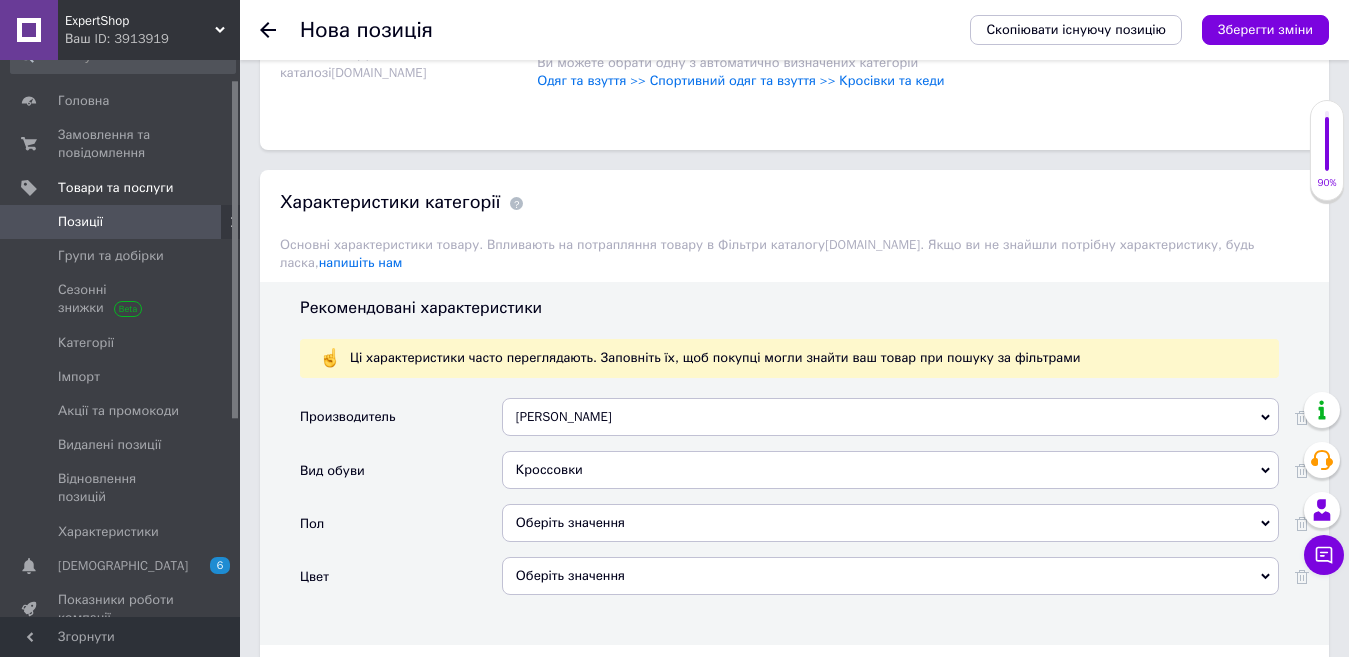 click on "Оберіть значення" at bounding box center (890, 523) 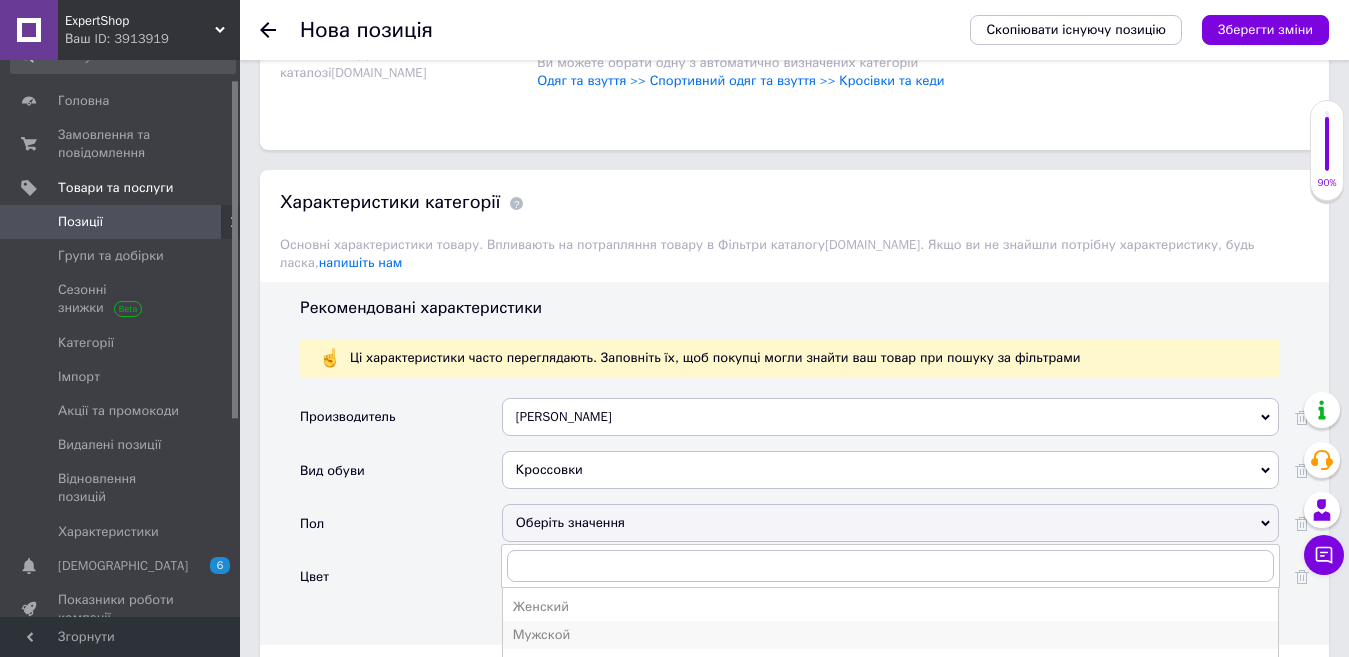 click on "Мужской" at bounding box center (890, 635) 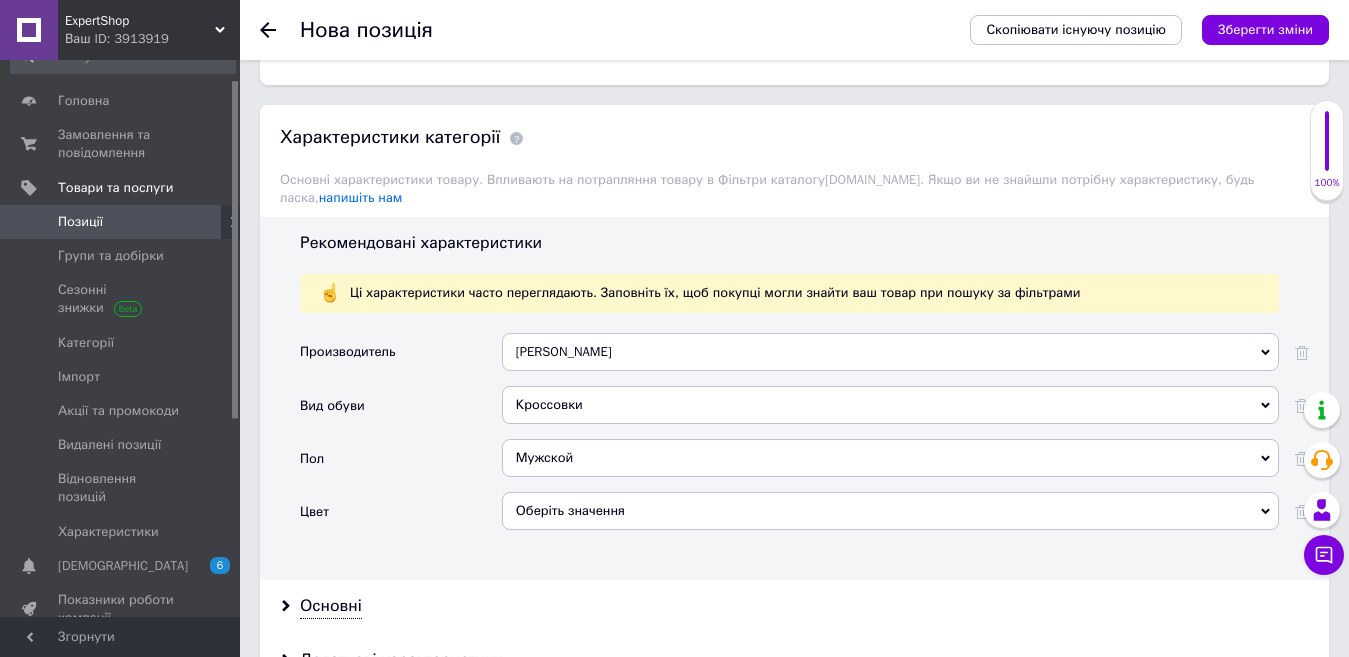 scroll, scrollTop: 1612, scrollLeft: 0, axis: vertical 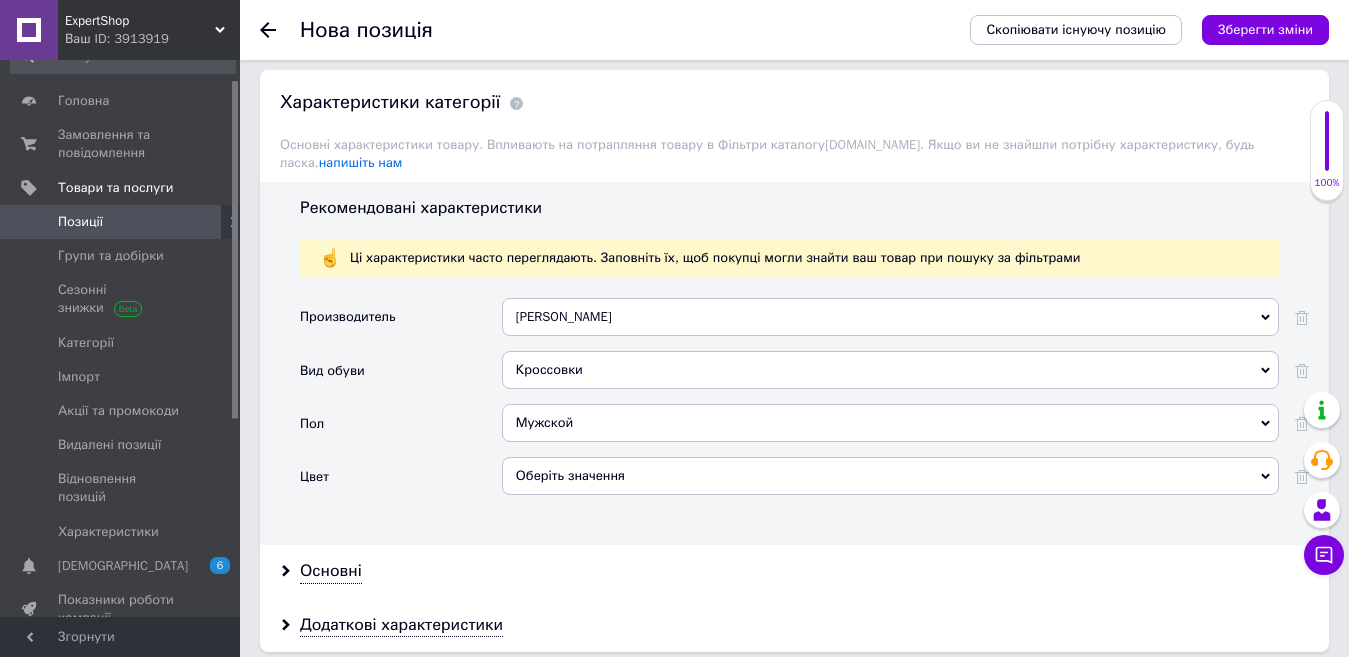 click on "Оберіть значення" at bounding box center (890, 476) 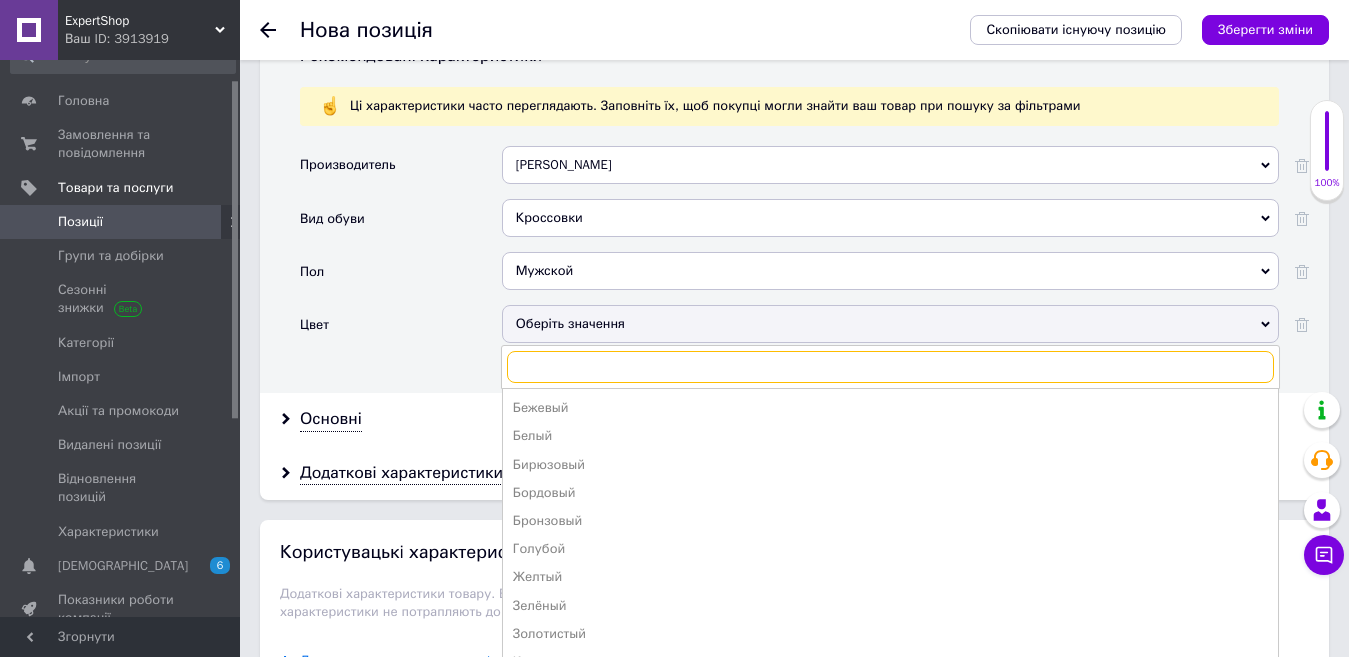 scroll, scrollTop: 2285, scrollLeft: 0, axis: vertical 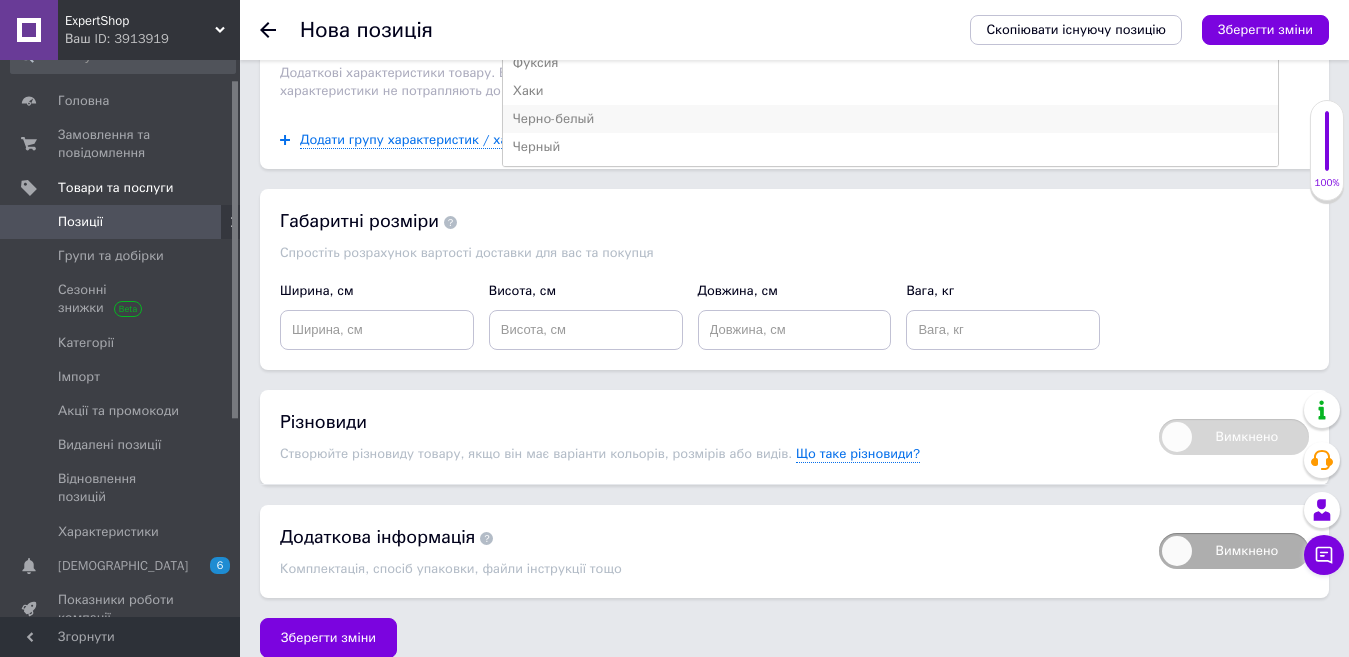 click on "Черно-белый" at bounding box center (890, 119) 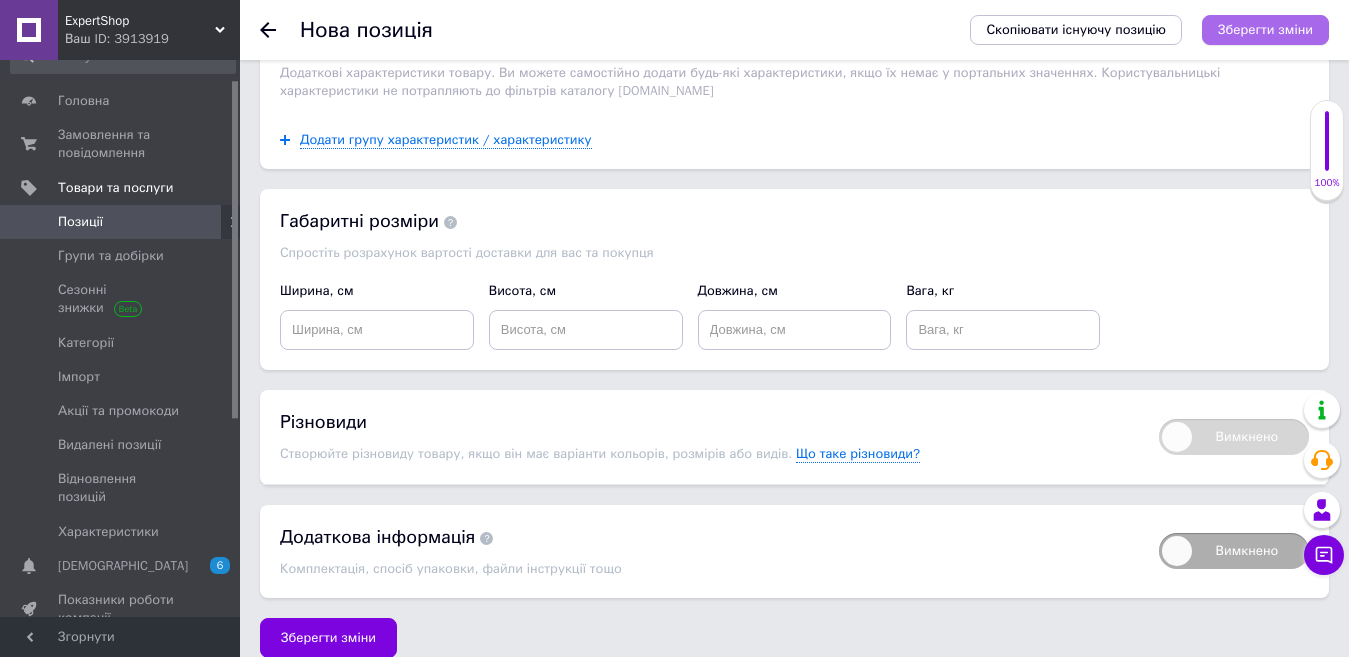 click on "Зберегти зміни" at bounding box center [1265, 29] 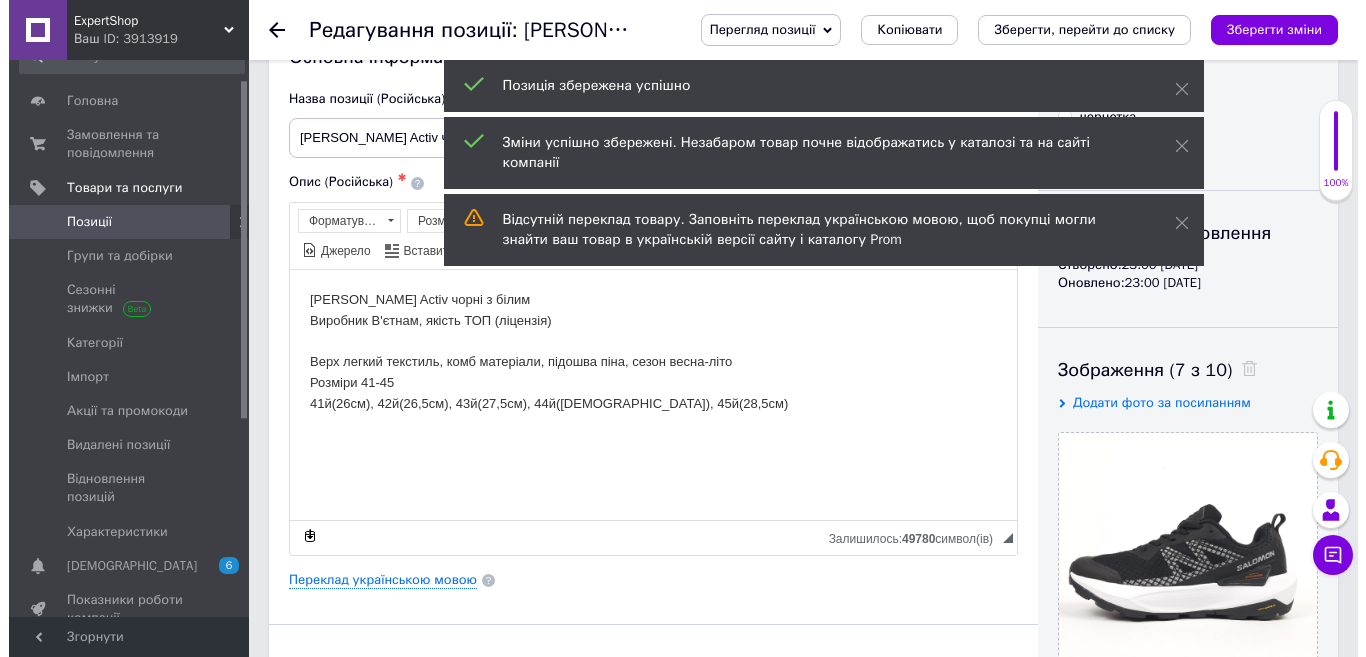 scroll, scrollTop: 100, scrollLeft: 0, axis: vertical 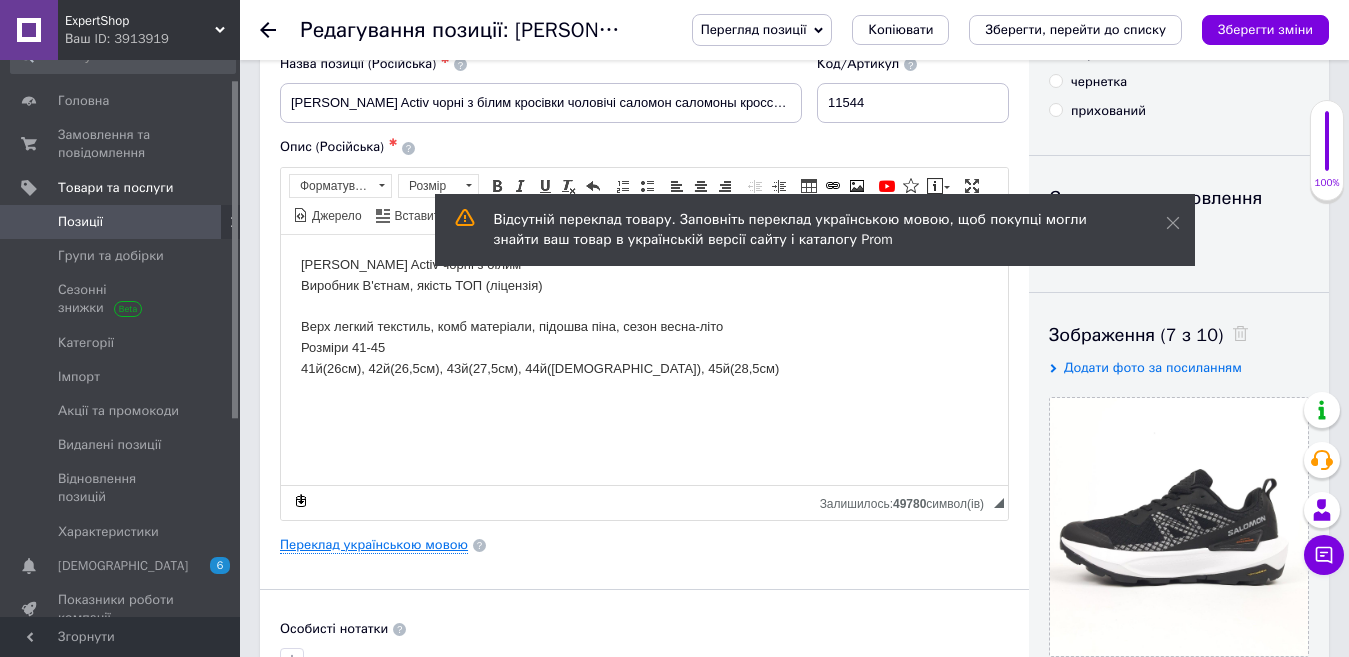 click on "Переклад українською мовою" at bounding box center (374, 545) 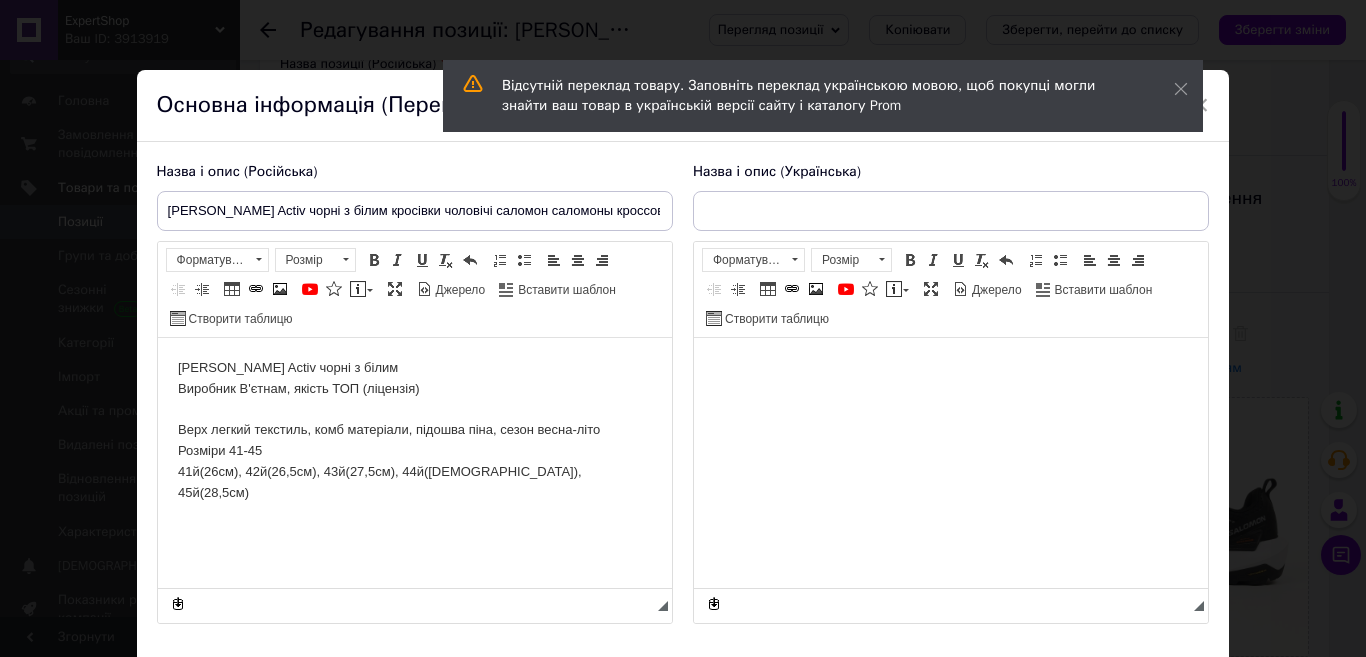 scroll, scrollTop: 0, scrollLeft: 0, axis: both 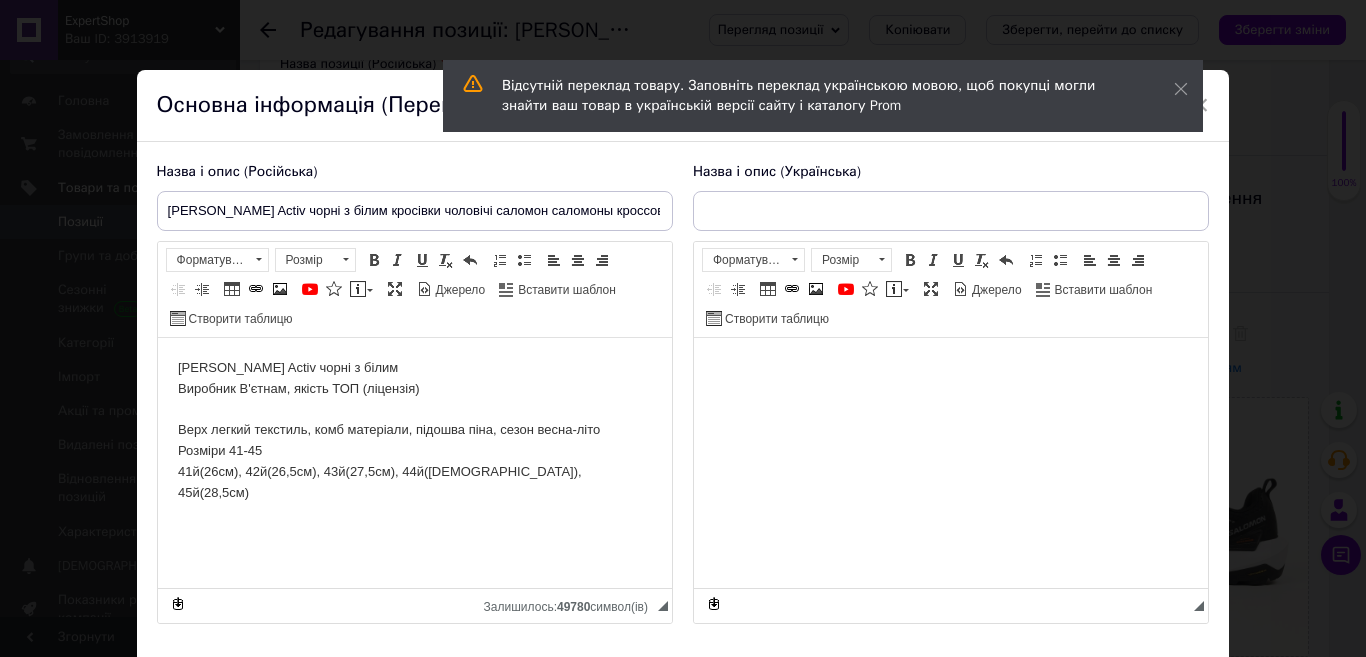 click on "[PERSON_NAME] Activ чорні з білим Виробник В'єтнам, якість ТОП (ліцензія) Верх легкий текстиль, комб матеріали, підошва піна, сезон весна-літо Розміри 41-45 41й(26см), 42й(26,5см), 43й(27,5см), 44й(28см), 45й(28,5см)" at bounding box center (414, 441) 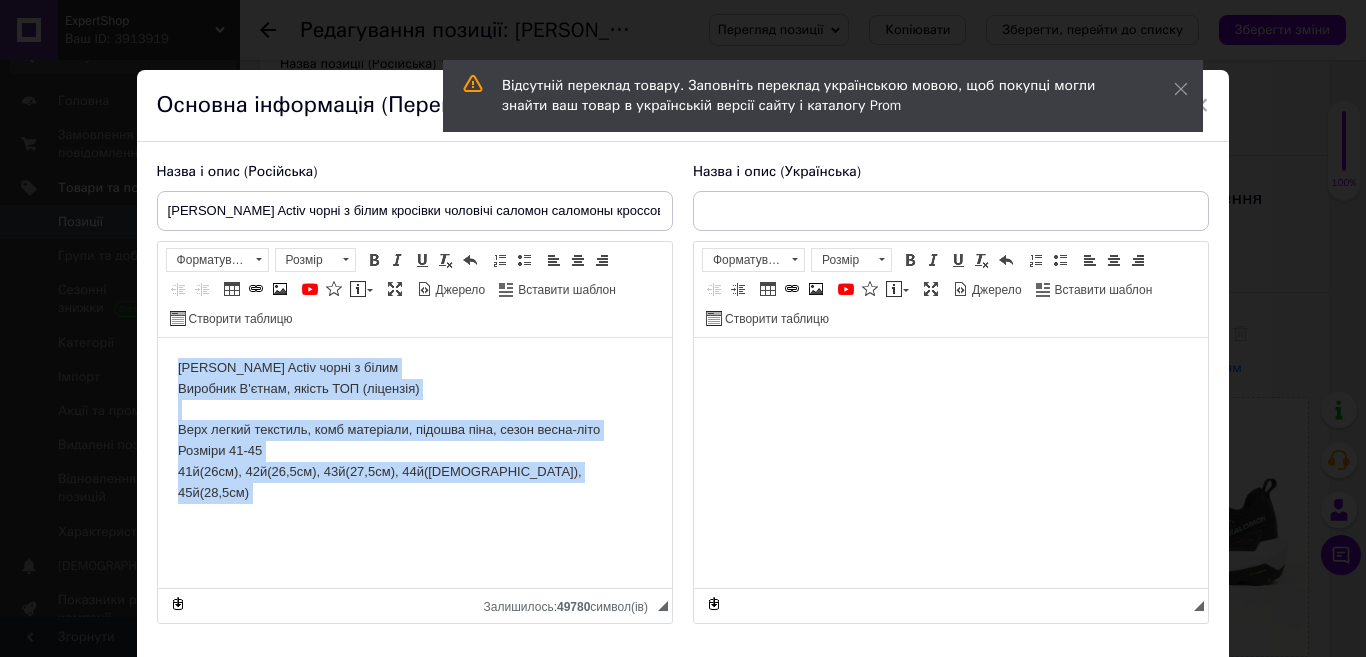 copy on "[PERSON_NAME] Activ чорні з білим Виробник В'єтнам, якість ТОП (ліцензія) Верх легкий текстиль, комб матеріали, підошва піна, сезон весна-літо Розміри 41-45 41й(26см), 42й(26,5см), 43й(27,5см), 44й(28см), 45й(28,5см)" 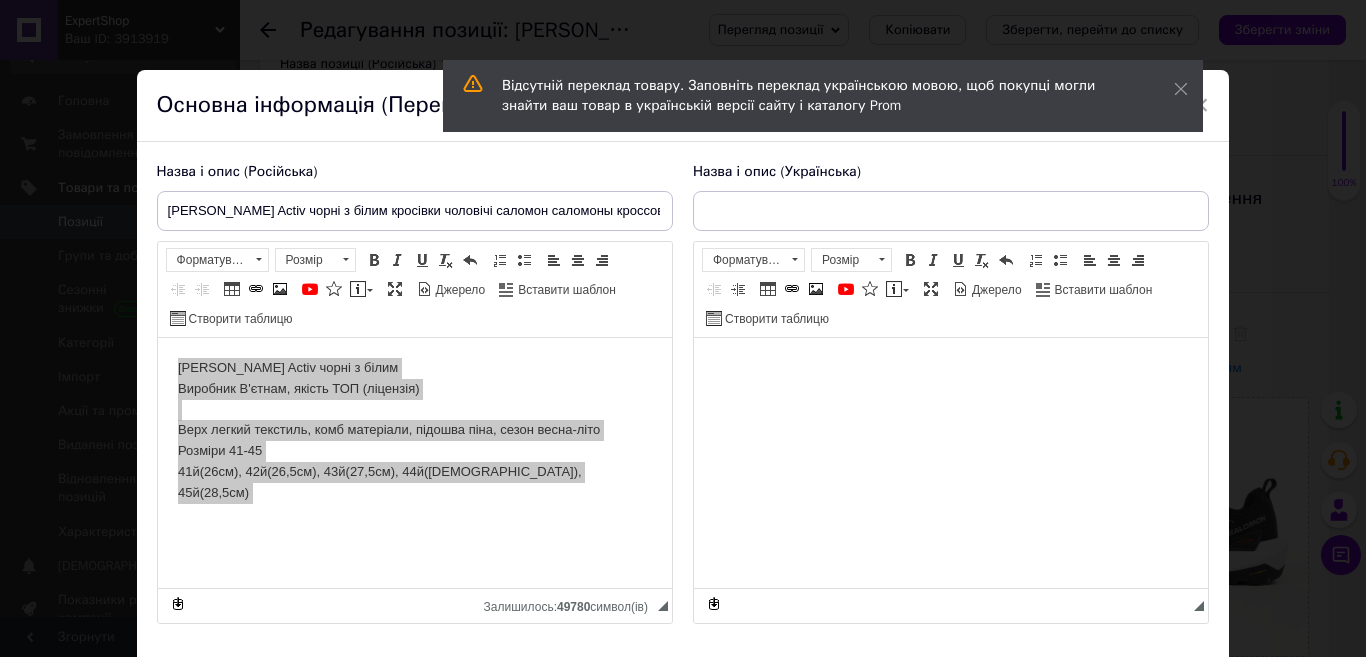 click at bounding box center (950, 368) 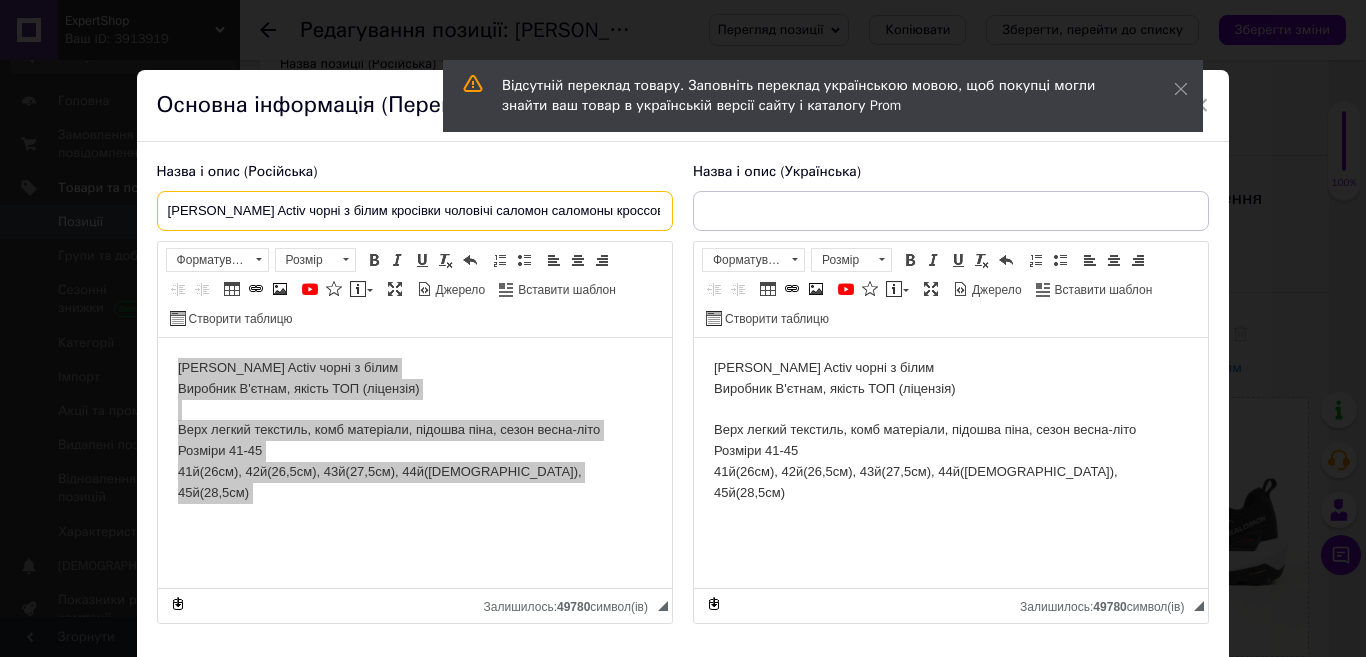 click on "[PERSON_NAME] Activ чорні з білим кросівки чоловічі саломон саломоны кроссовки кросовки" at bounding box center (415, 211) 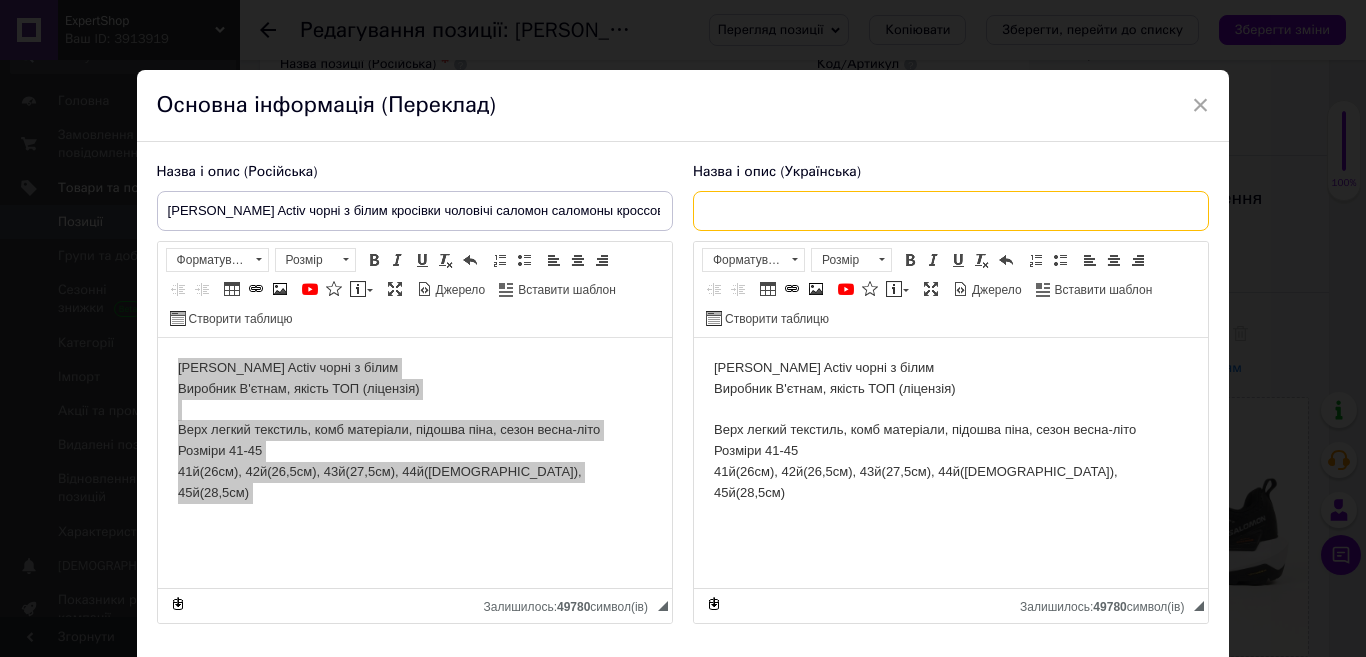 click at bounding box center [951, 211] 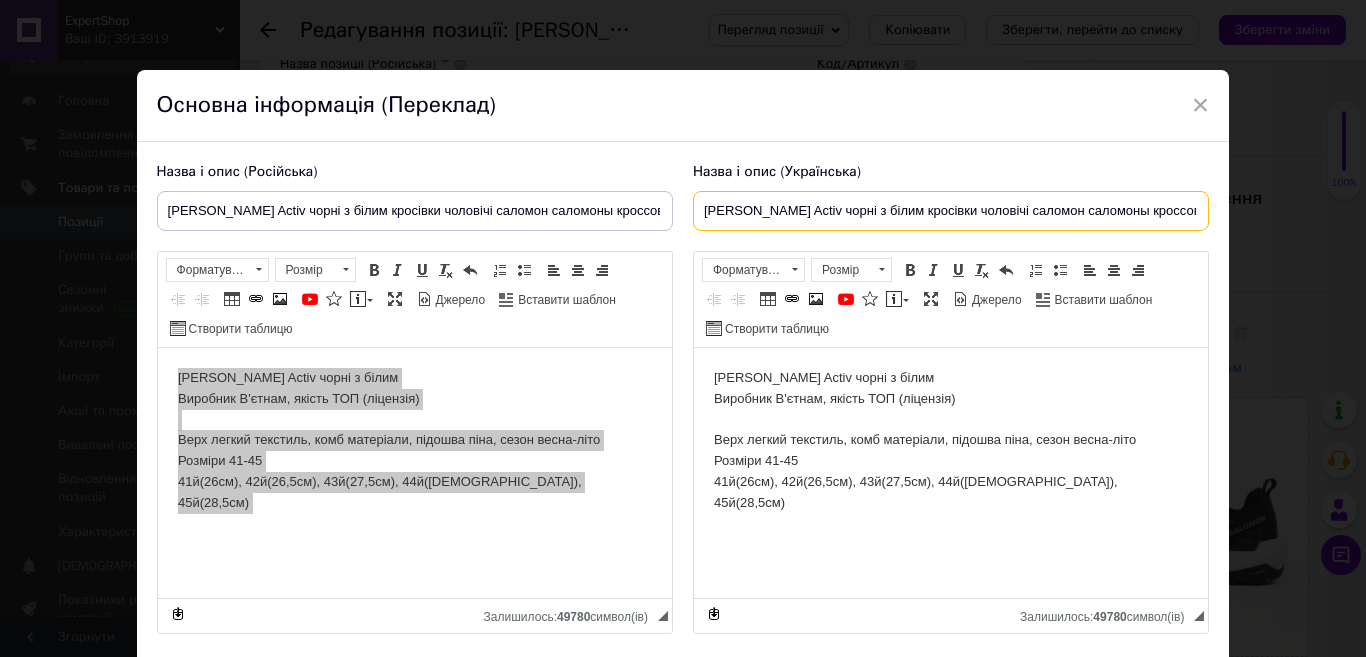 scroll, scrollTop: 0, scrollLeft: 53, axis: horizontal 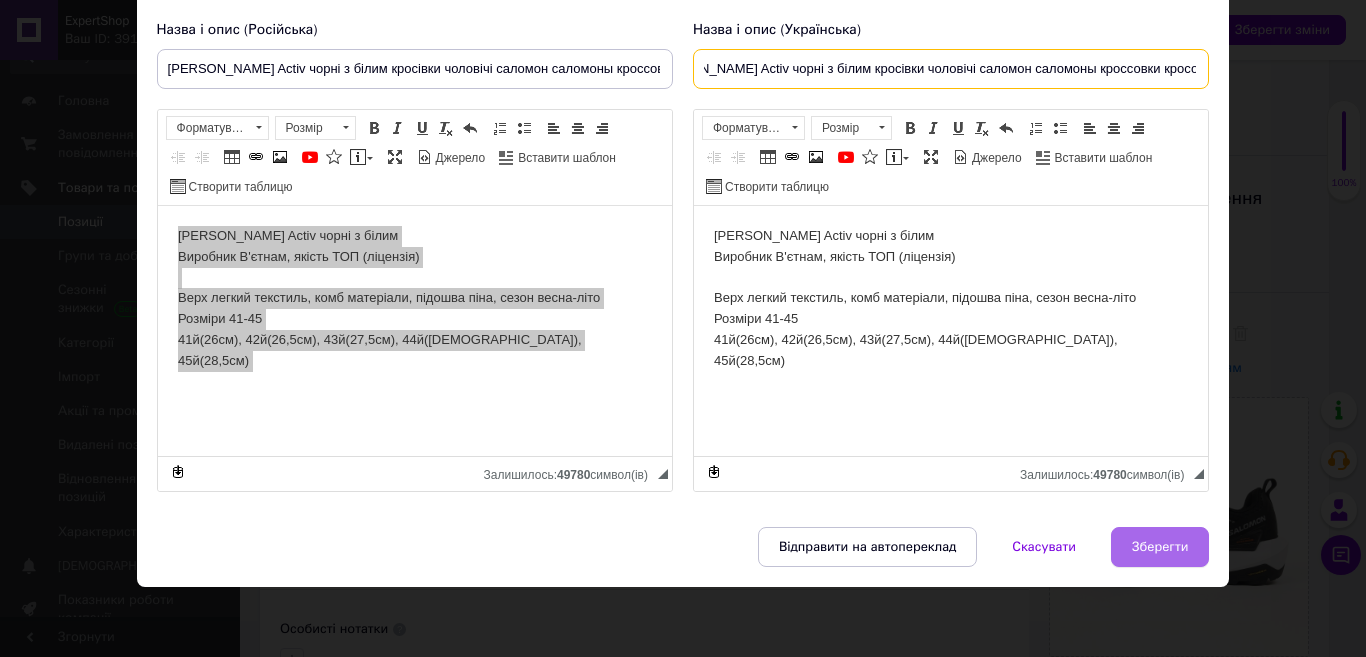 type on "[PERSON_NAME] Activ чорні з білим кросівки чоловічі саломон саломоны кроссовки кросовки" 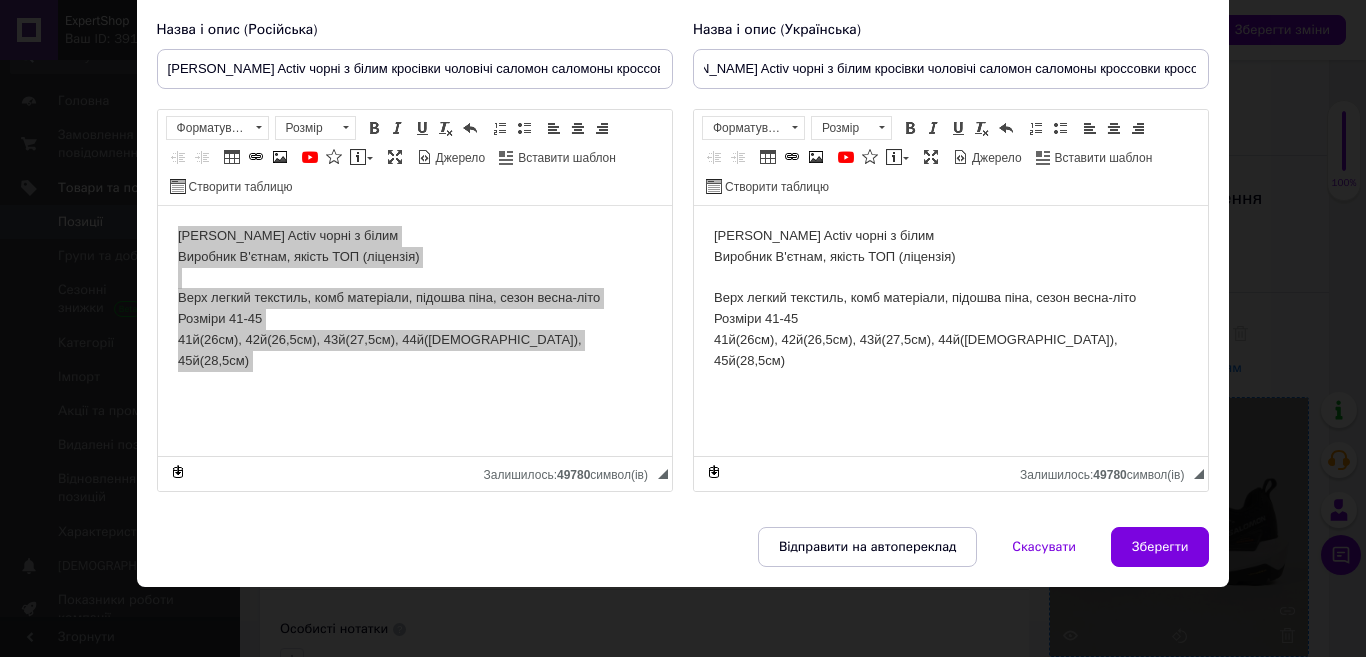 click on "Зберегти" at bounding box center [1160, 547] 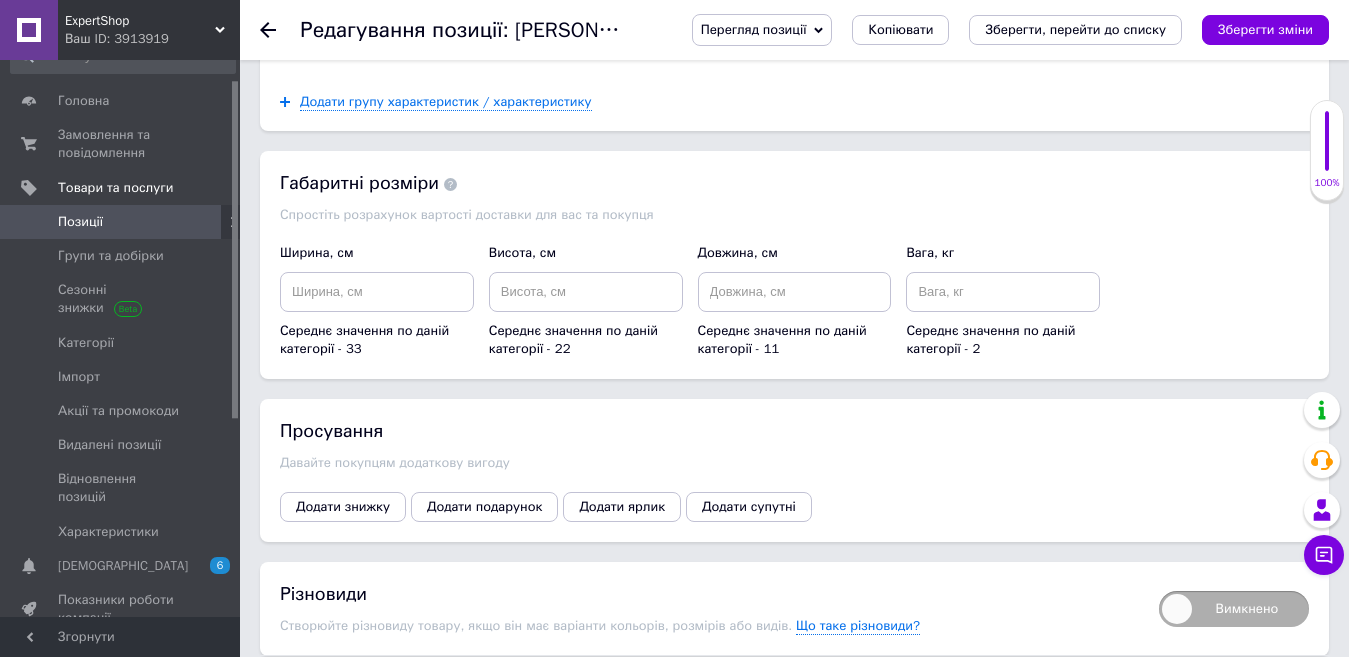 scroll, scrollTop: 2494, scrollLeft: 0, axis: vertical 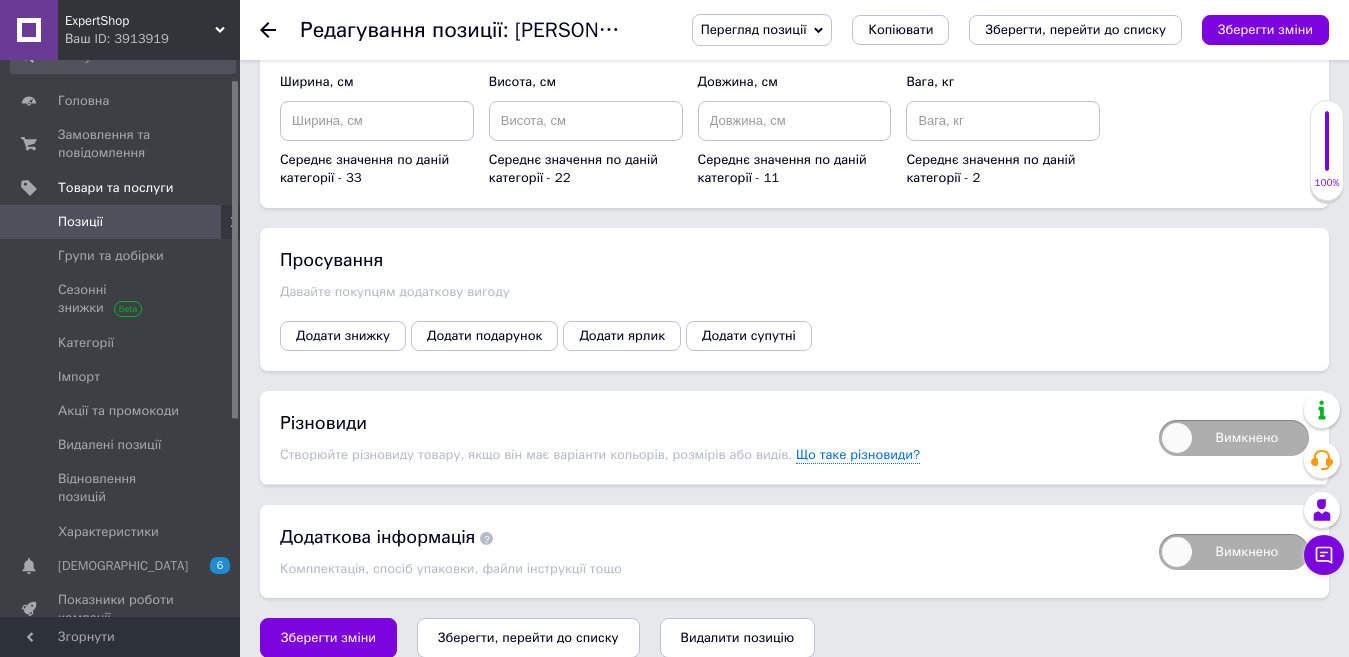 click on "Вимкнено" at bounding box center (1234, 438) 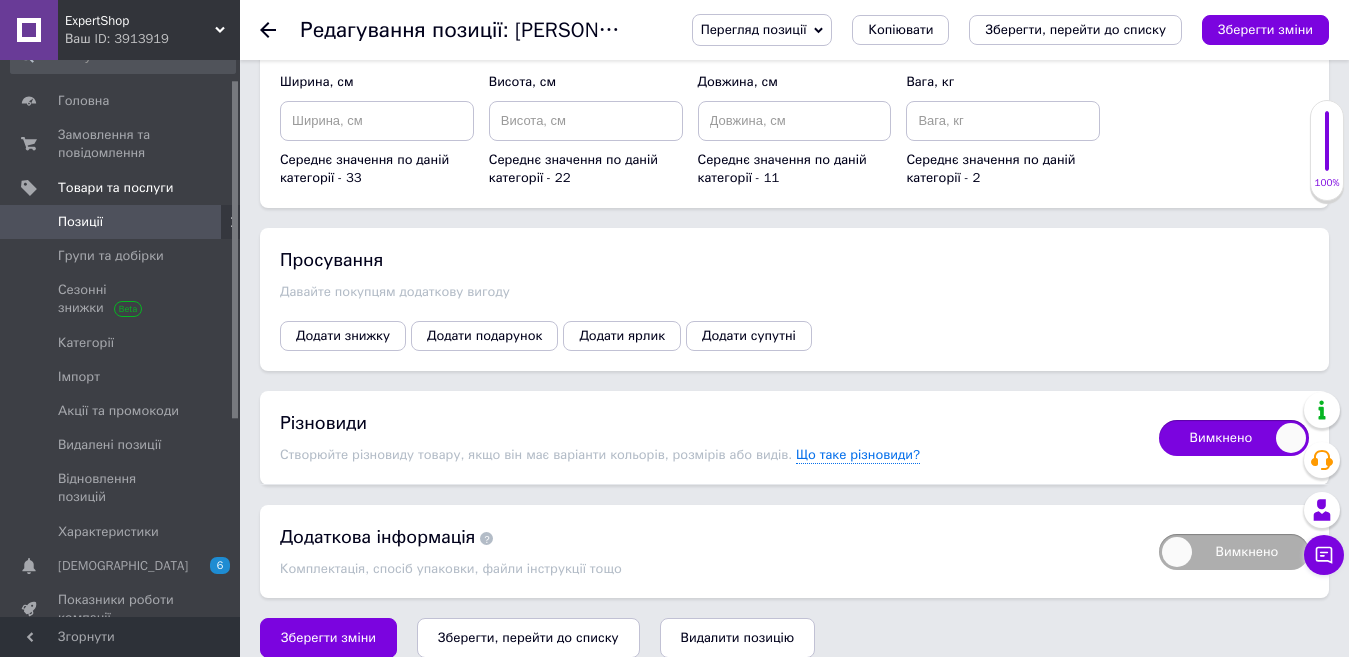 checkbox on "true" 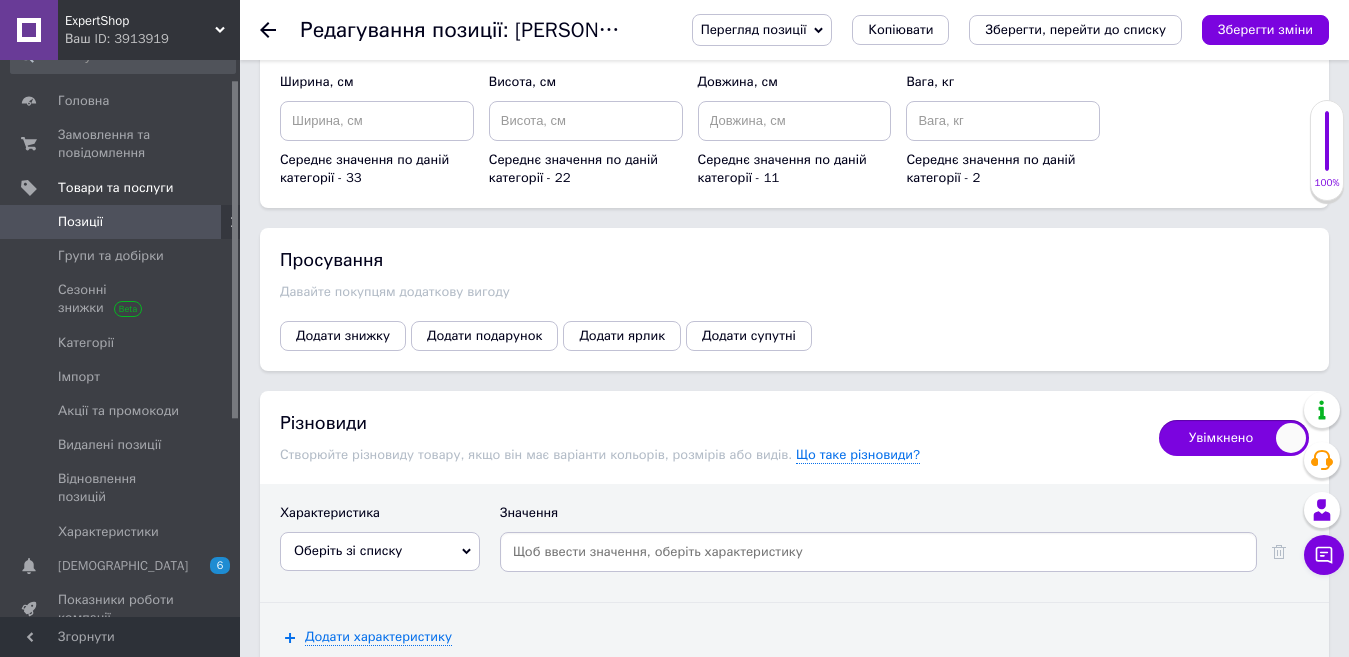 click on "Оберіть зі списку" at bounding box center [348, 550] 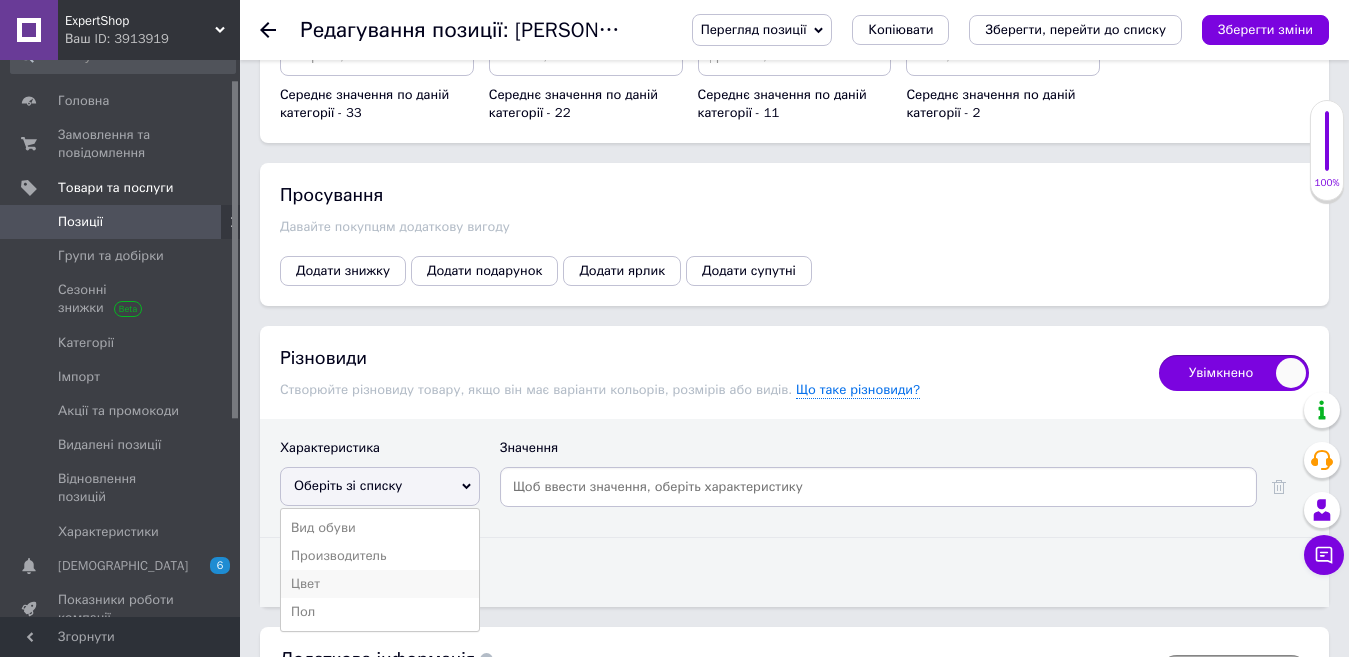 scroll, scrollTop: 2594, scrollLeft: 0, axis: vertical 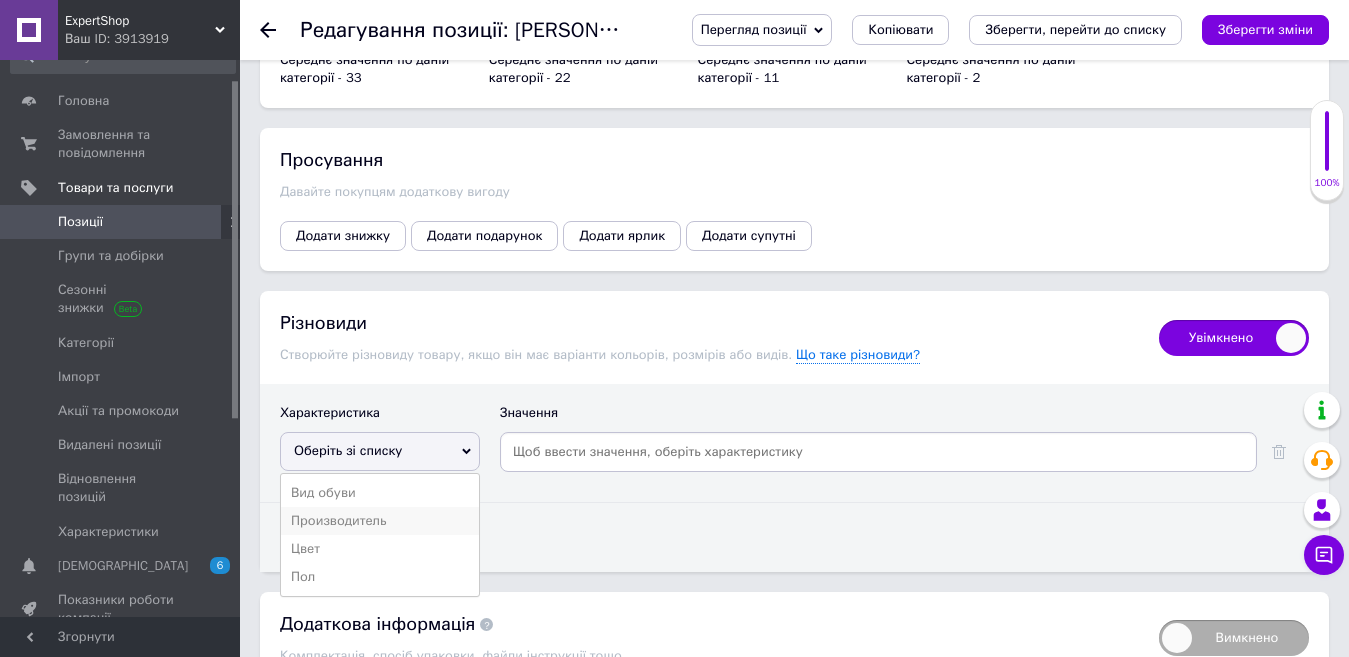 click on "Производитель" at bounding box center [380, 521] 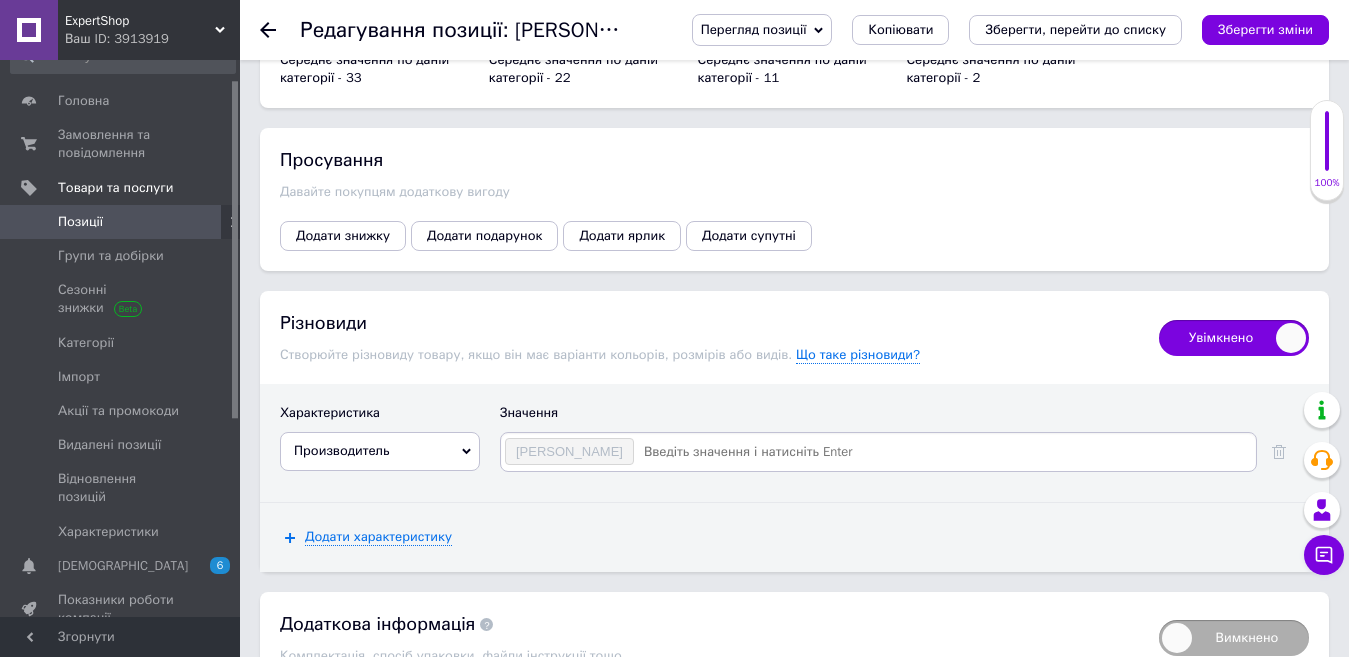click at bounding box center [944, 452] 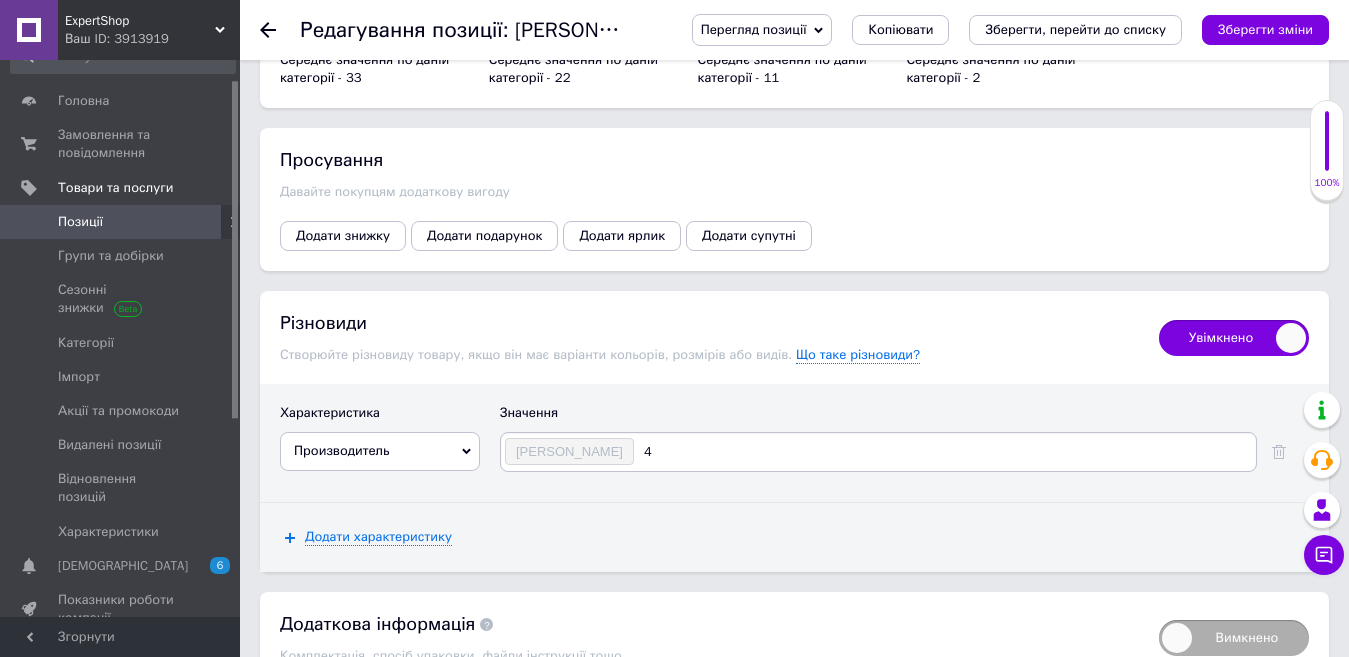 type on "41" 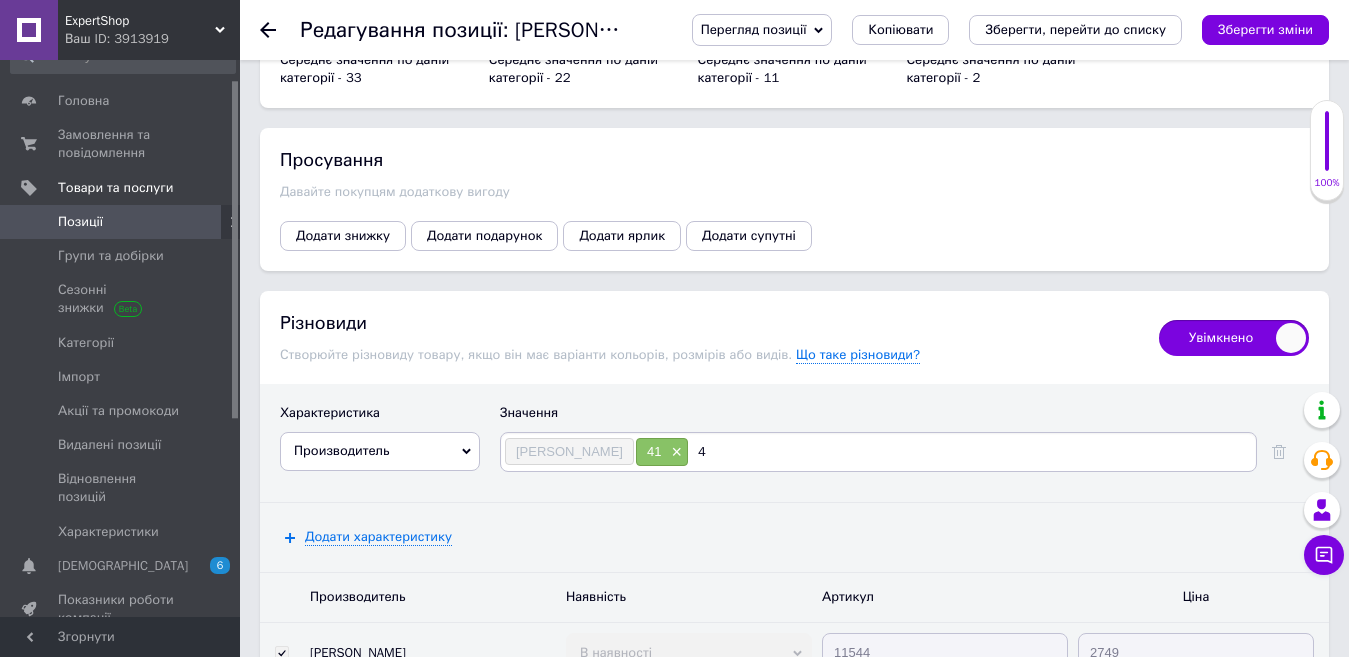 type on "42" 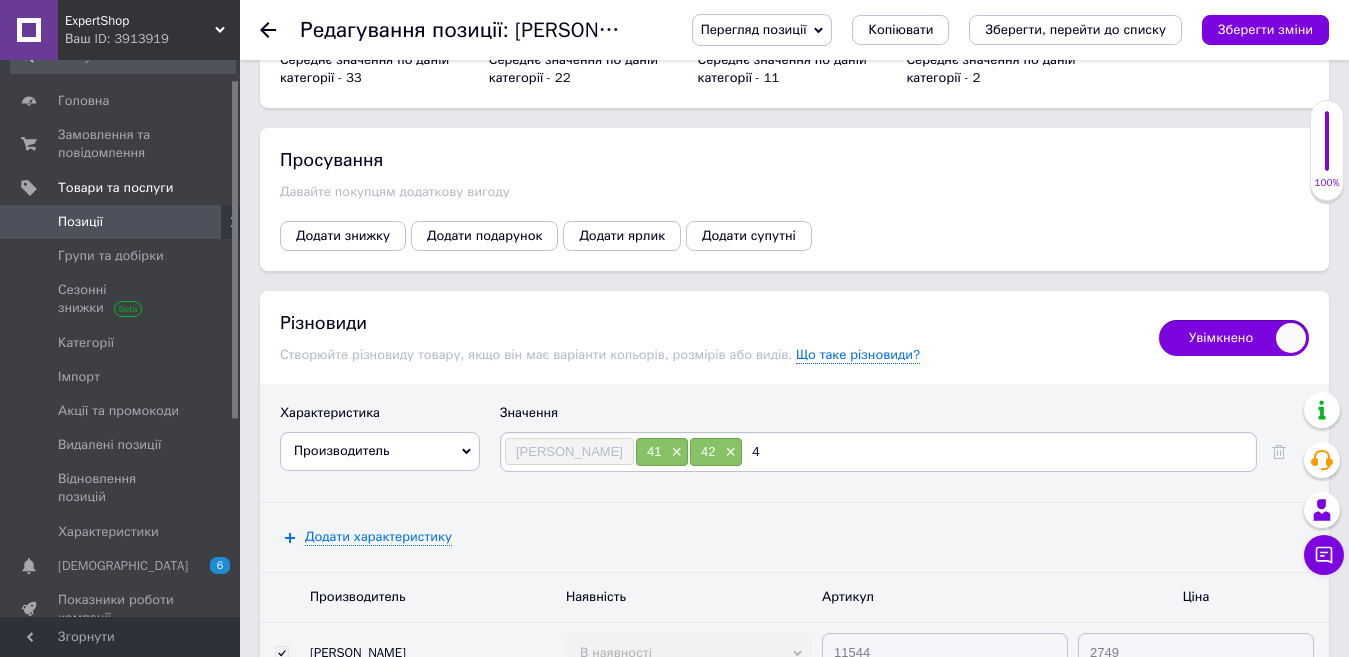 type on "43" 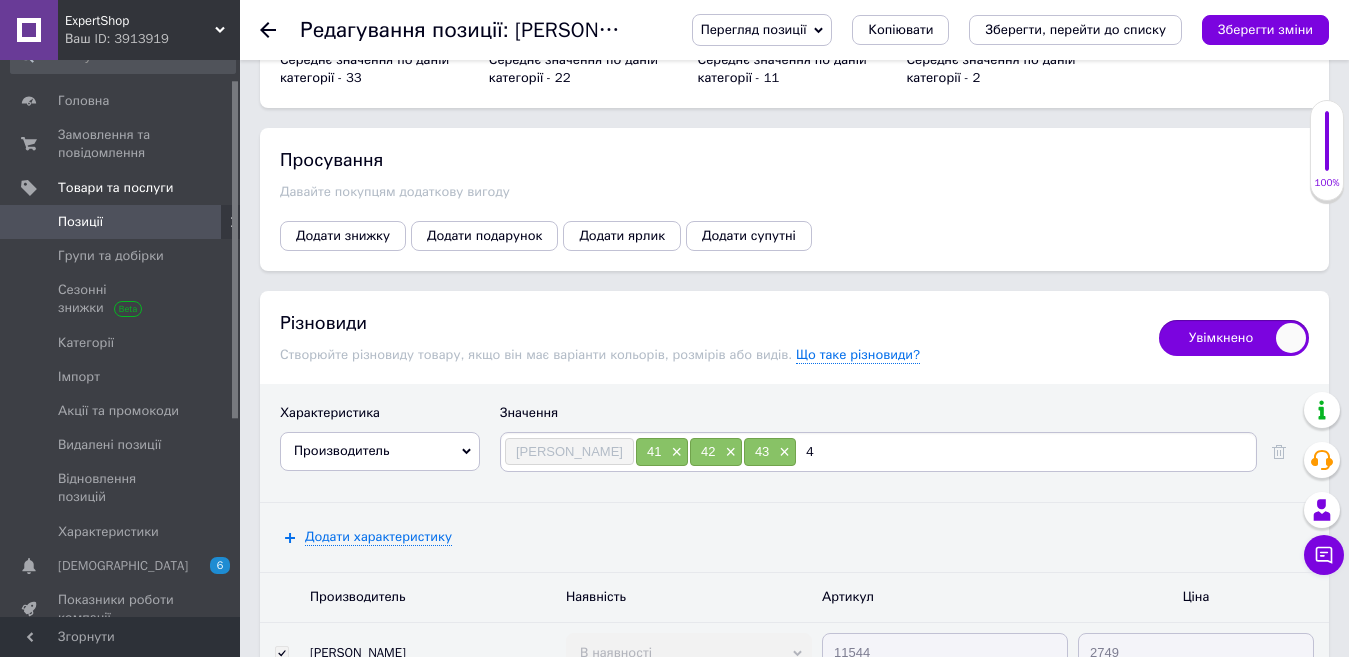 type on "44" 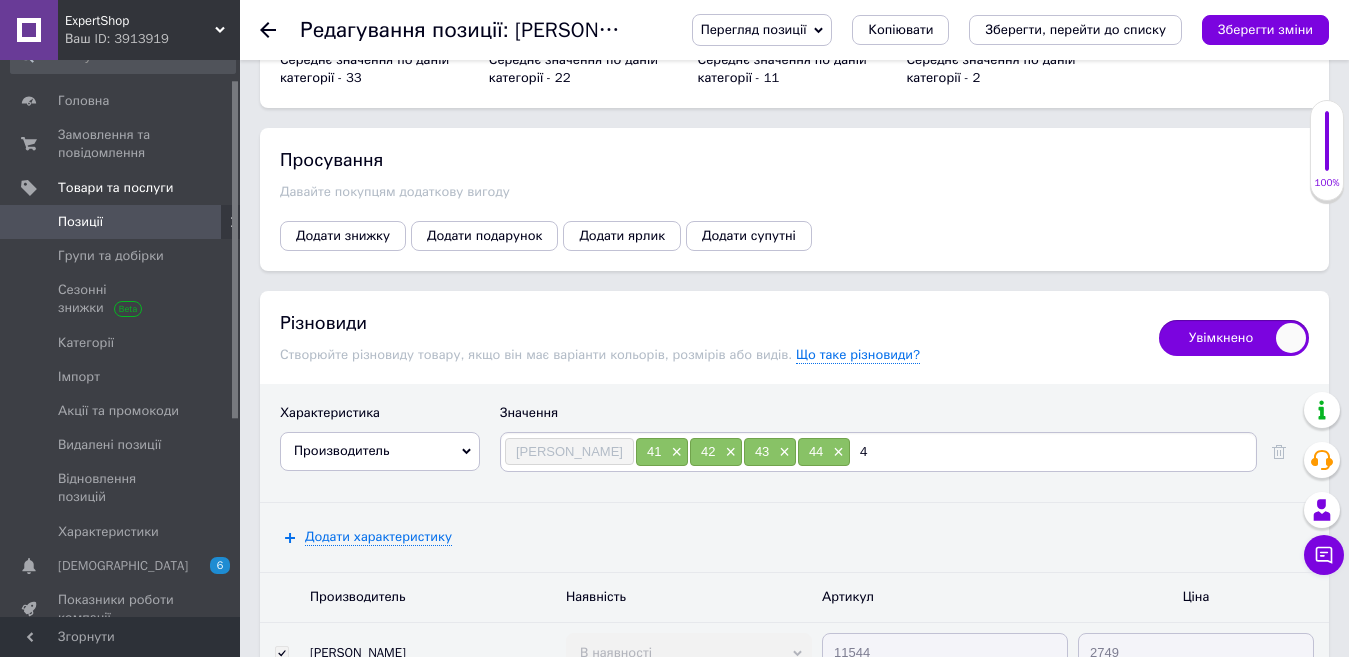 type on "45" 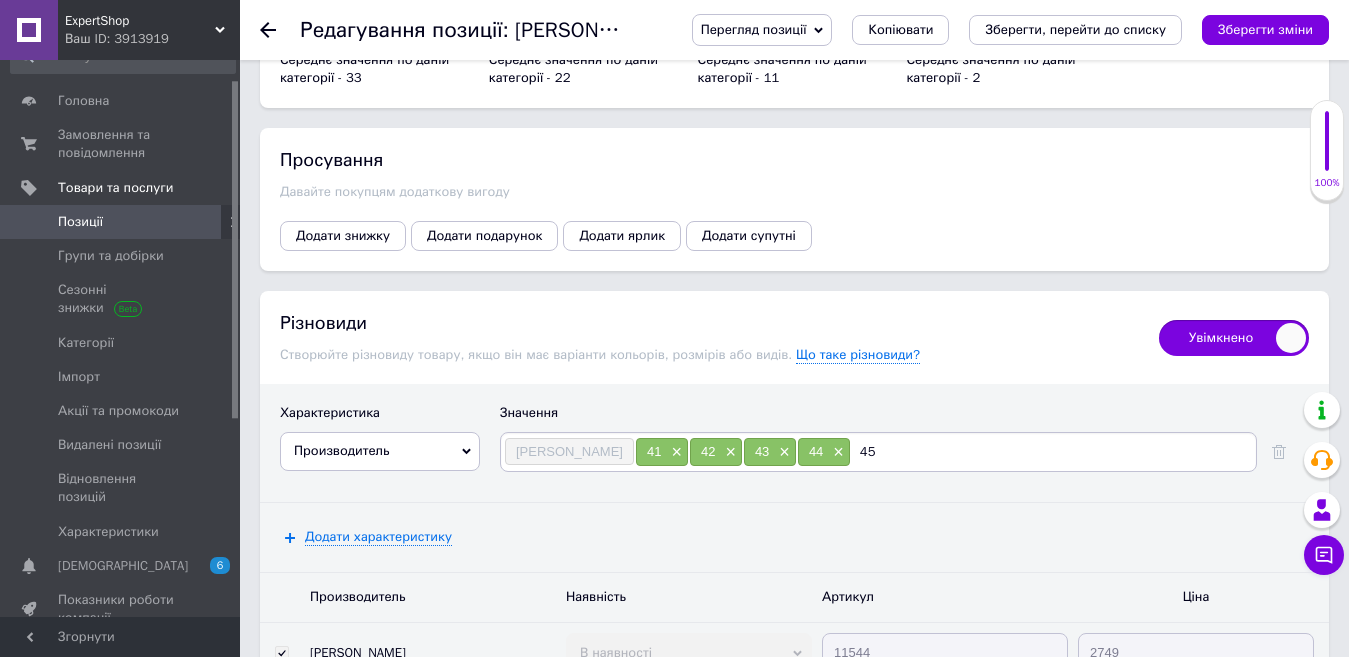 type 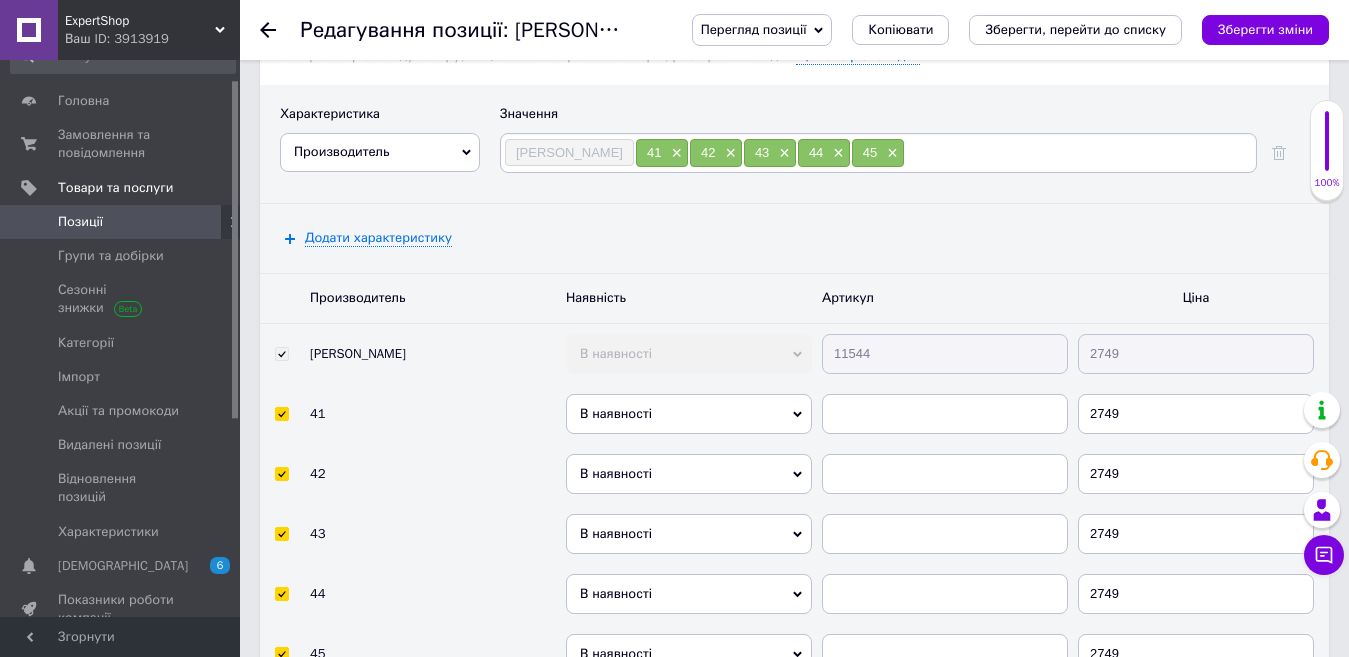 scroll, scrollTop: 2894, scrollLeft: 0, axis: vertical 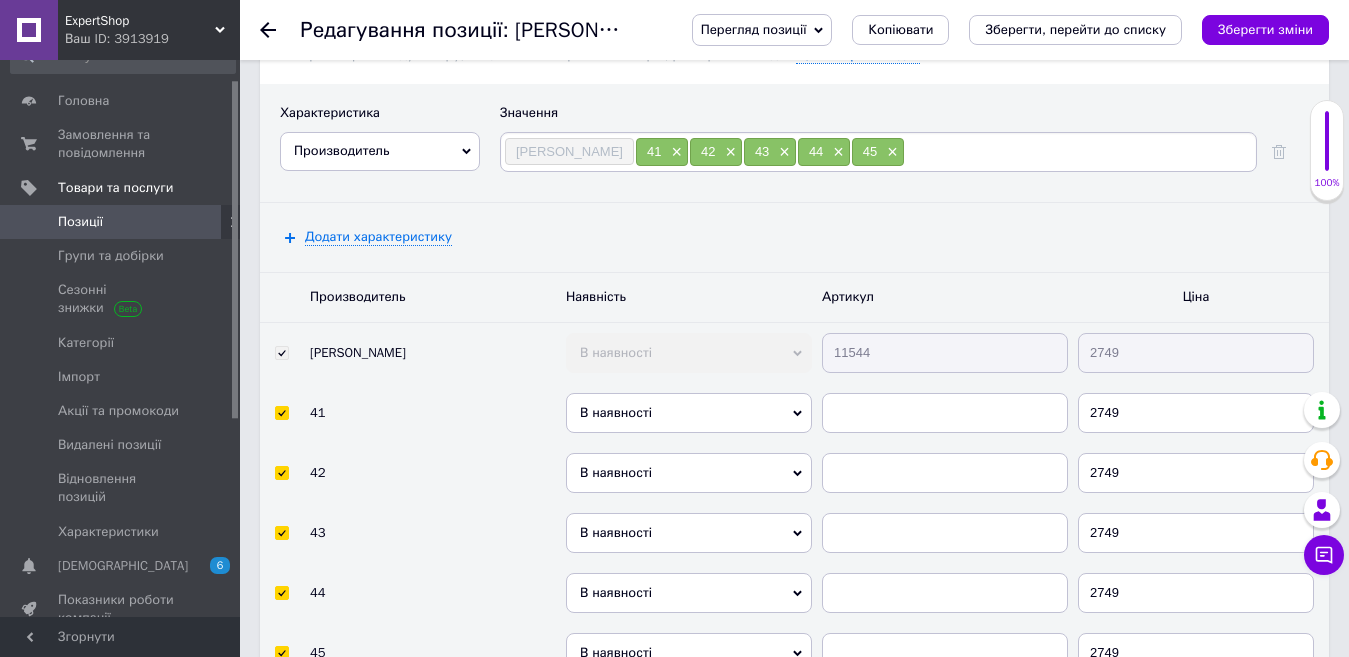 click on "11544" at bounding box center [945, 353] 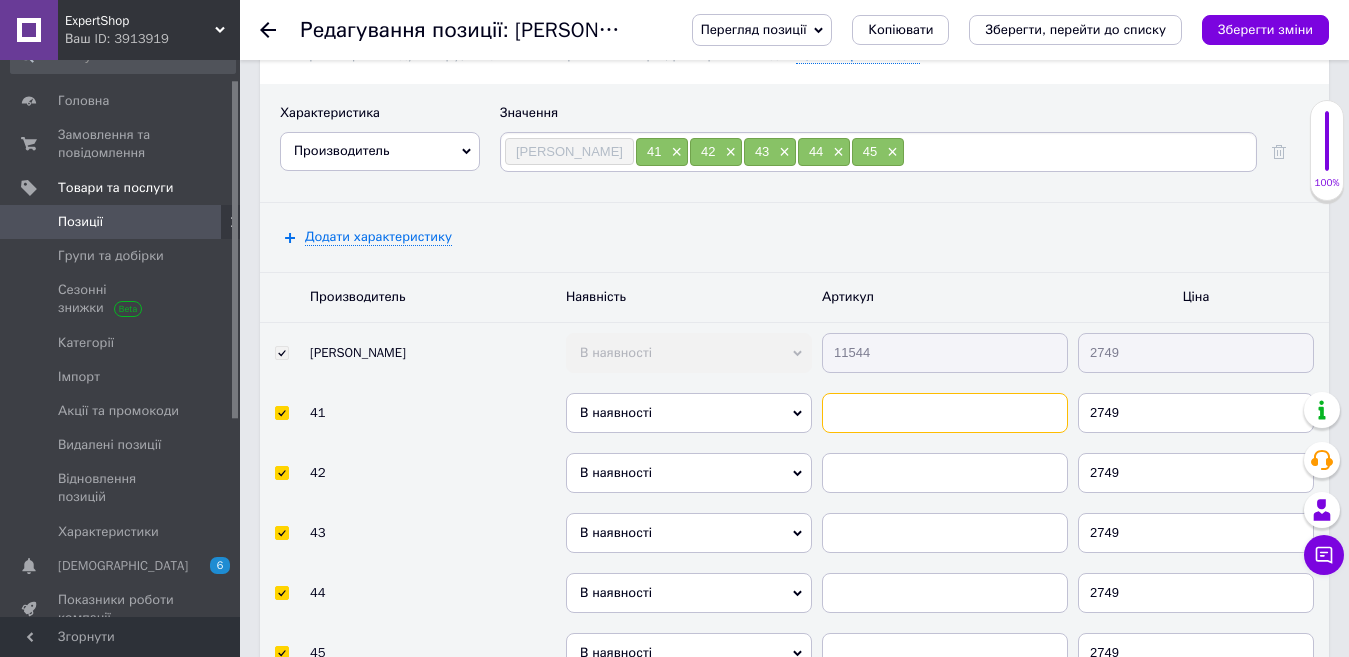 click at bounding box center (945, 413) 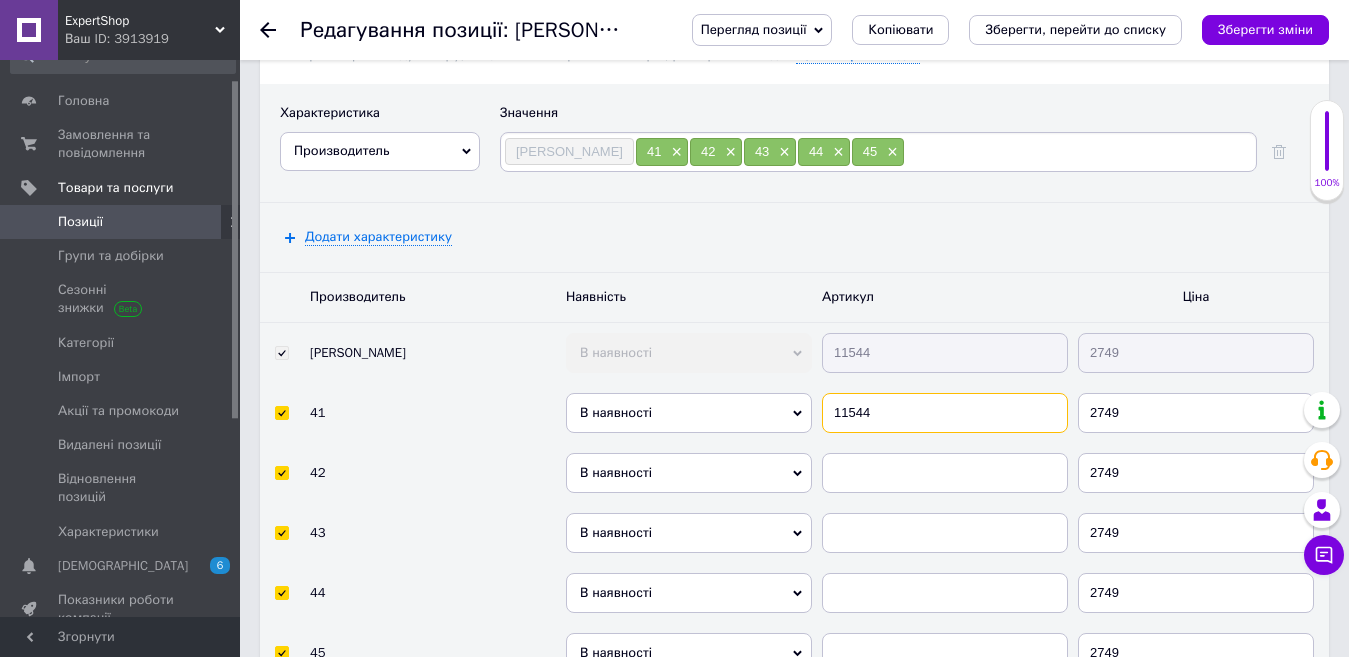 type on "11544" 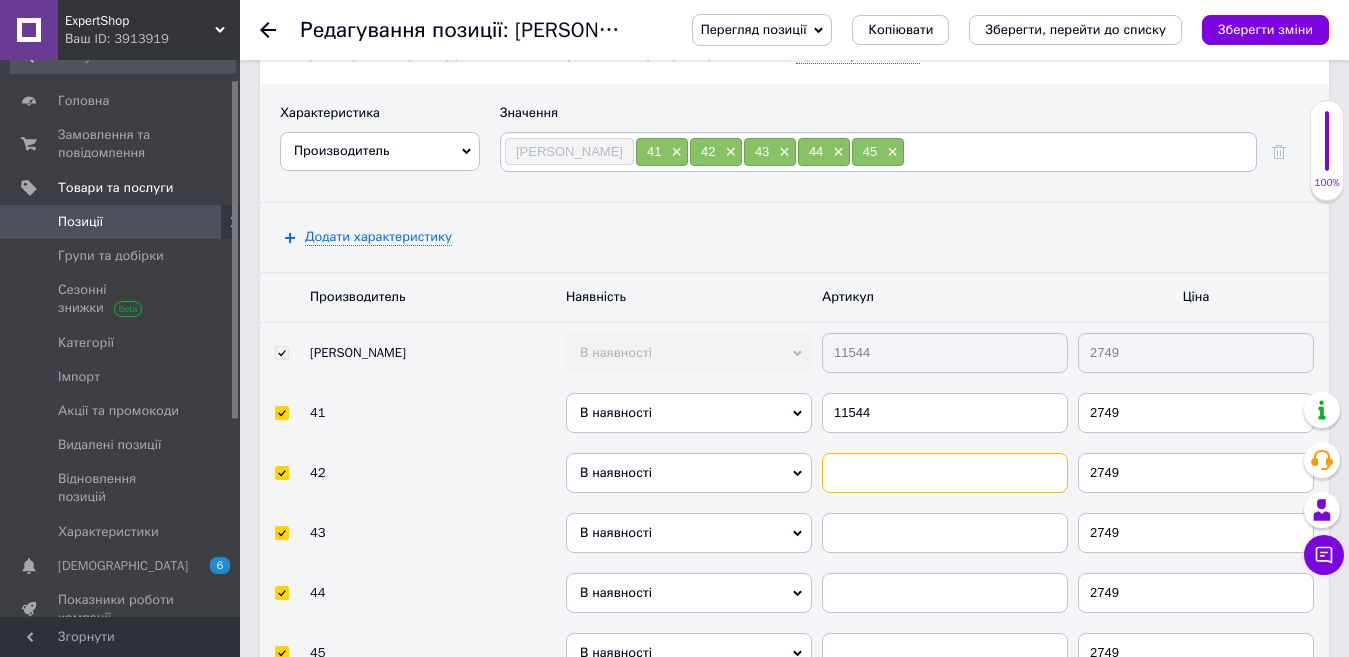 click at bounding box center (945, 473) 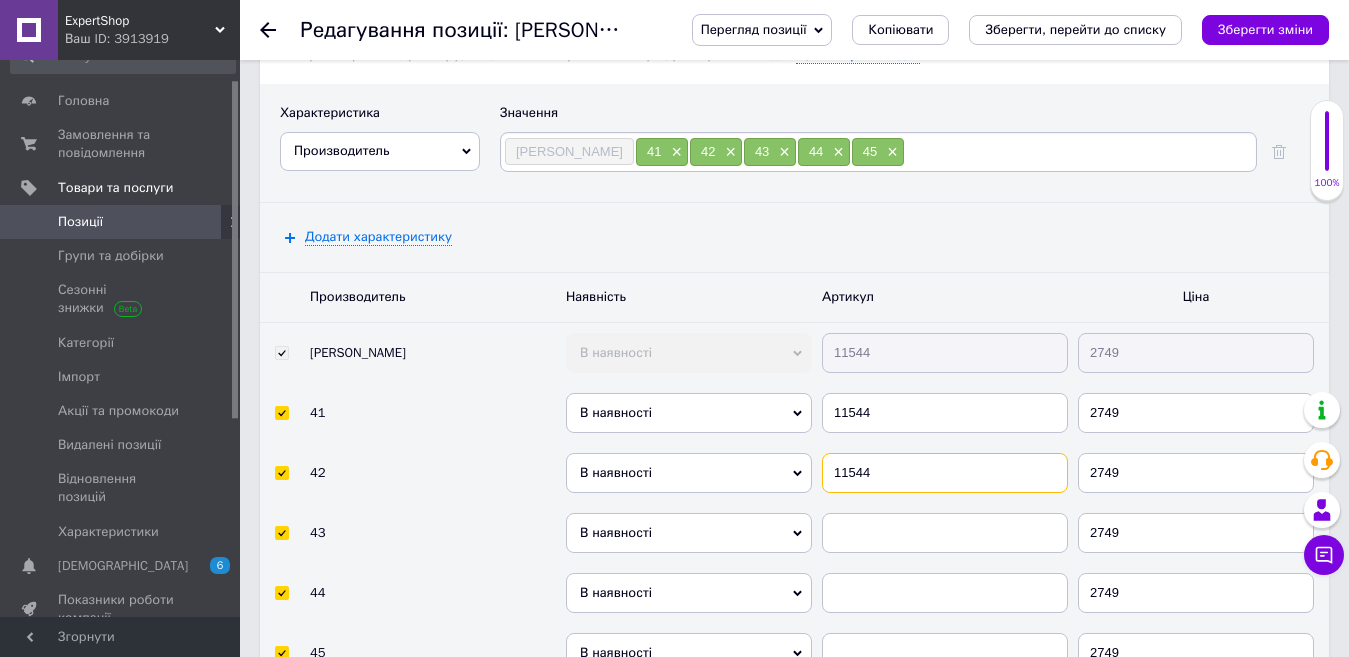 type on "11544" 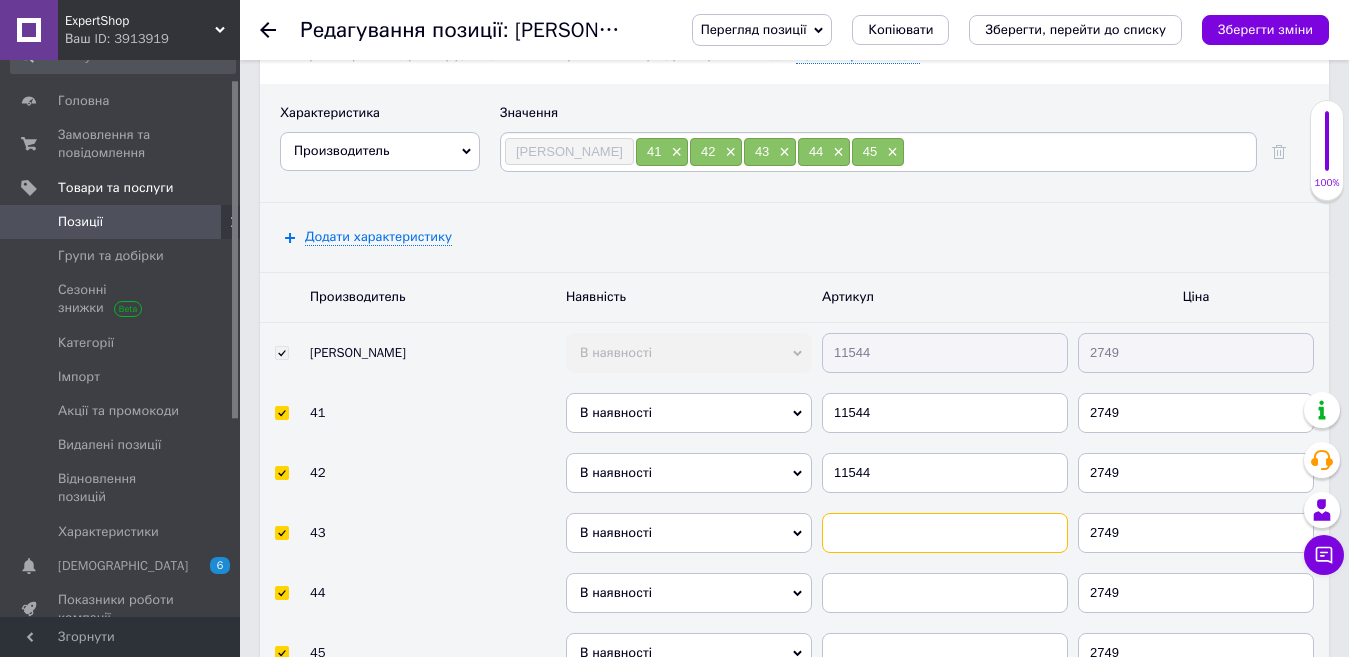 click at bounding box center (945, 533) 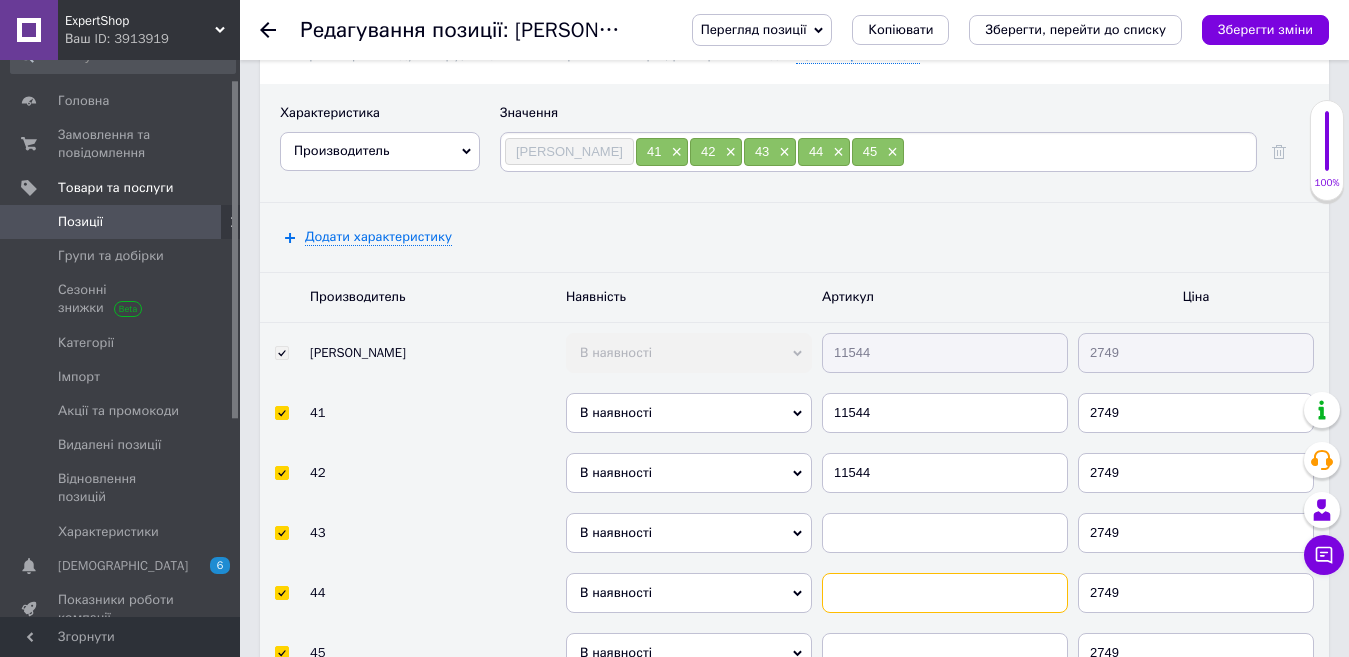 paste on "11544" 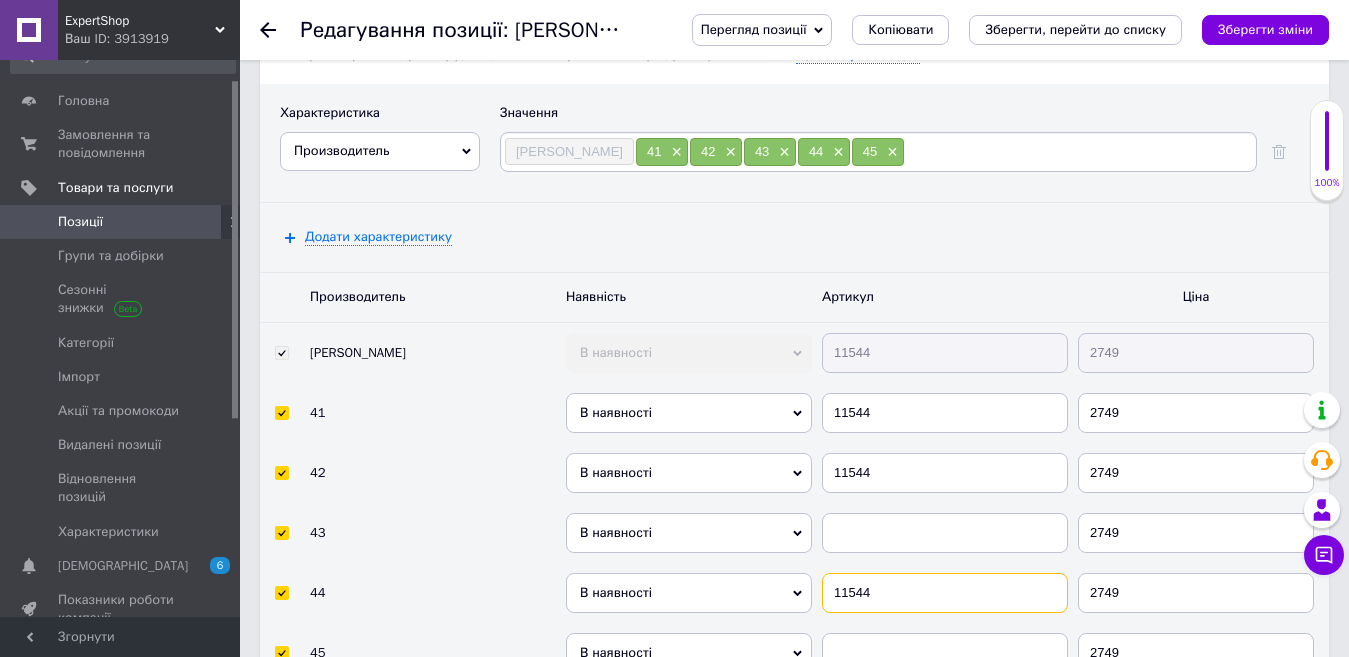 type on "11544" 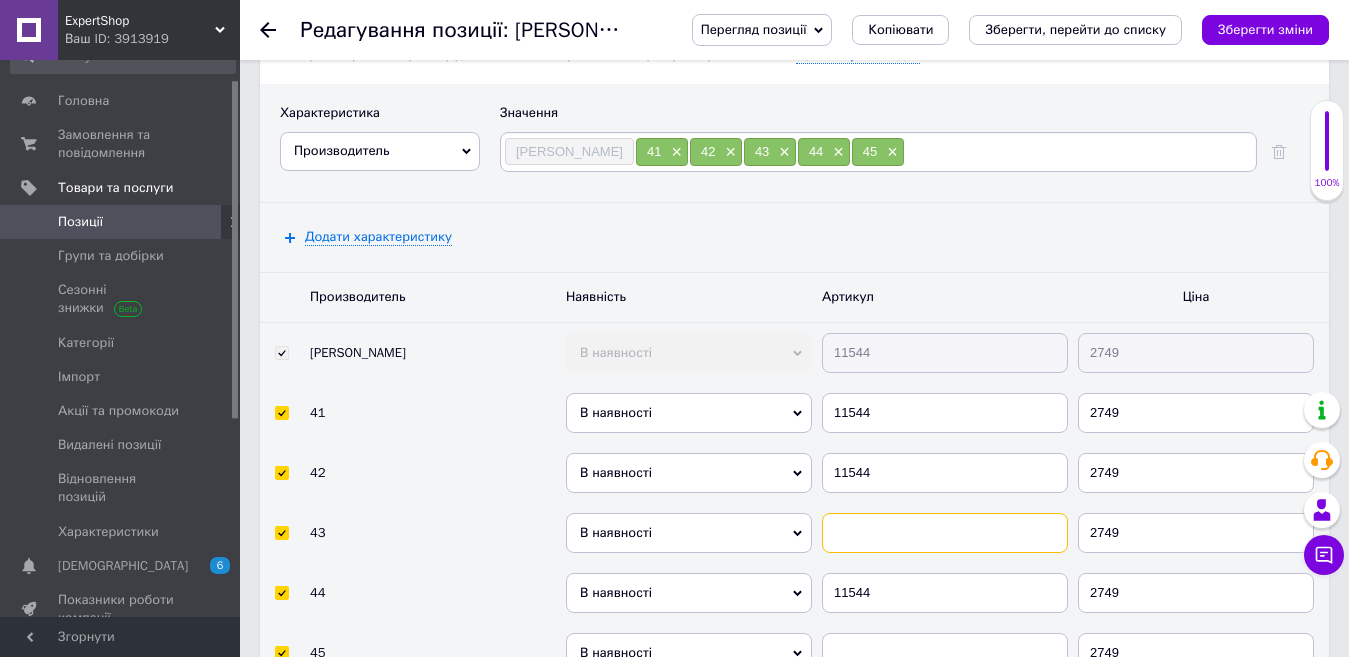 click at bounding box center [945, 533] 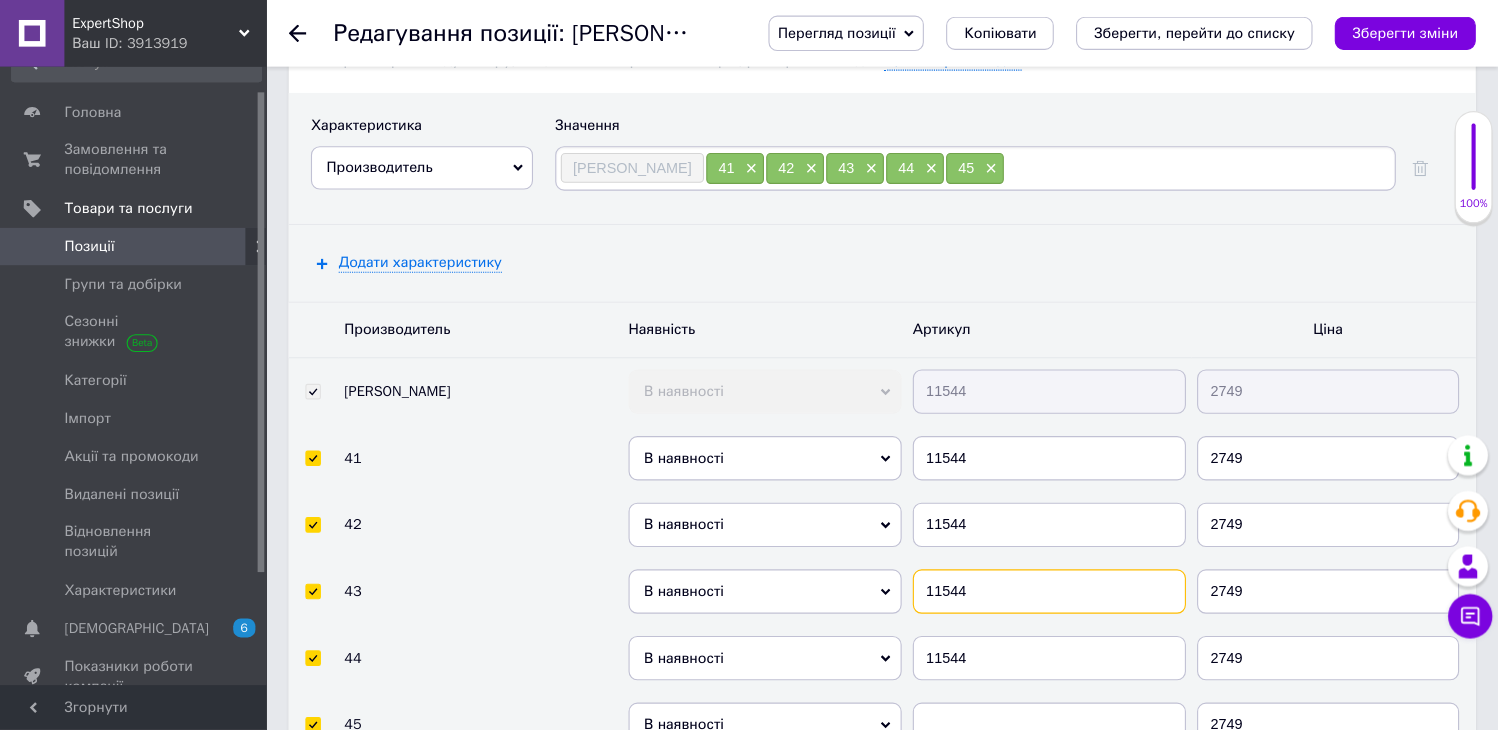 scroll, scrollTop: 3113, scrollLeft: 0, axis: vertical 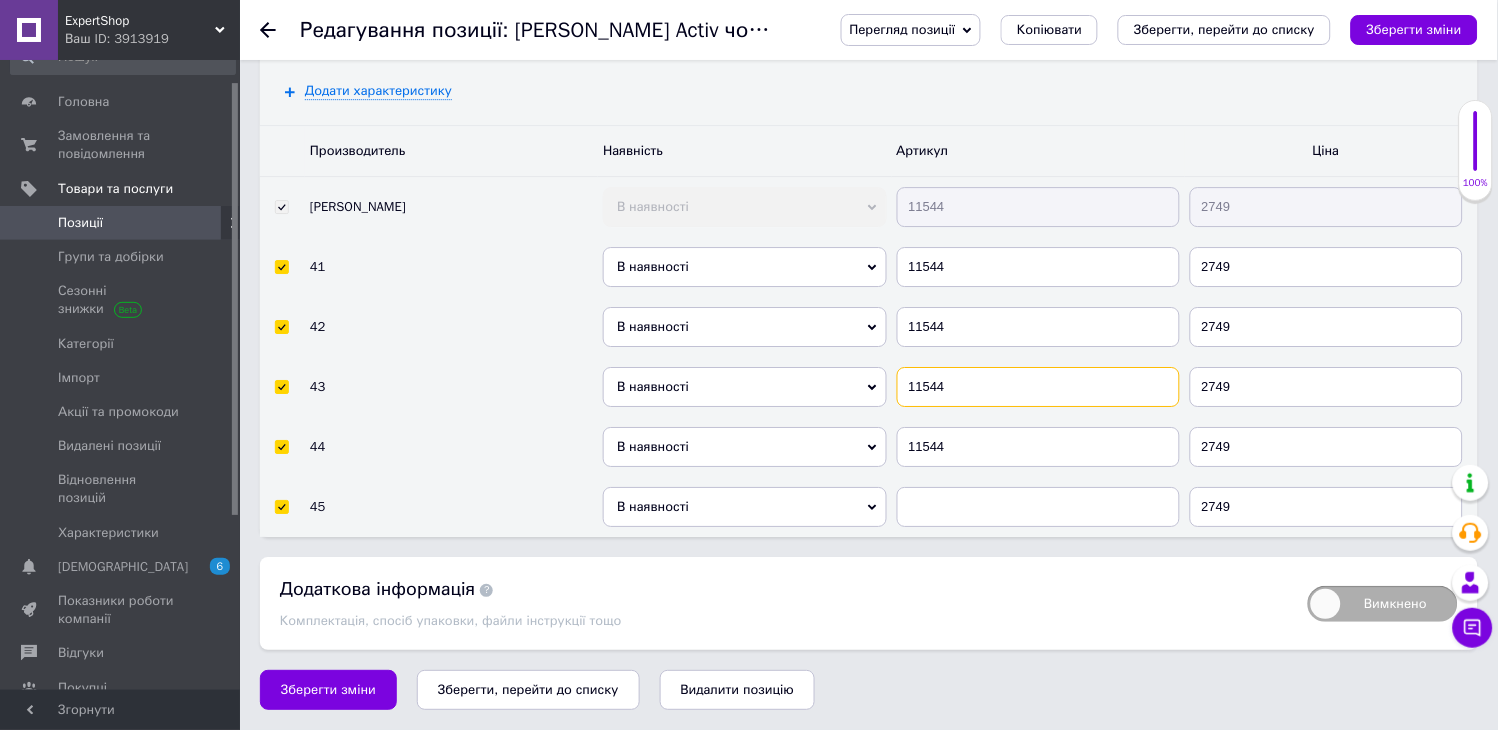 type on "11544" 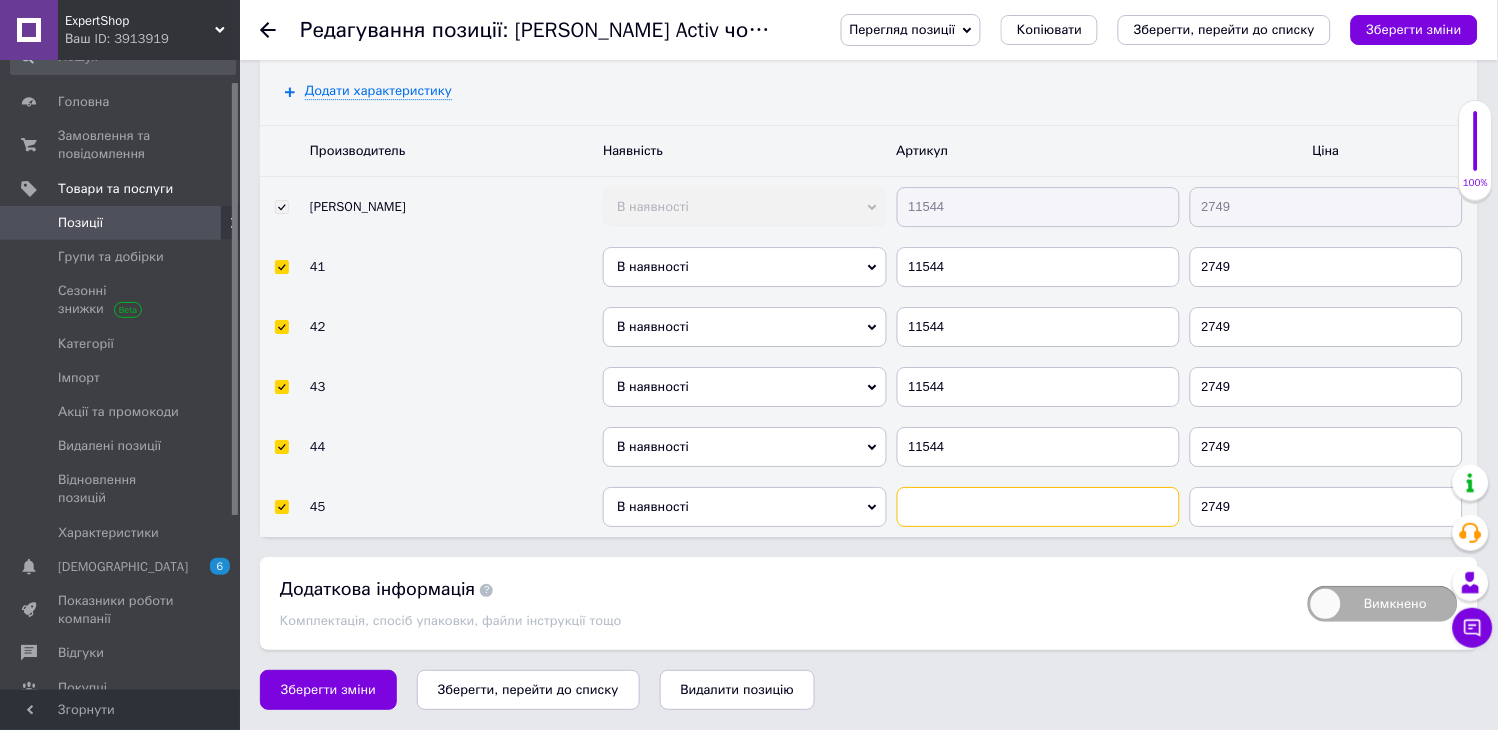 click at bounding box center (1038, 507) 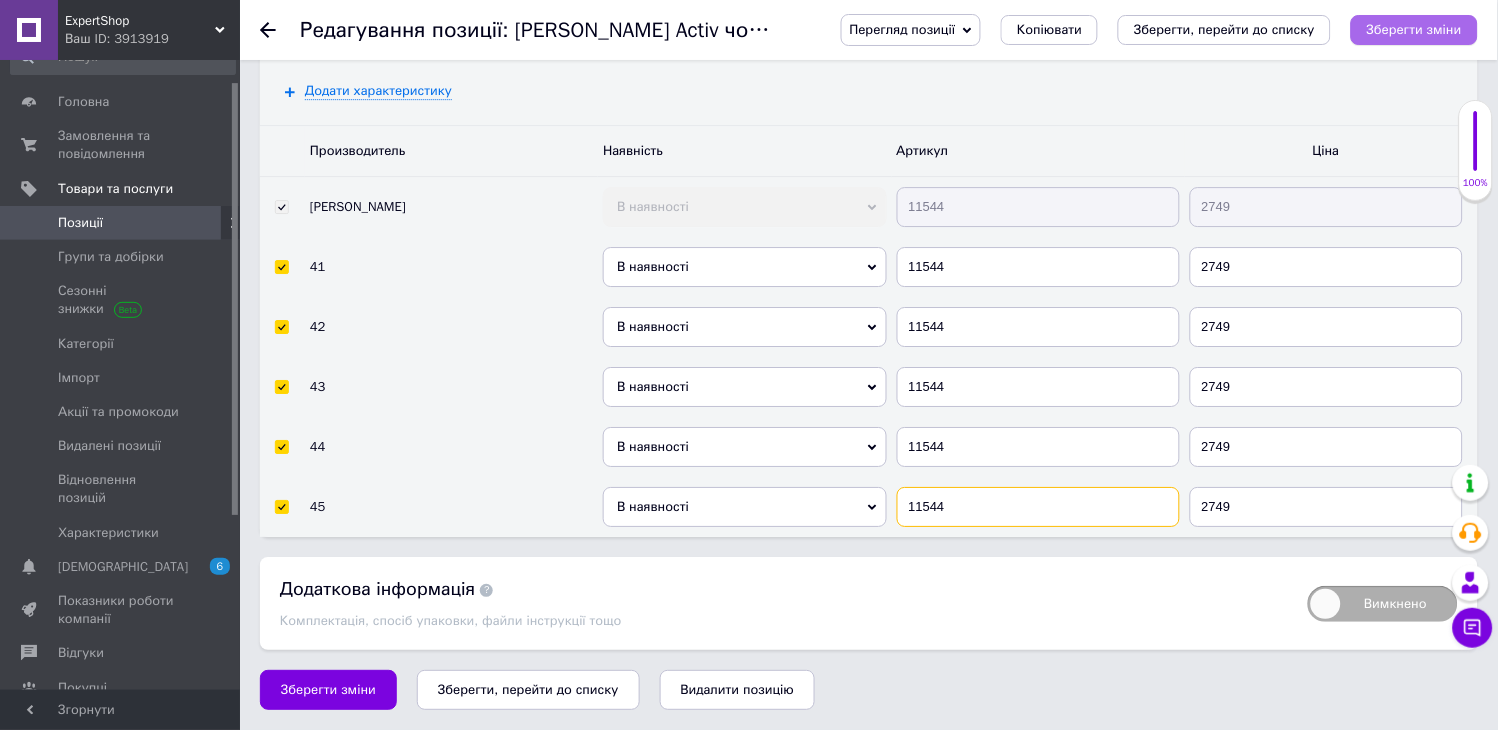 type on "11544" 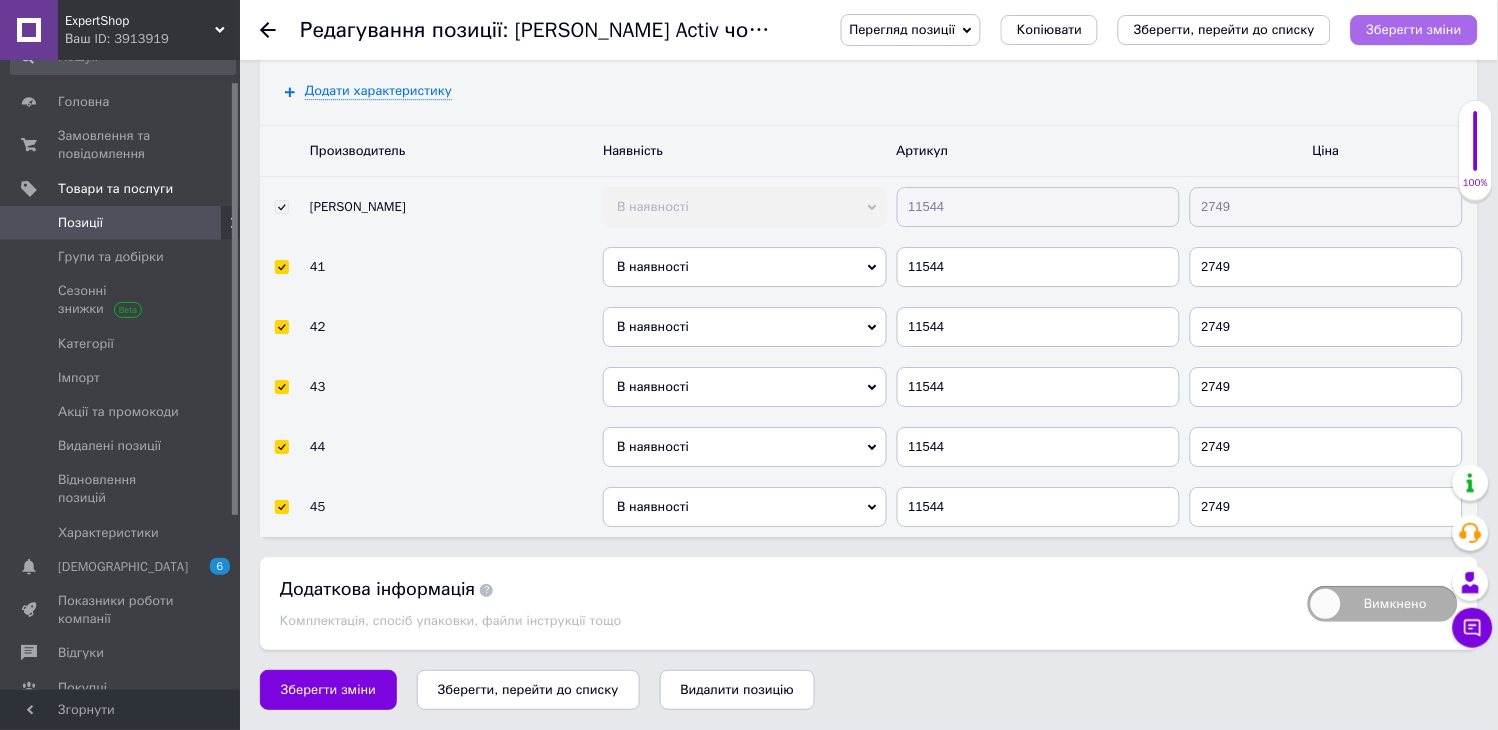 click on "Зберегти зміни" at bounding box center [1414, 29] 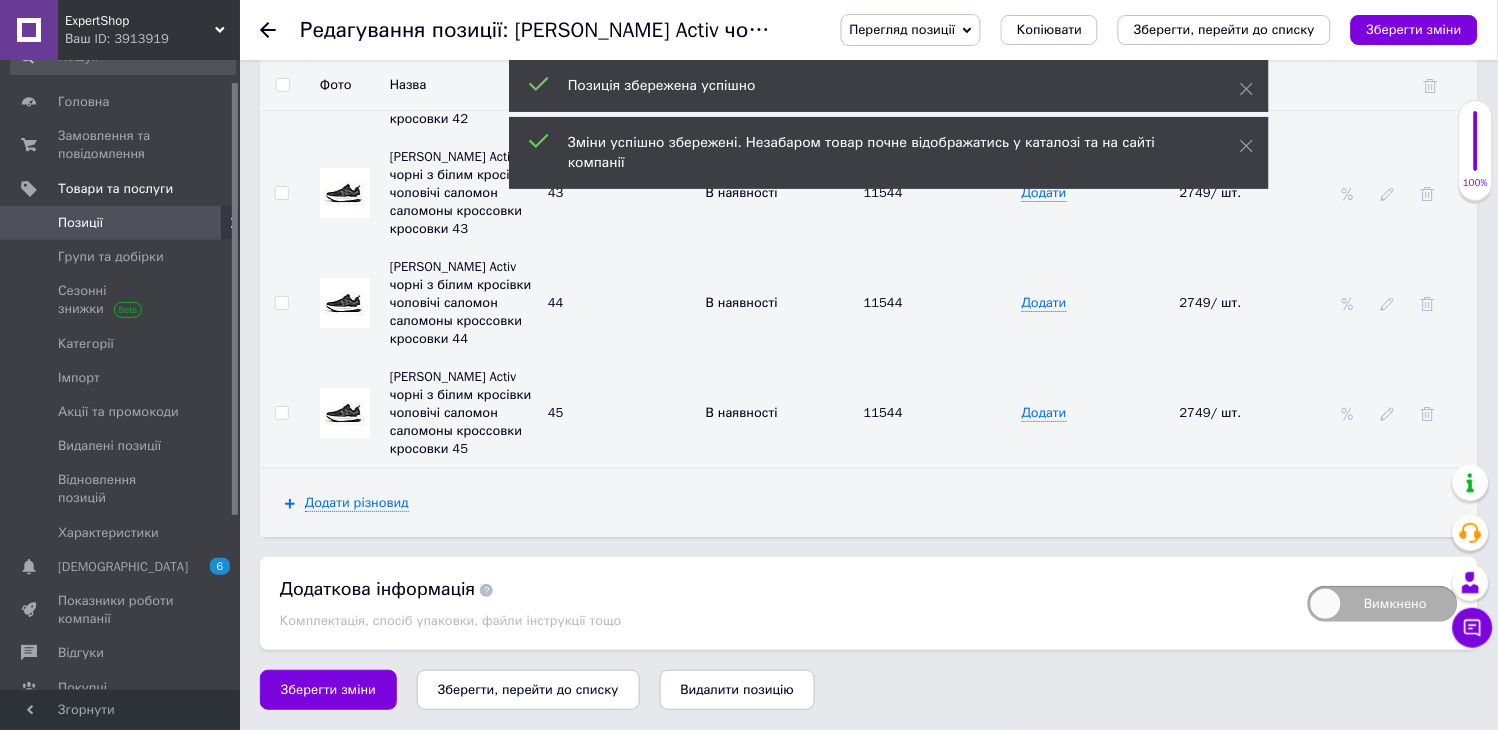 scroll, scrollTop: 3300, scrollLeft: 0, axis: vertical 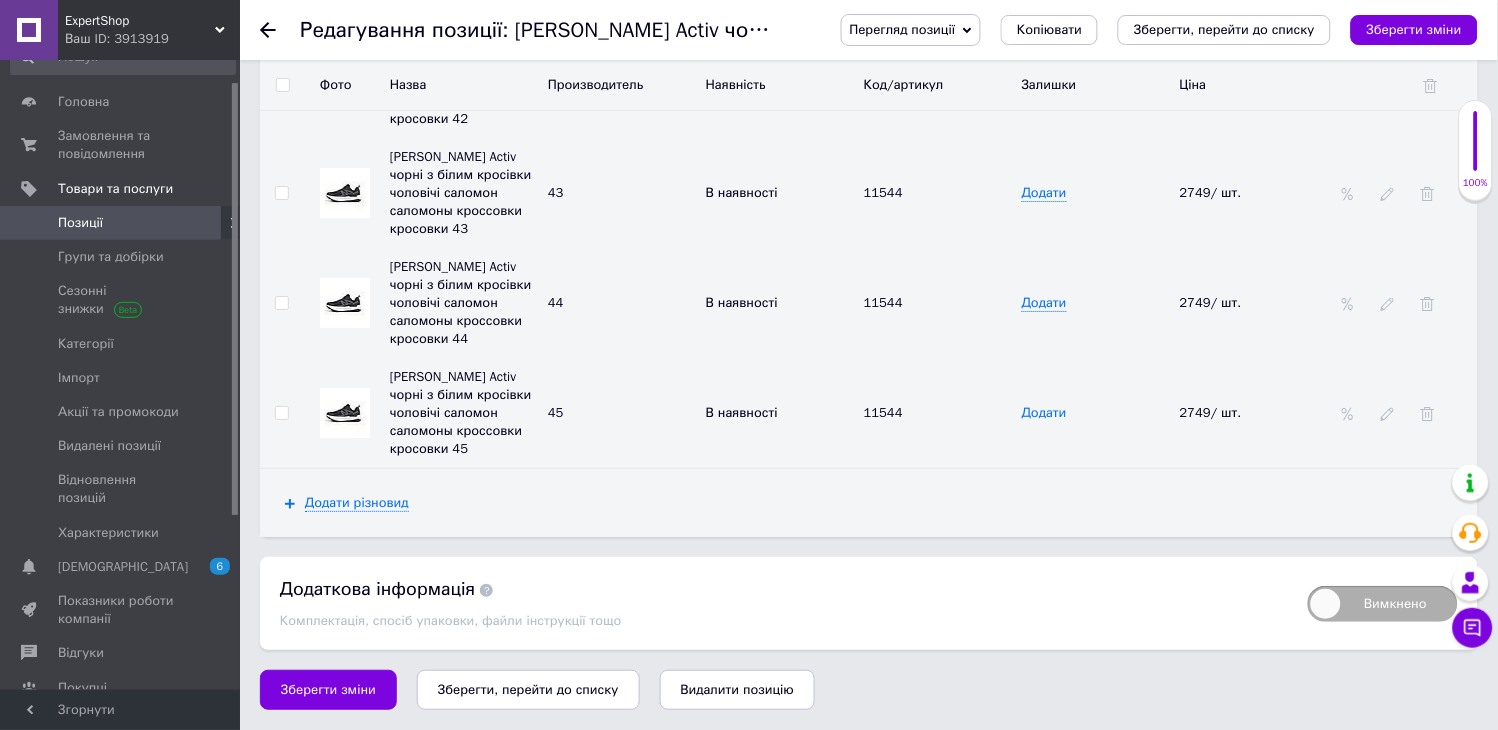 click on "Додати" at bounding box center (1044, 413) 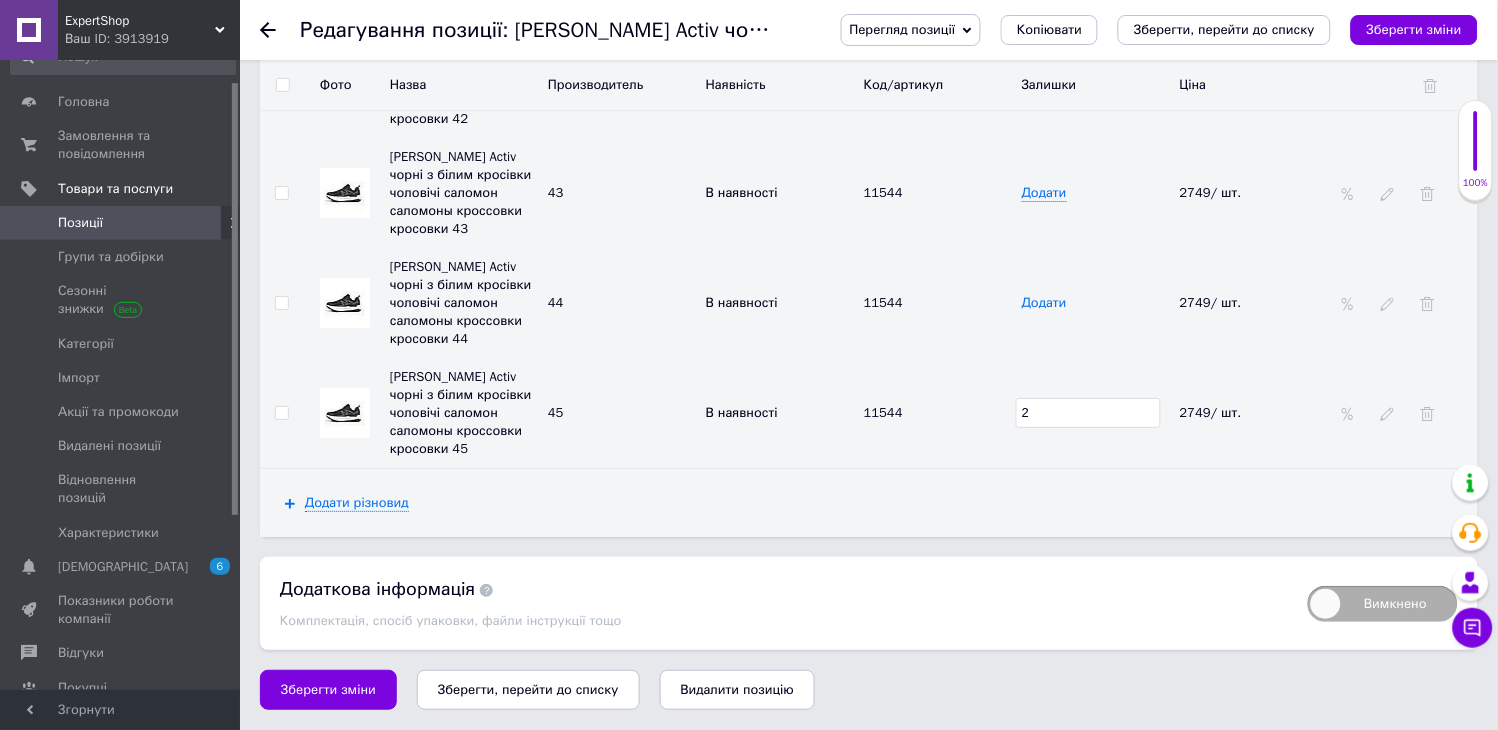 type on "2" 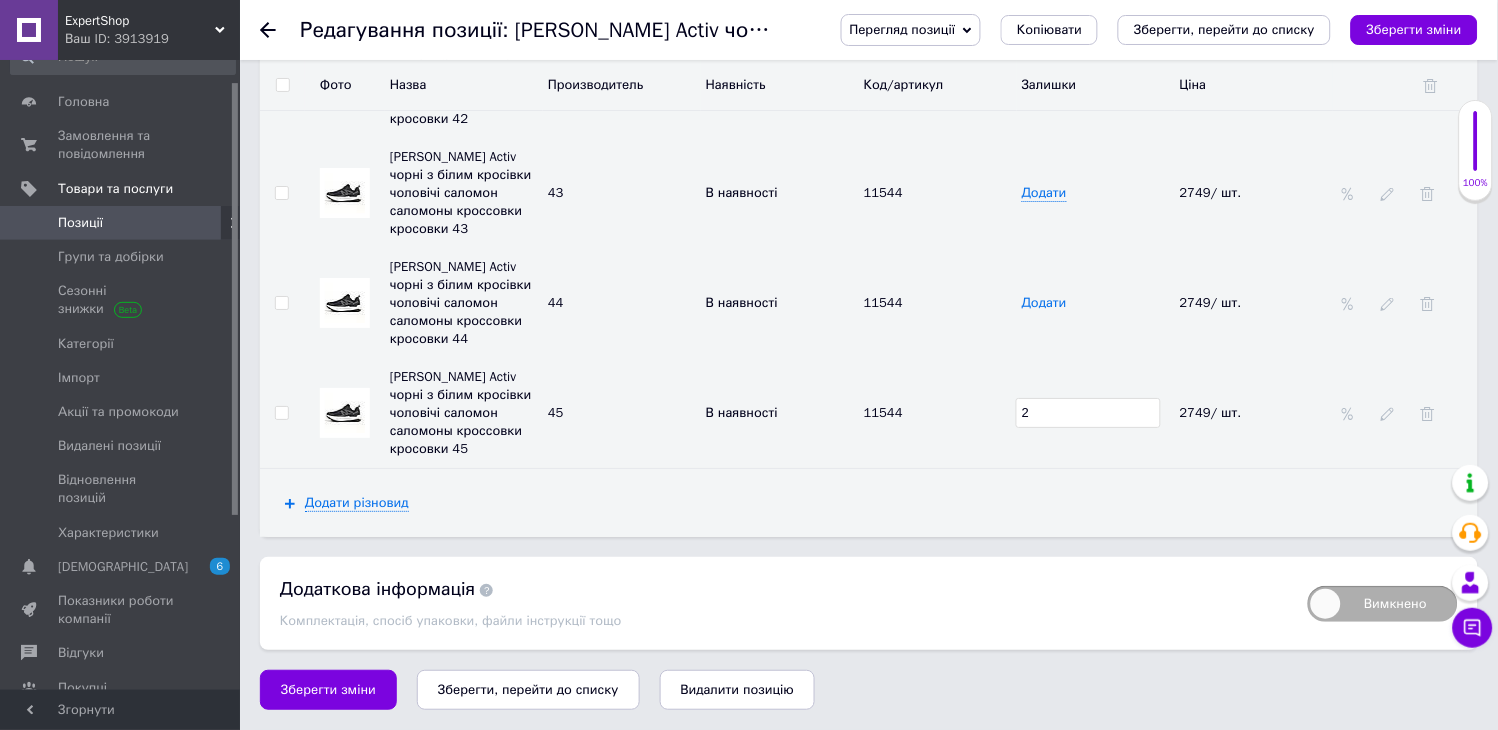 click on "Додати" at bounding box center [1044, 303] 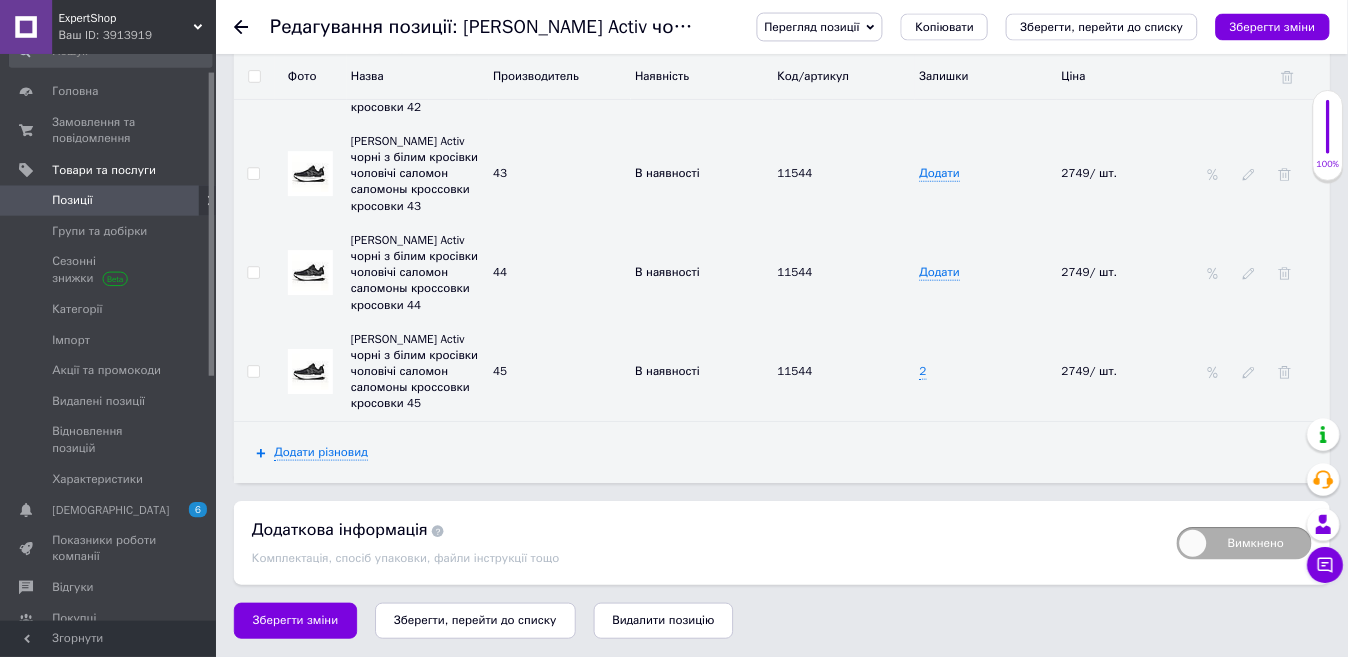 scroll, scrollTop: 3188, scrollLeft: 0, axis: vertical 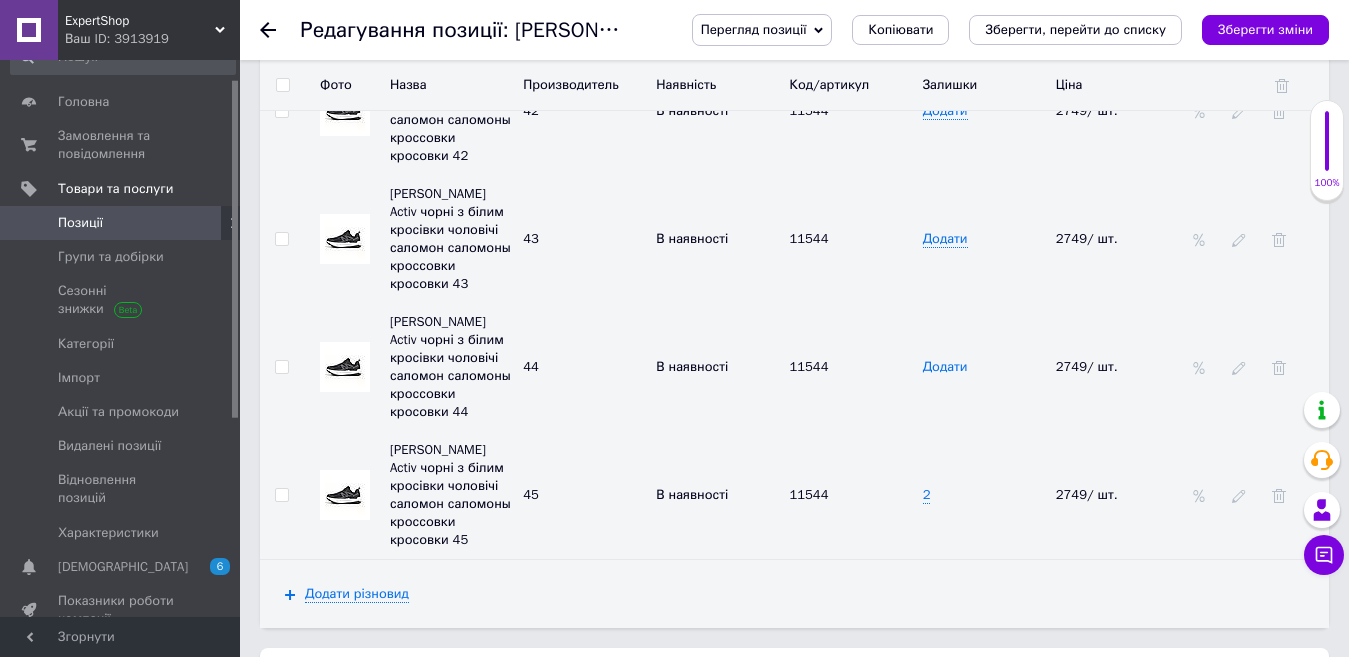 click on "Додати" at bounding box center [945, 367] 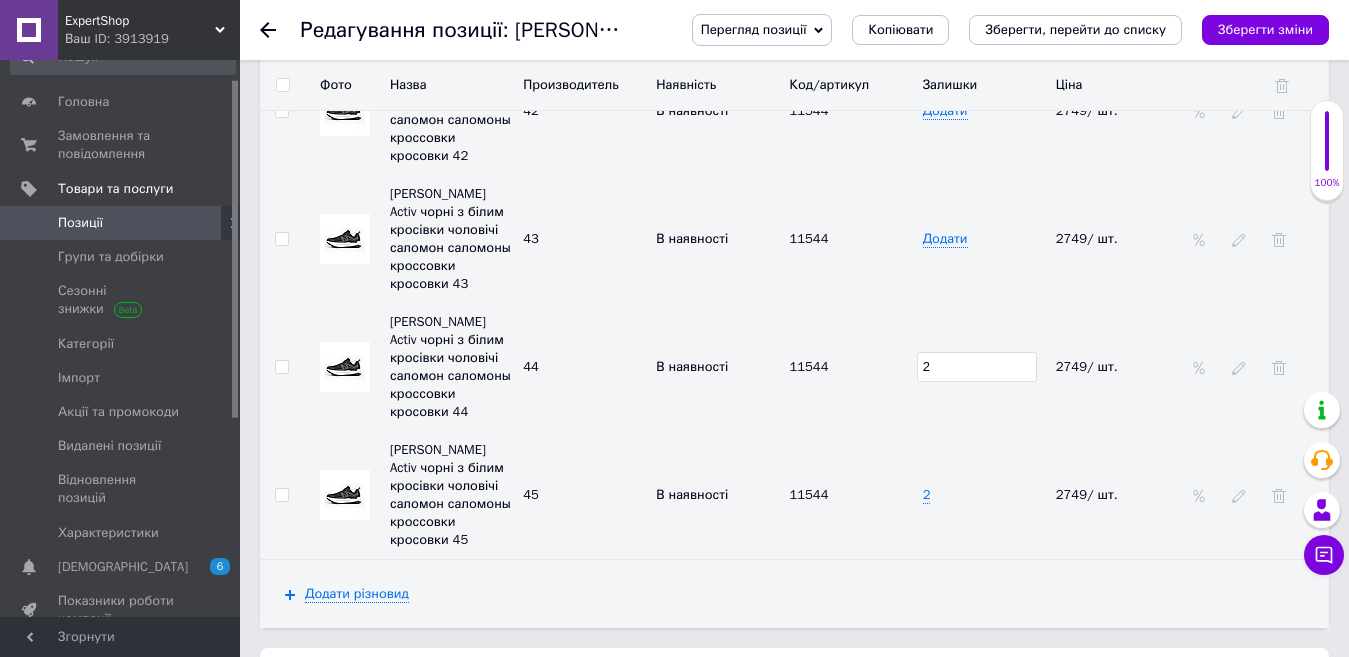 type on "2" 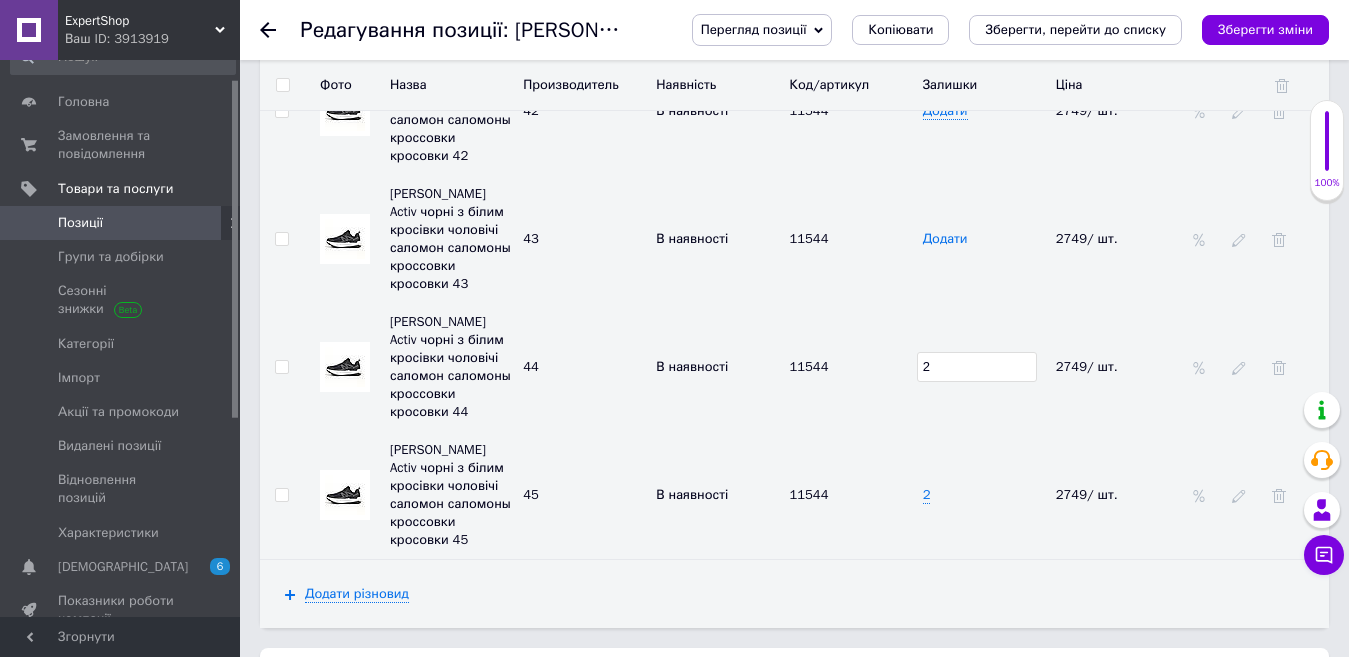 click on "Додати" at bounding box center (945, 239) 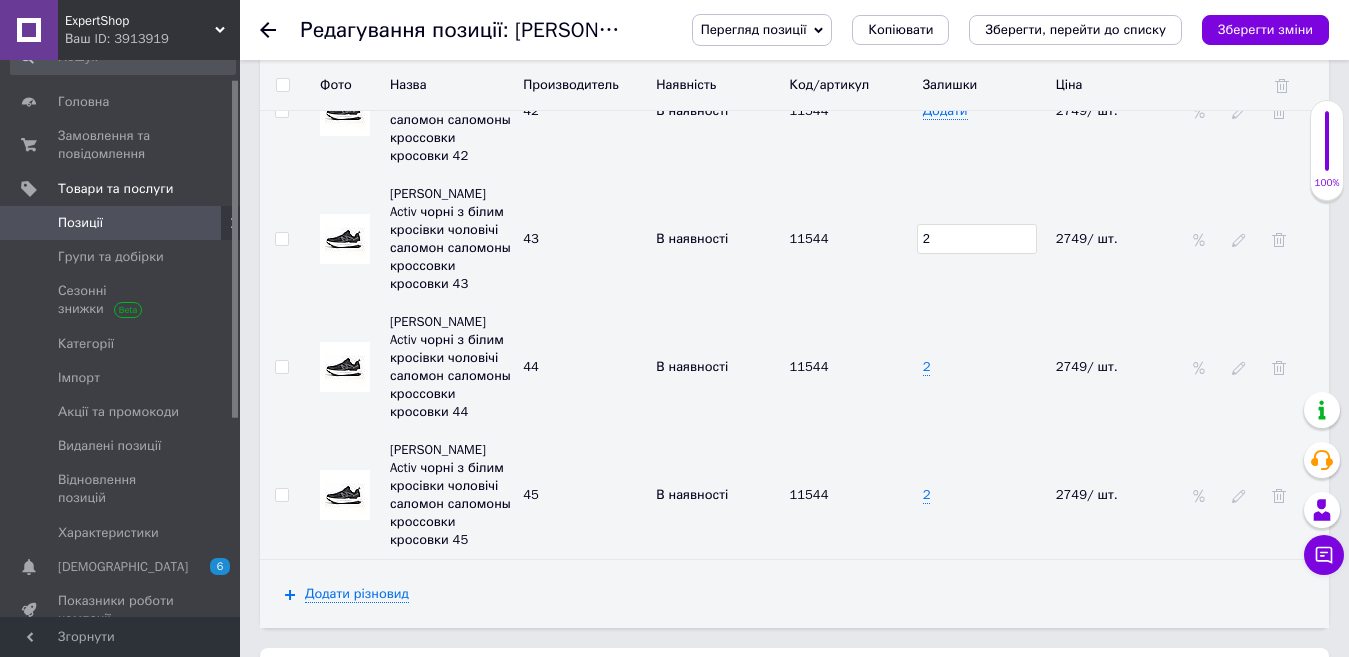 type on "2" 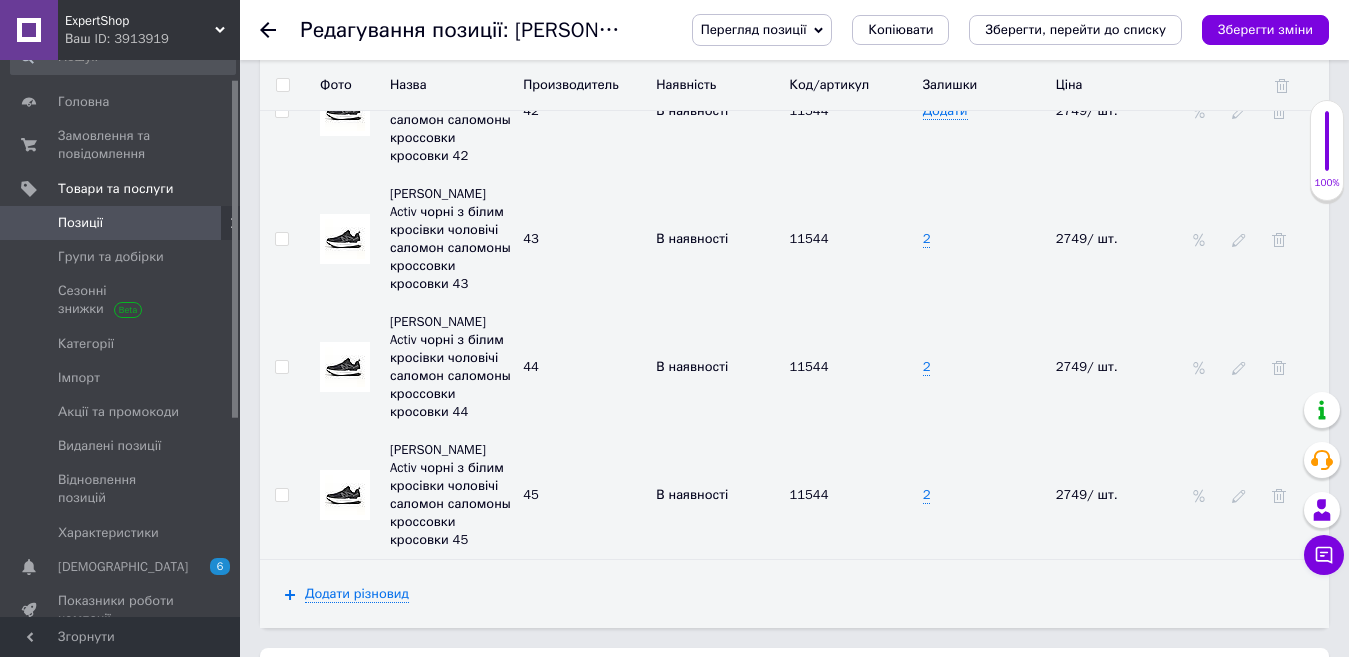 scroll, scrollTop: 2988, scrollLeft: 0, axis: vertical 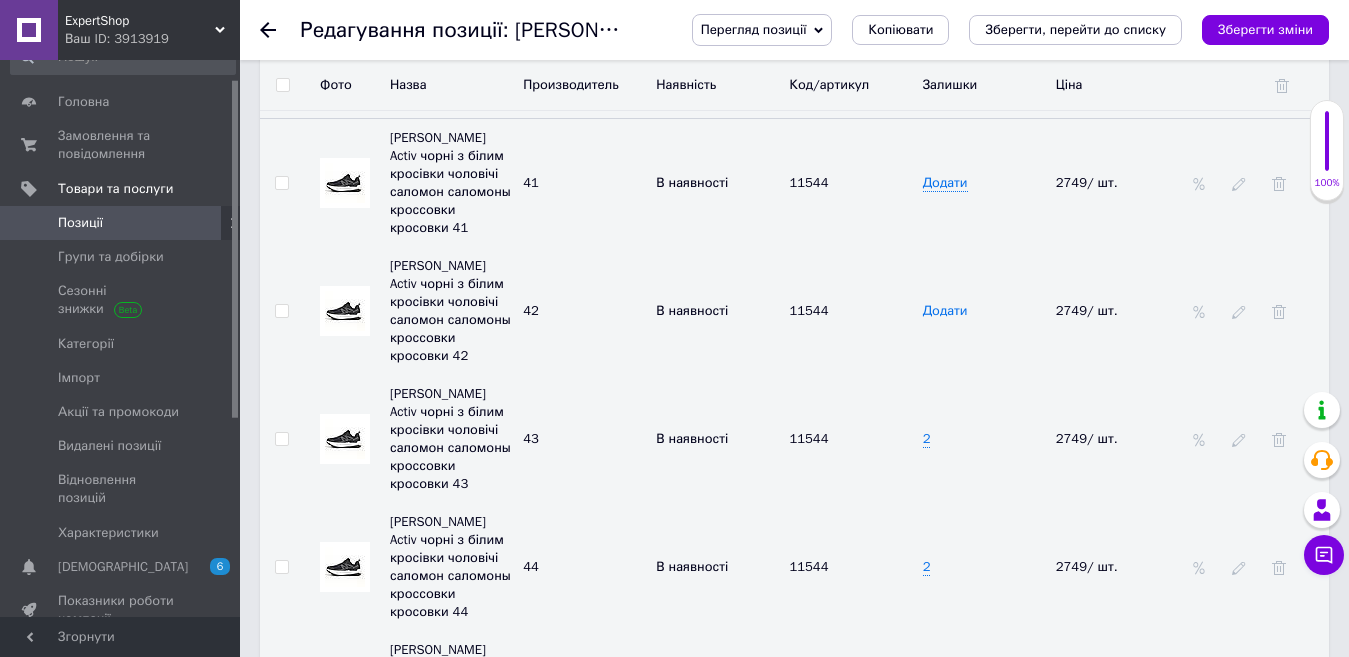 click on "Додати" at bounding box center [945, 311] 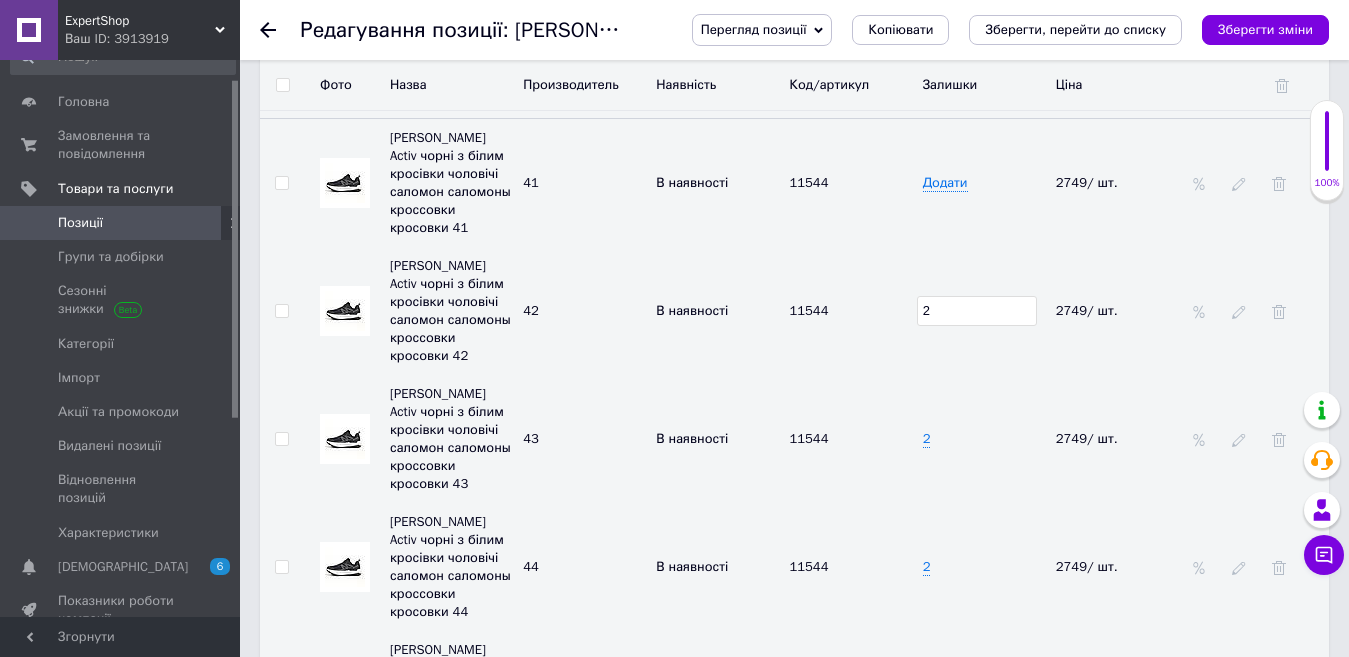 type on "2" 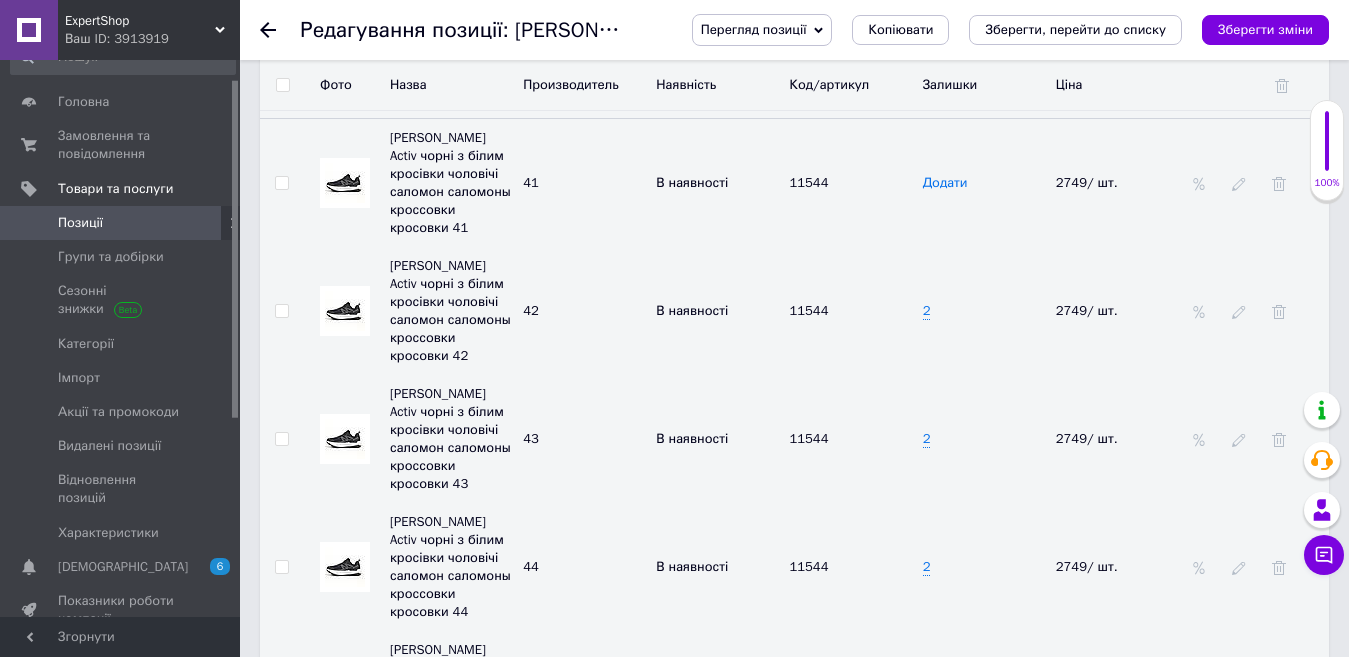 click on "Додати" at bounding box center (945, 183) 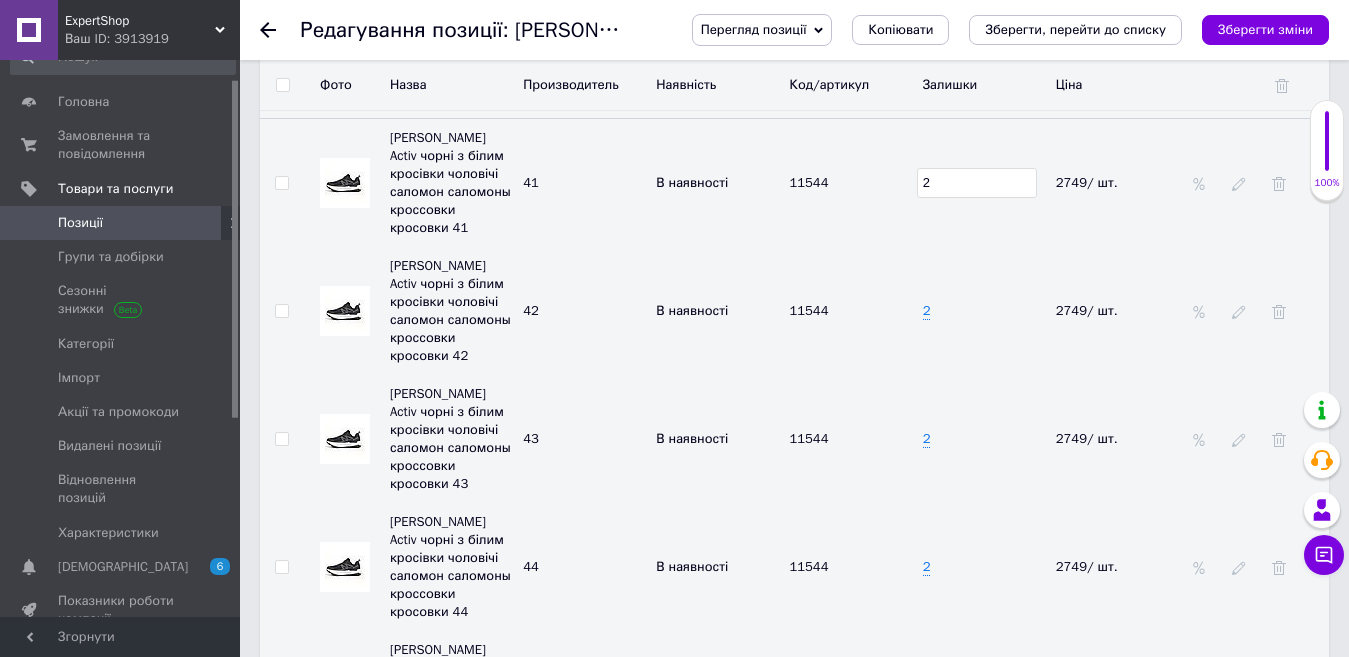 type on "2" 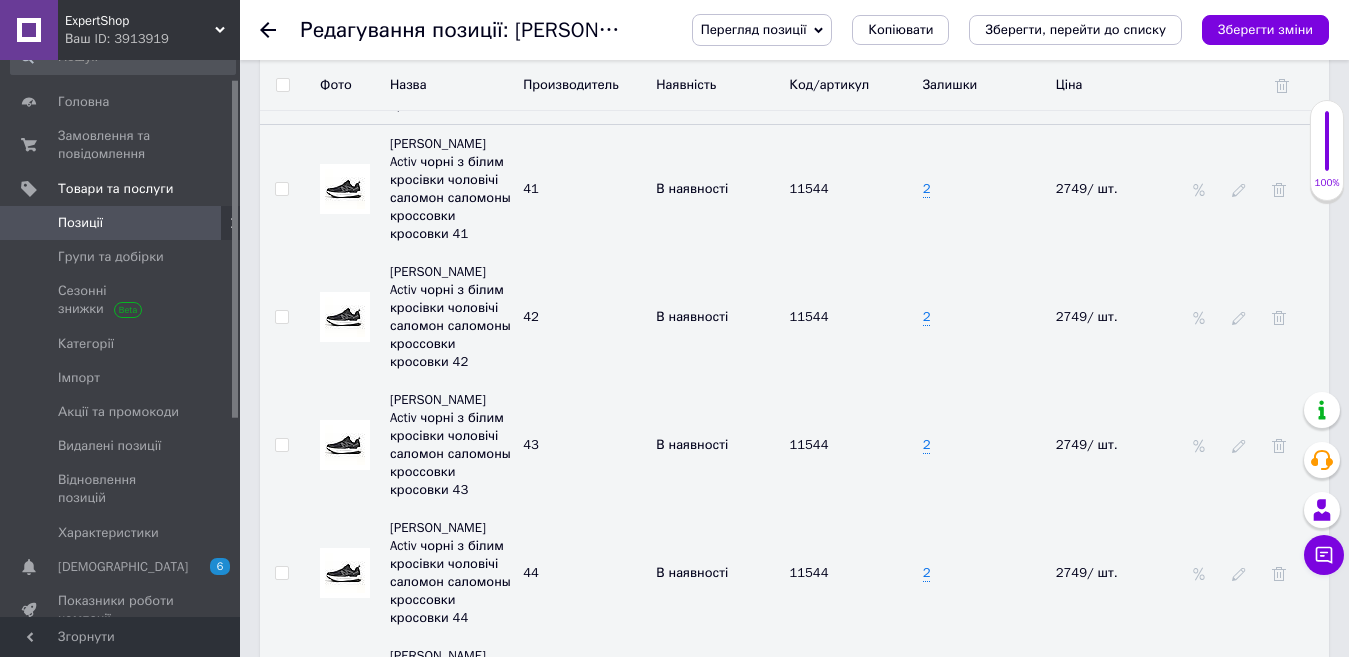 scroll, scrollTop: 2788, scrollLeft: 0, axis: vertical 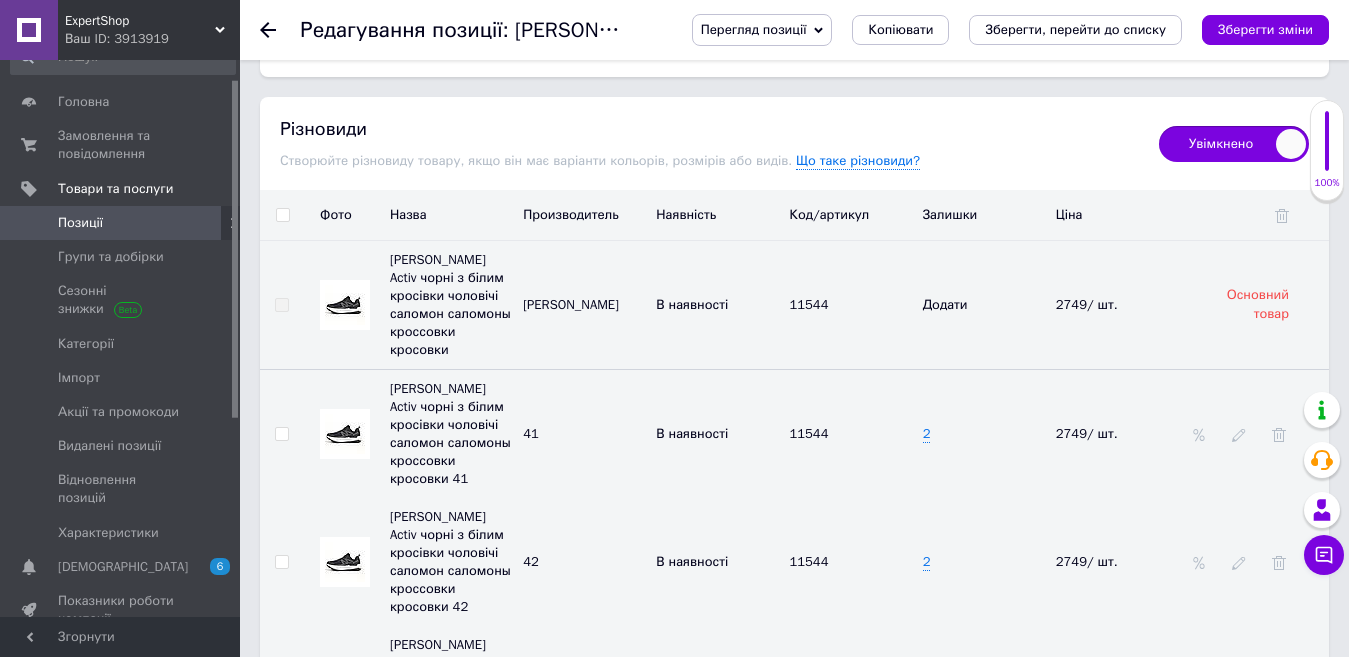 click on "Зберегти зміни" at bounding box center (1265, 29) 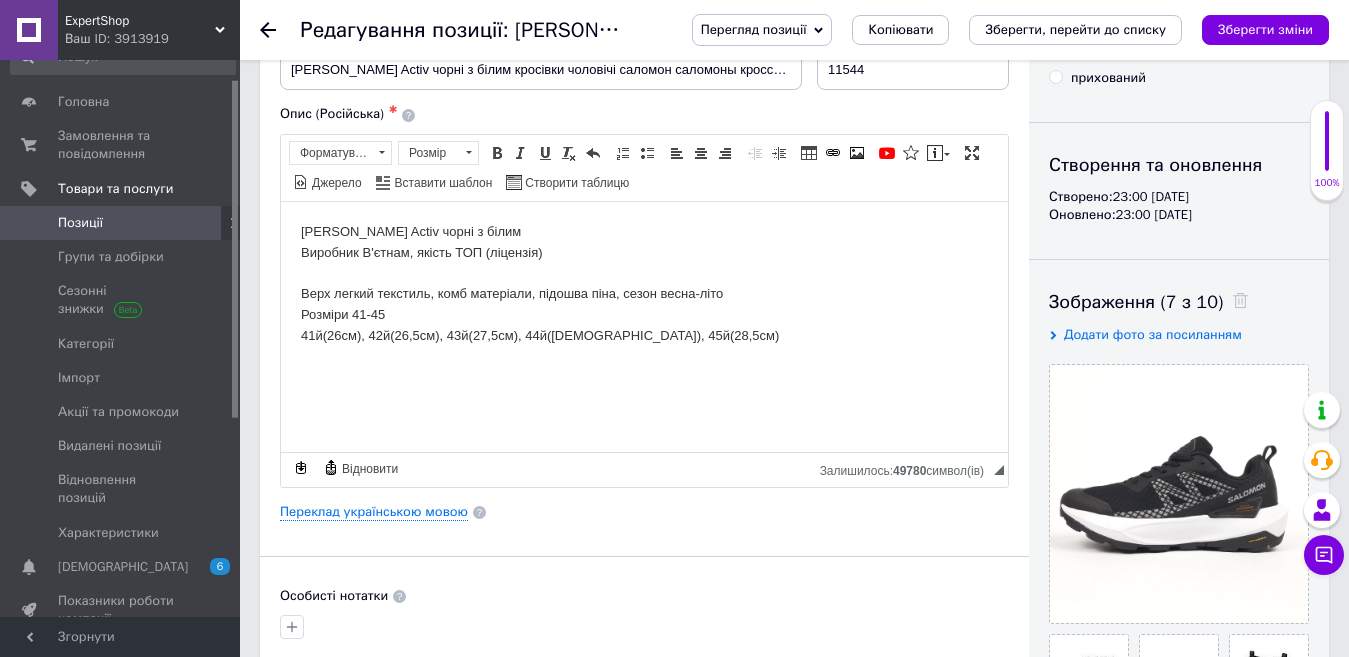 scroll, scrollTop: 0, scrollLeft: 0, axis: both 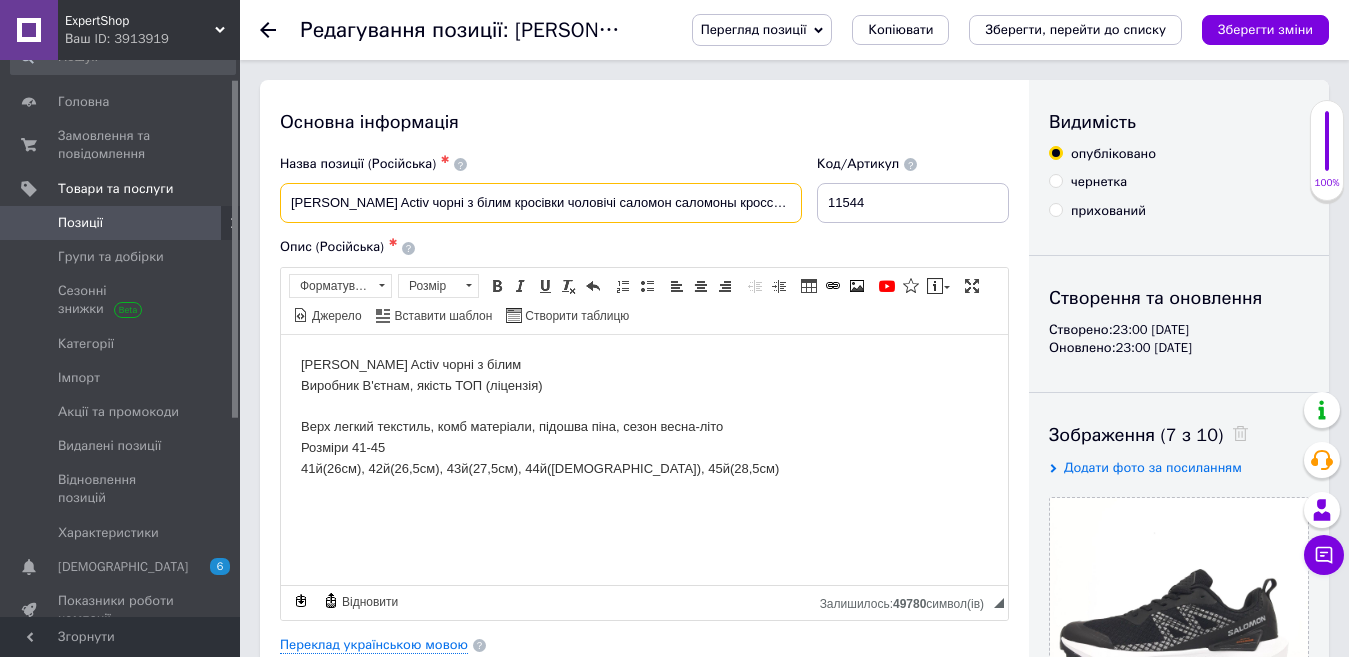 drag, startPoint x: 405, startPoint y: 200, endPoint x: 252, endPoint y: 197, distance: 153.0294 